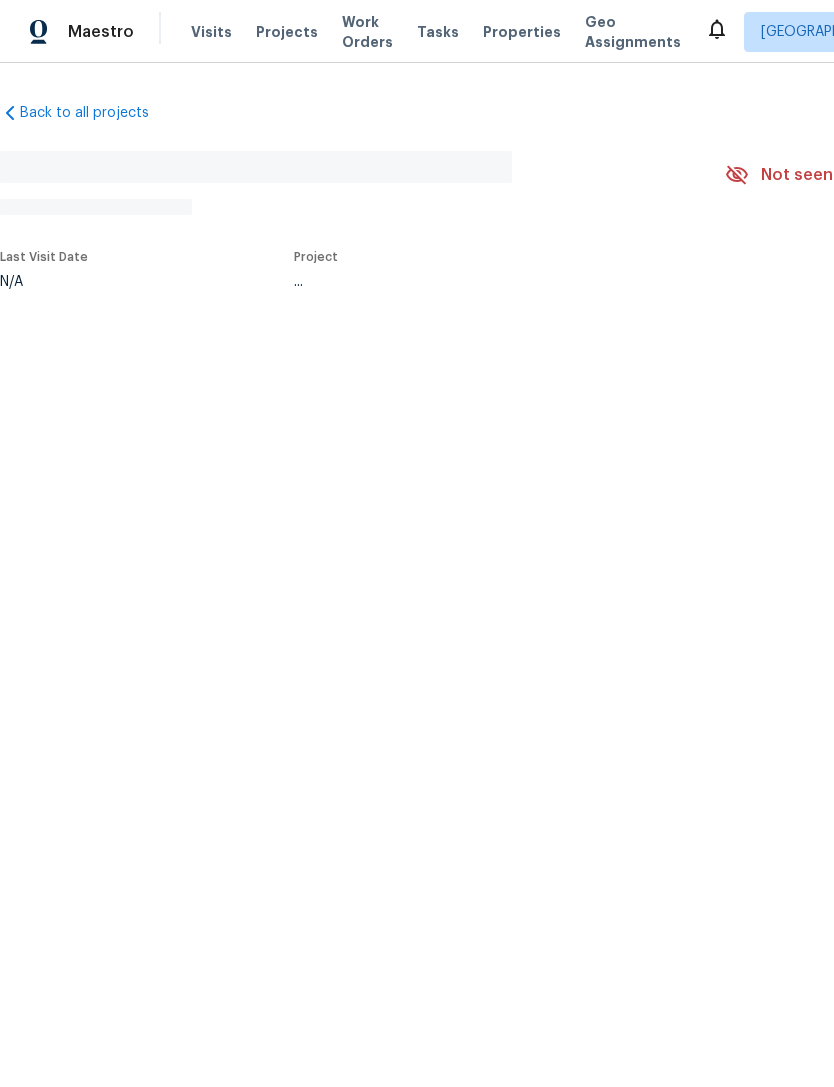 scroll, scrollTop: 0, scrollLeft: 0, axis: both 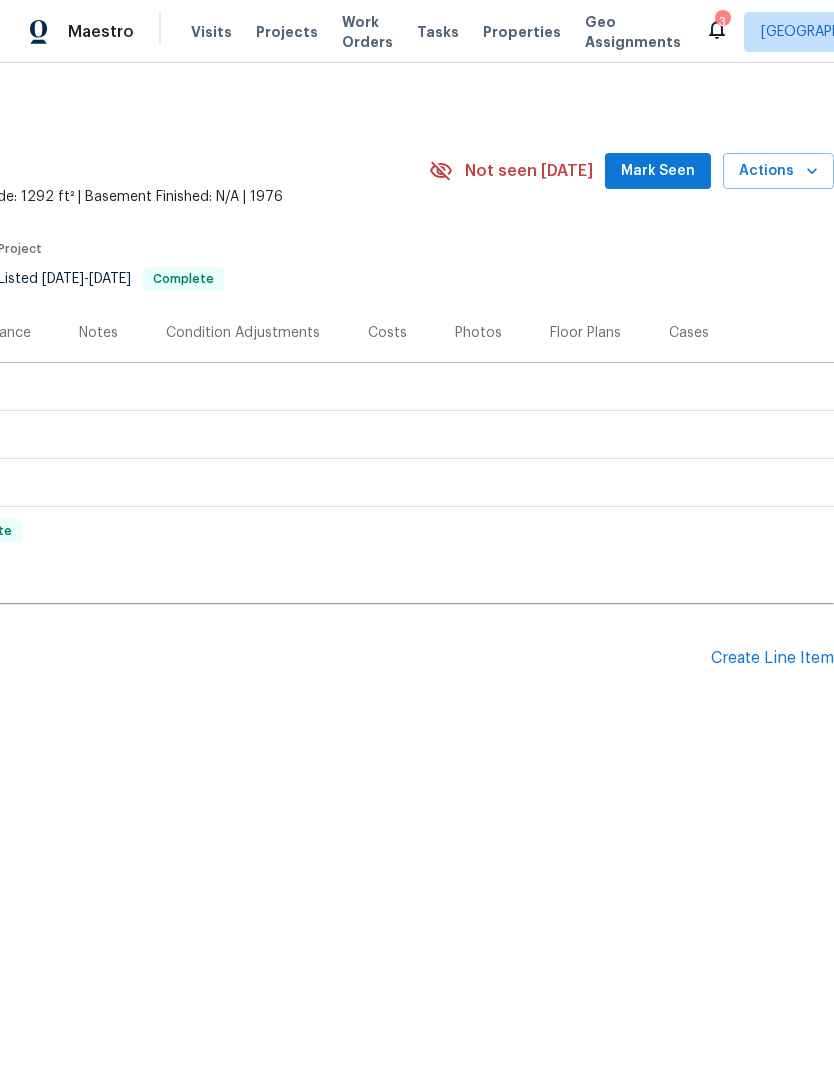 click on "Create Line Item" at bounding box center (772, 658) 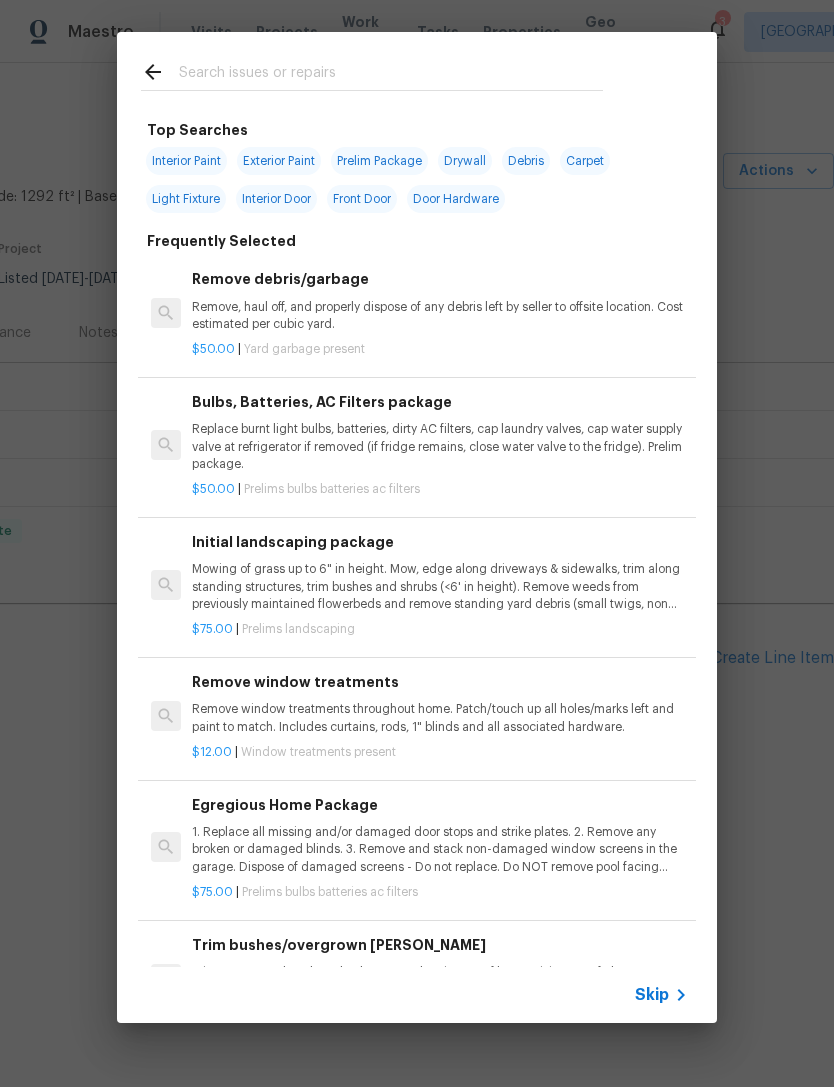 click on "Skip" at bounding box center [652, 995] 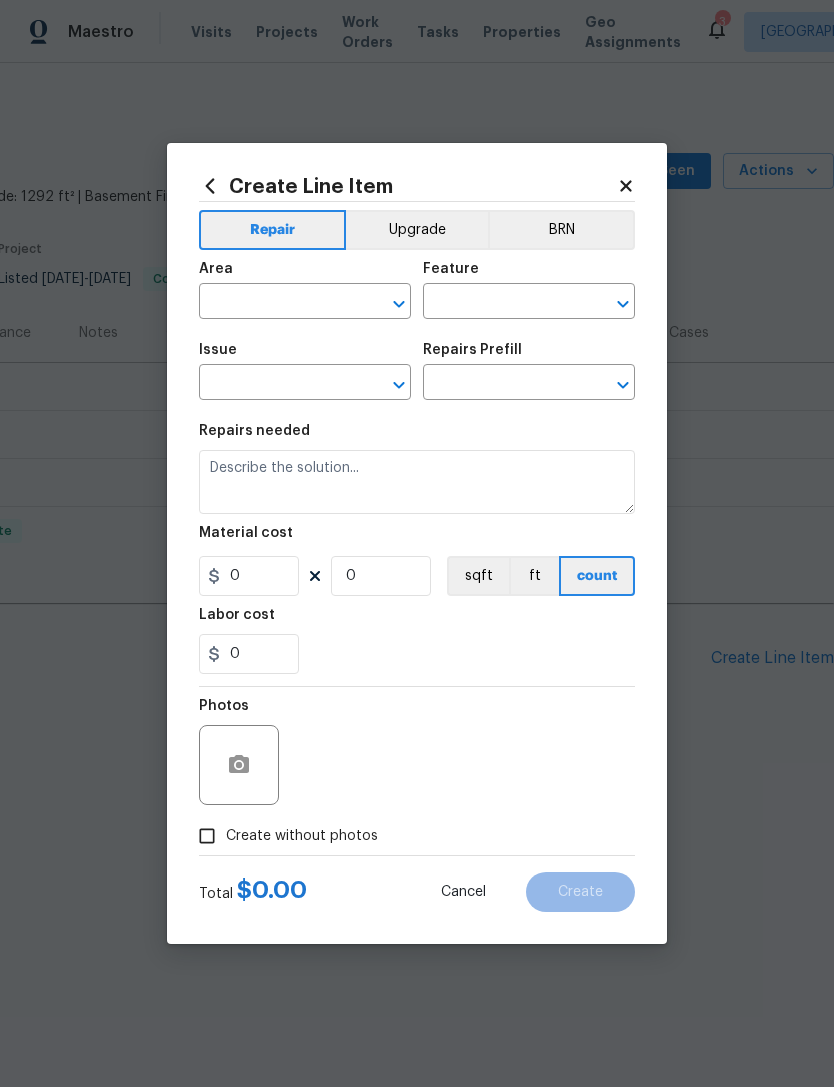 click at bounding box center [277, 384] 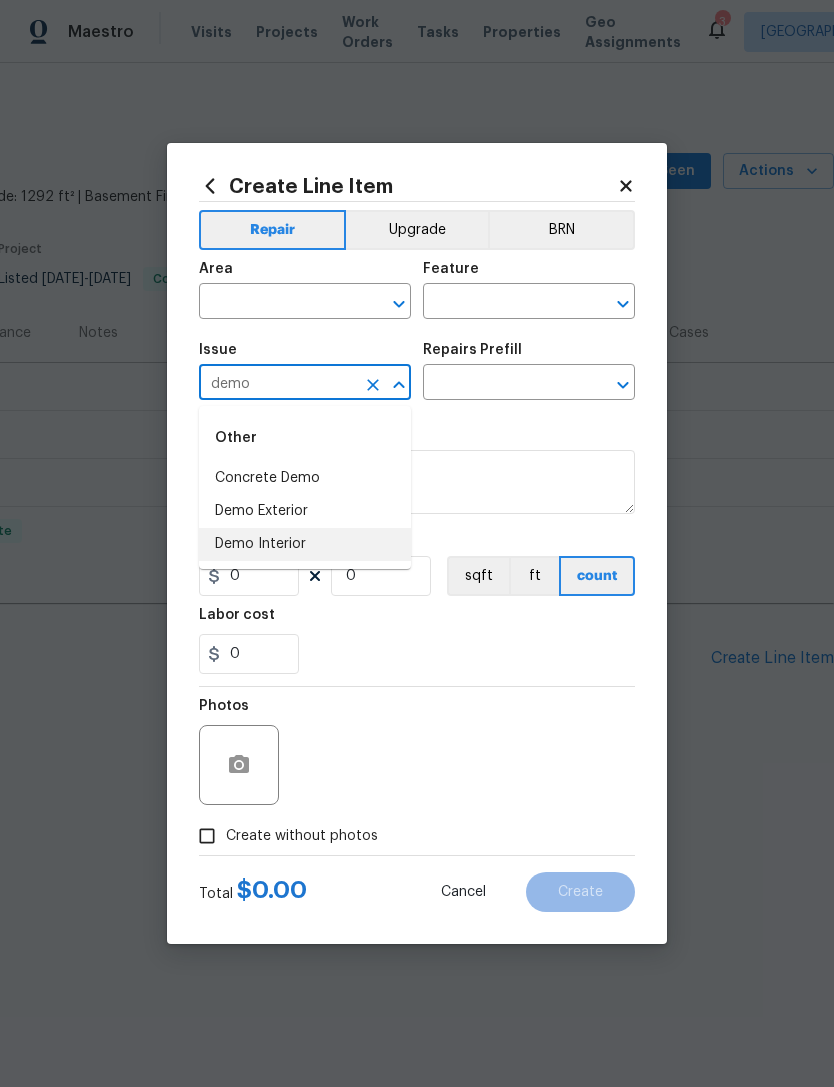 click on "Demo Interior" at bounding box center [305, 544] 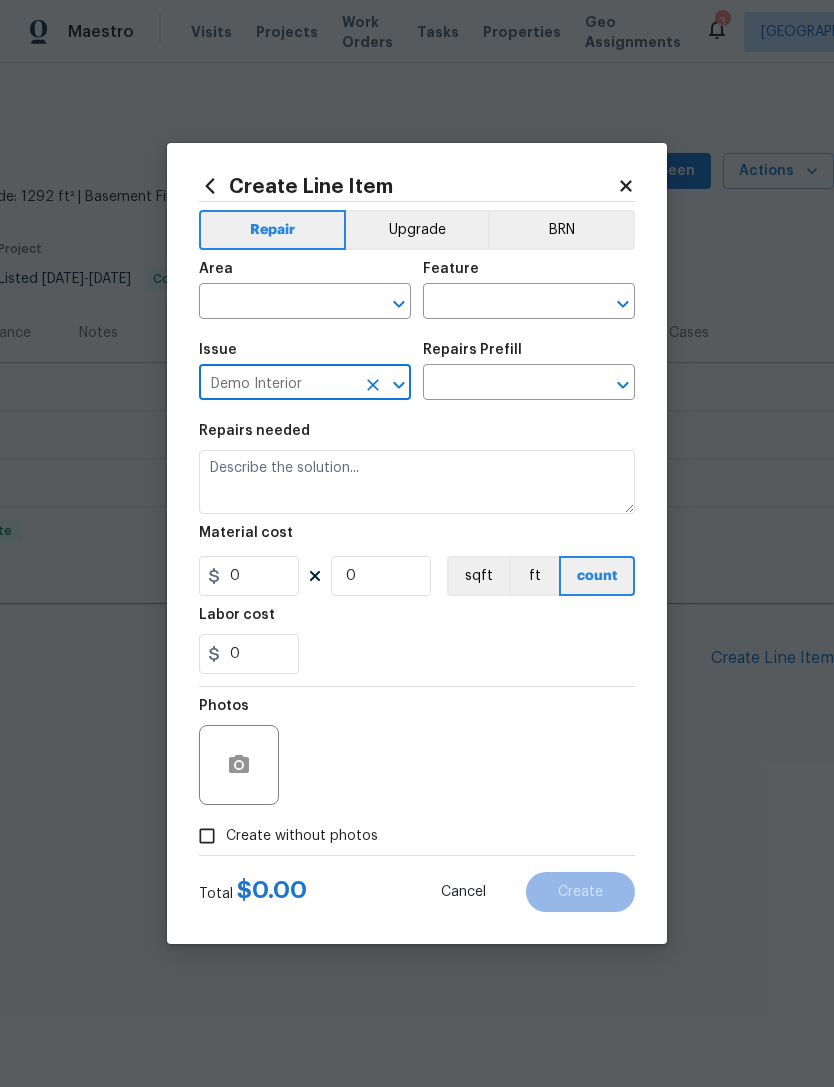 click at bounding box center (501, 384) 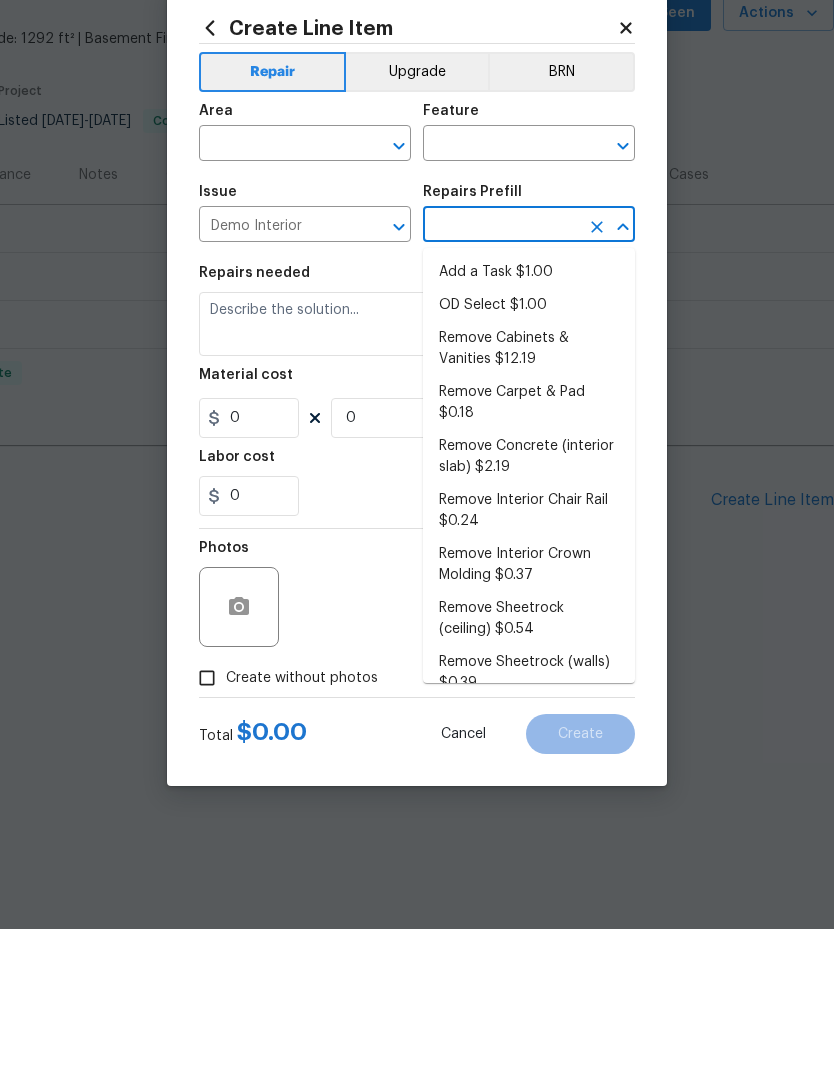 scroll, scrollTop: 0, scrollLeft: 0, axis: both 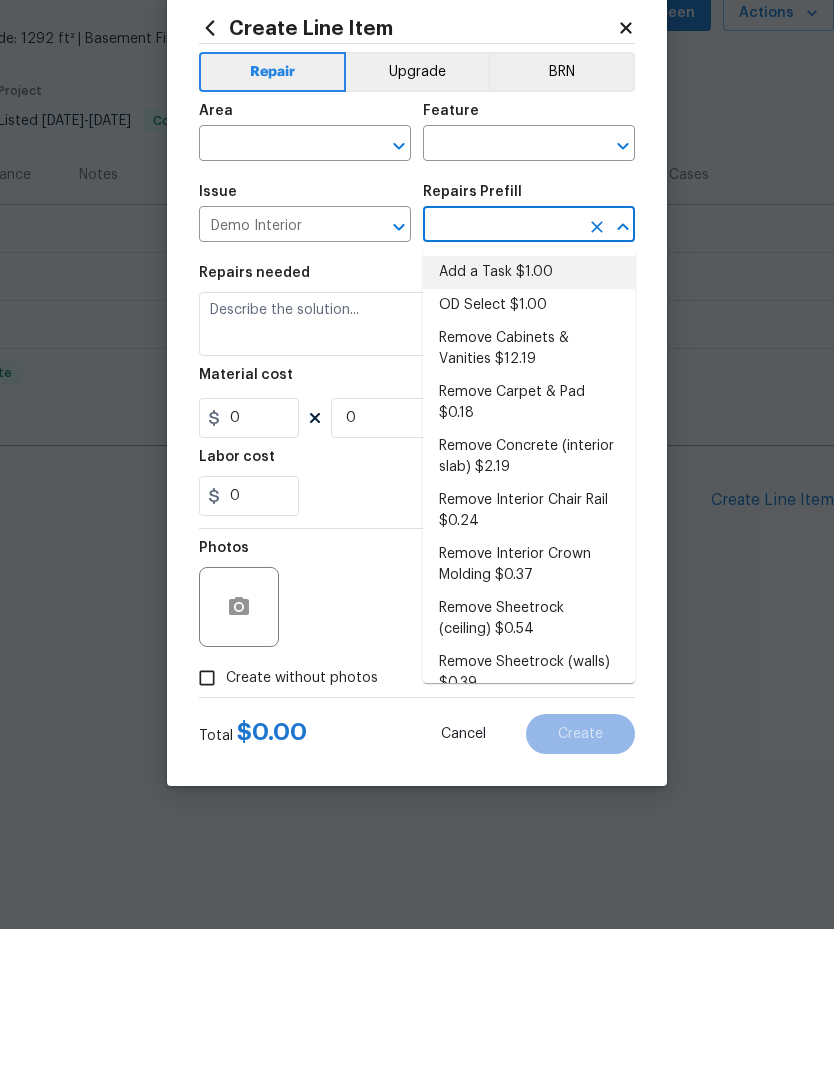 click on "Add a Task $1.00" at bounding box center (529, 430) 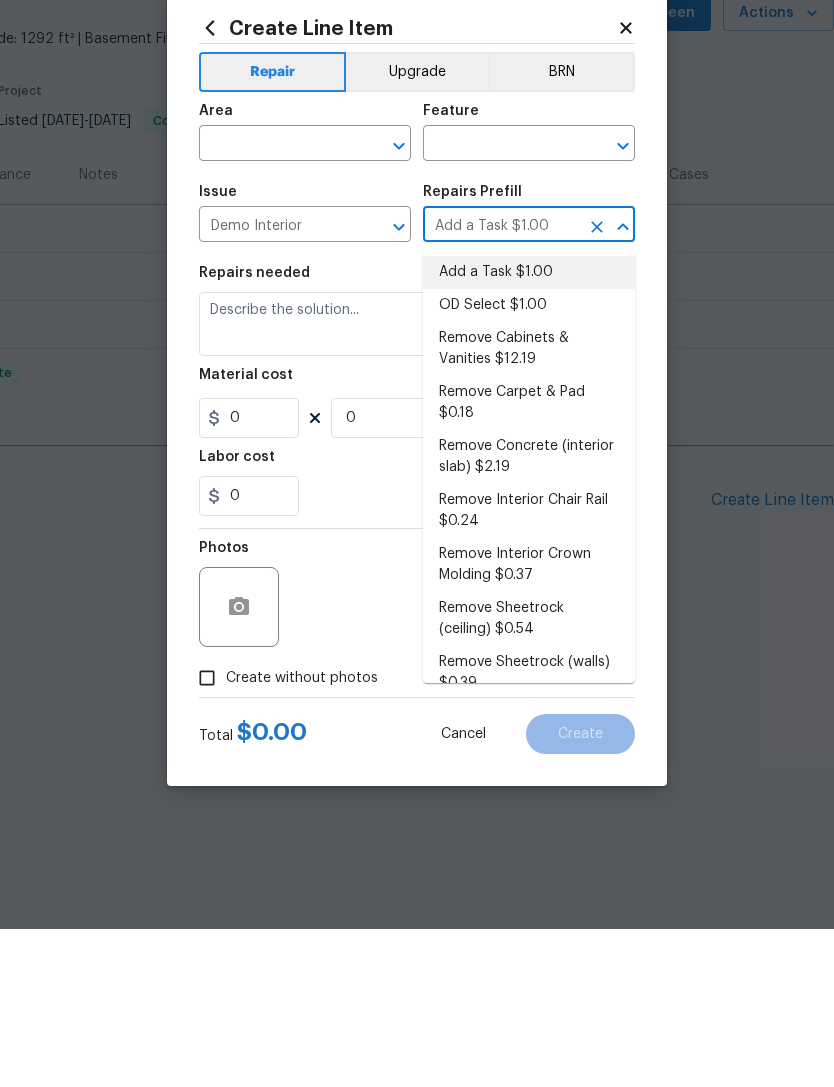 type on "Demolition" 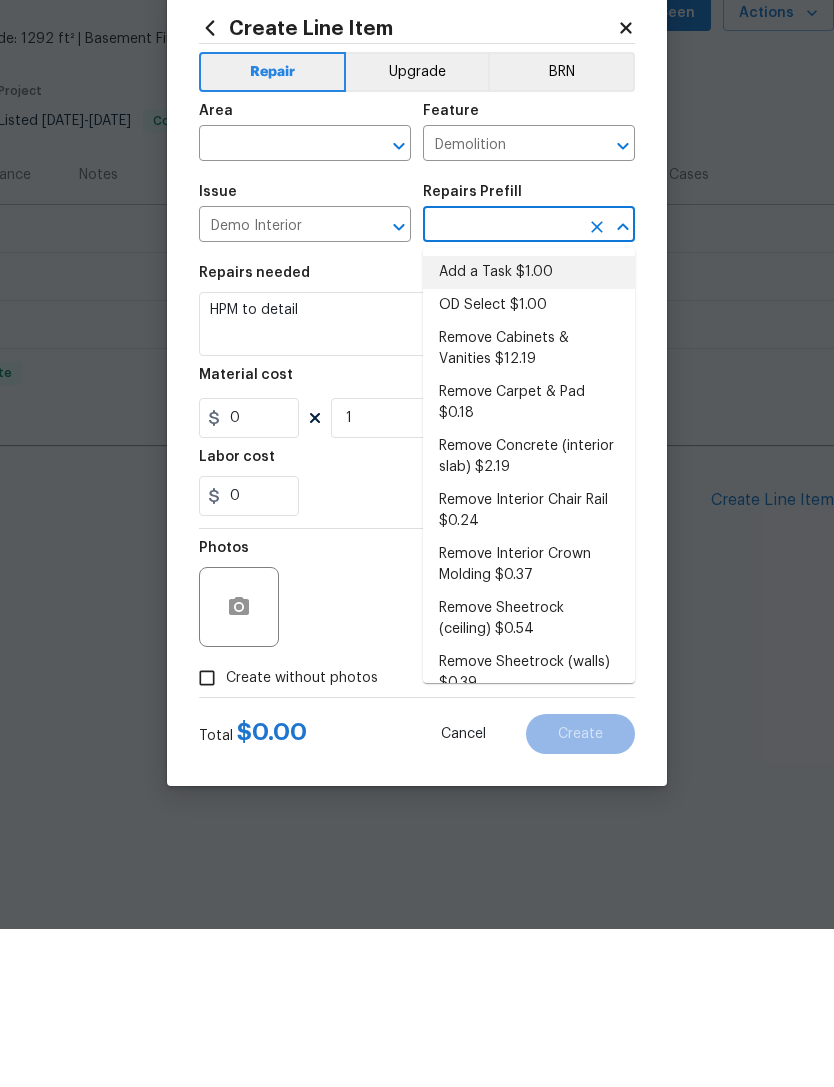 type on "Add a Task $1.00" 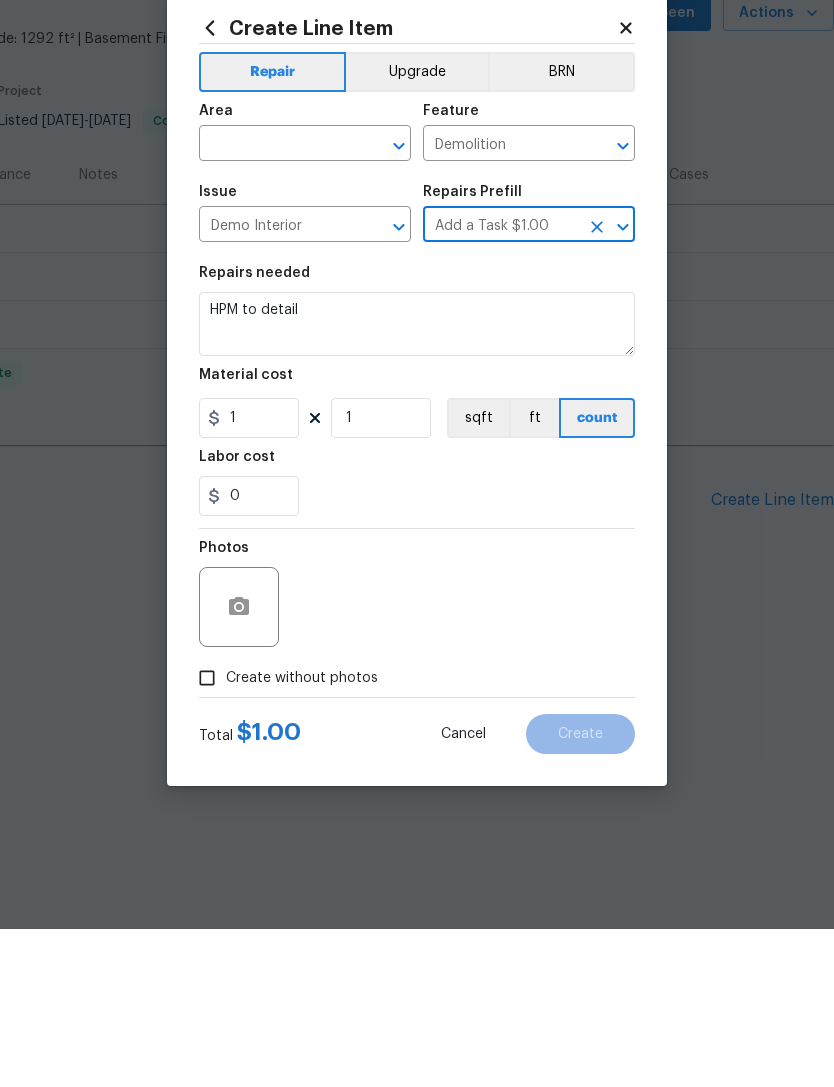 click at bounding box center [277, 303] 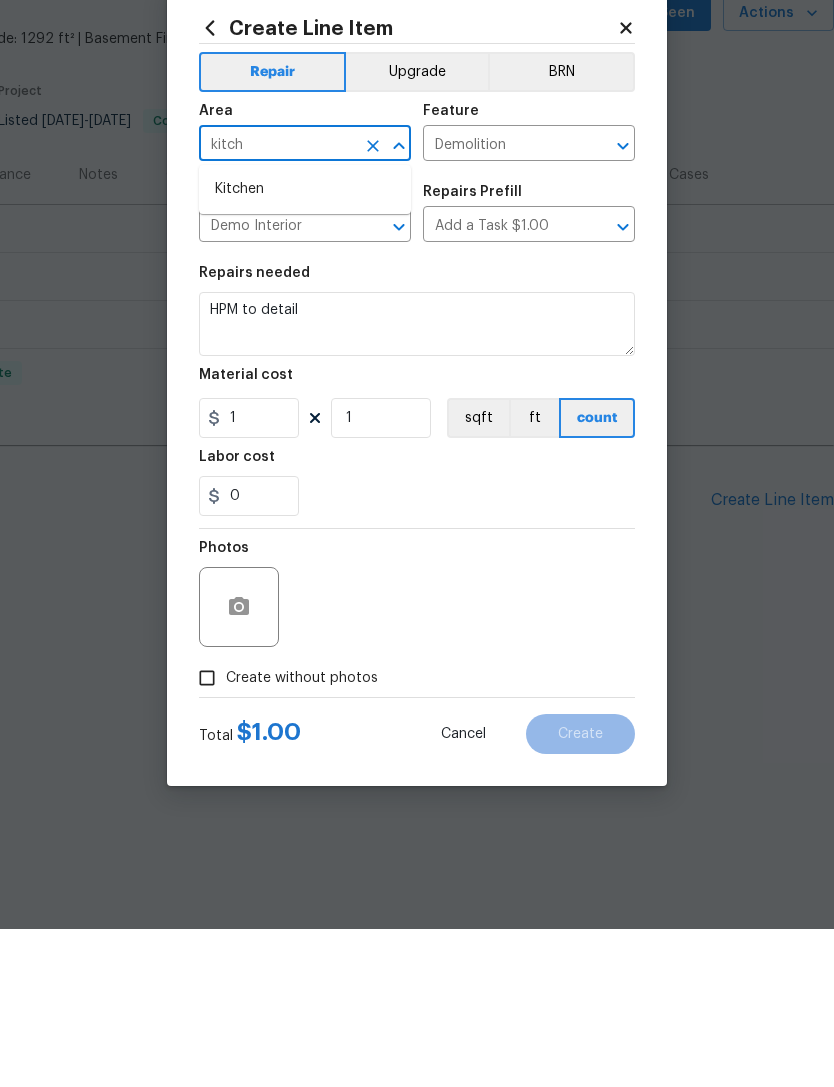 click on "Kitchen" at bounding box center (305, 347) 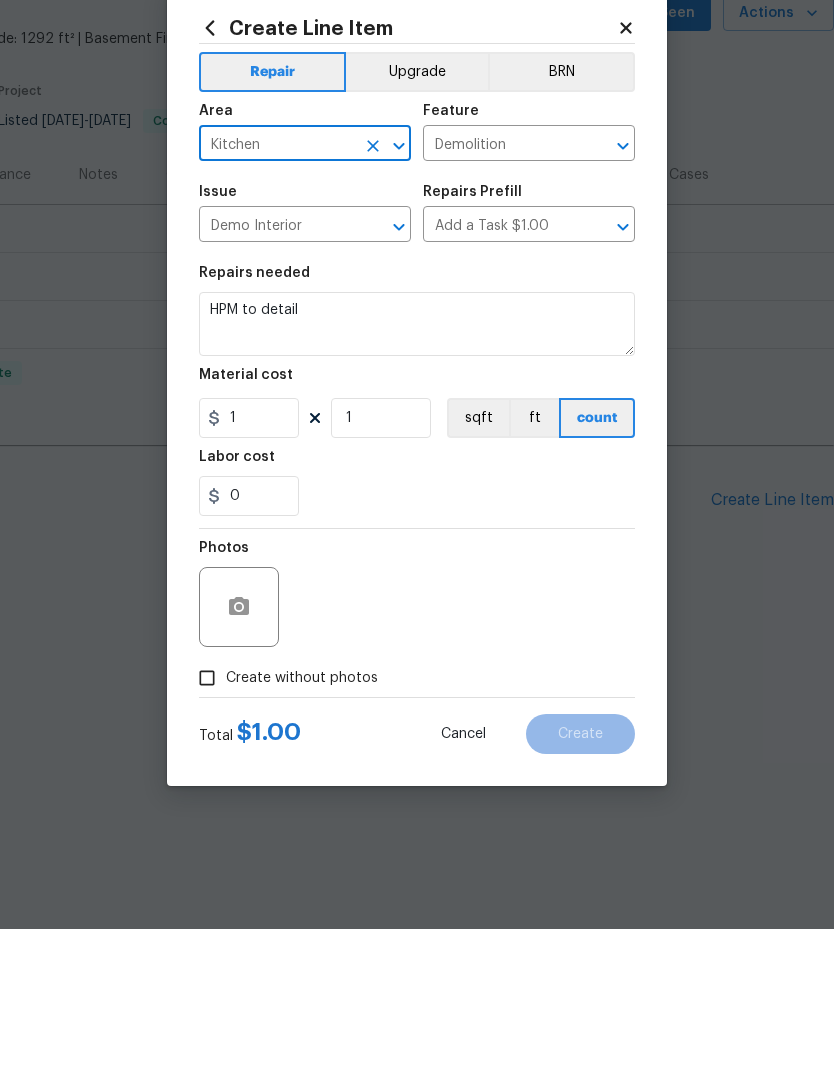 click on "Issue" at bounding box center (305, 356) 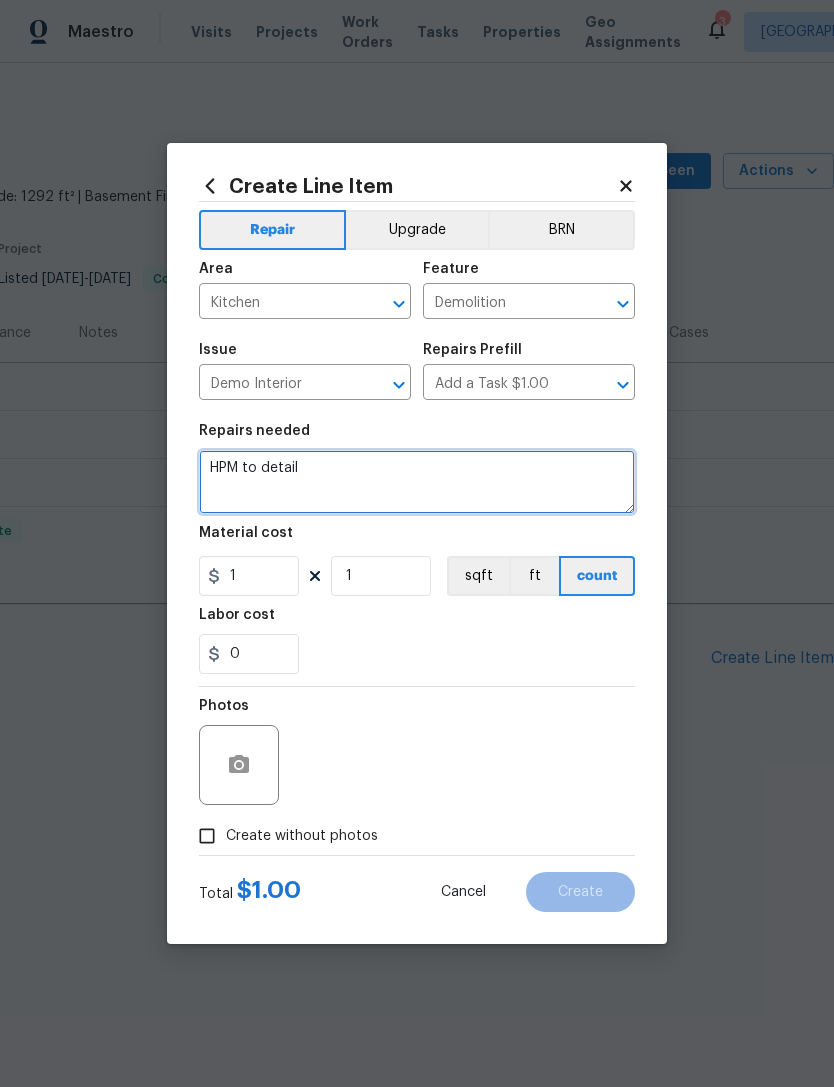 click on "HPM to detail" at bounding box center (417, 482) 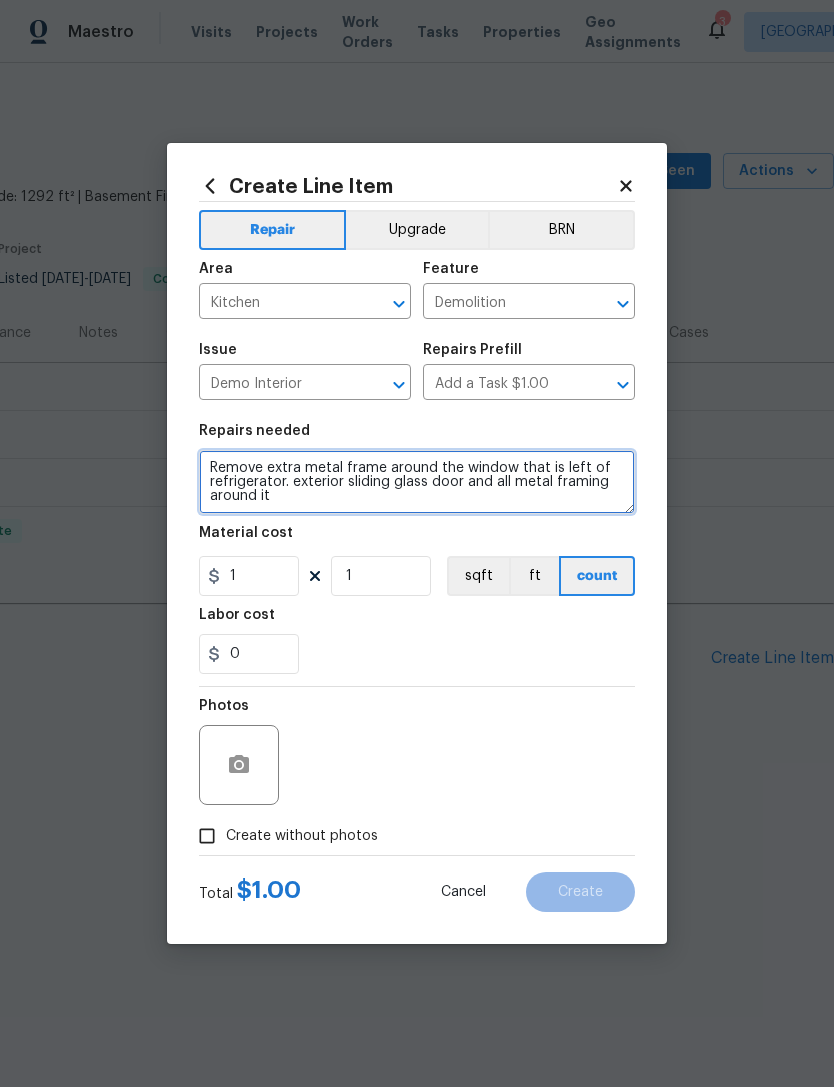 type on "Remove extra metal frame around the window that is left of refrigerator. exterior sliding glass door and all metal framing around it" 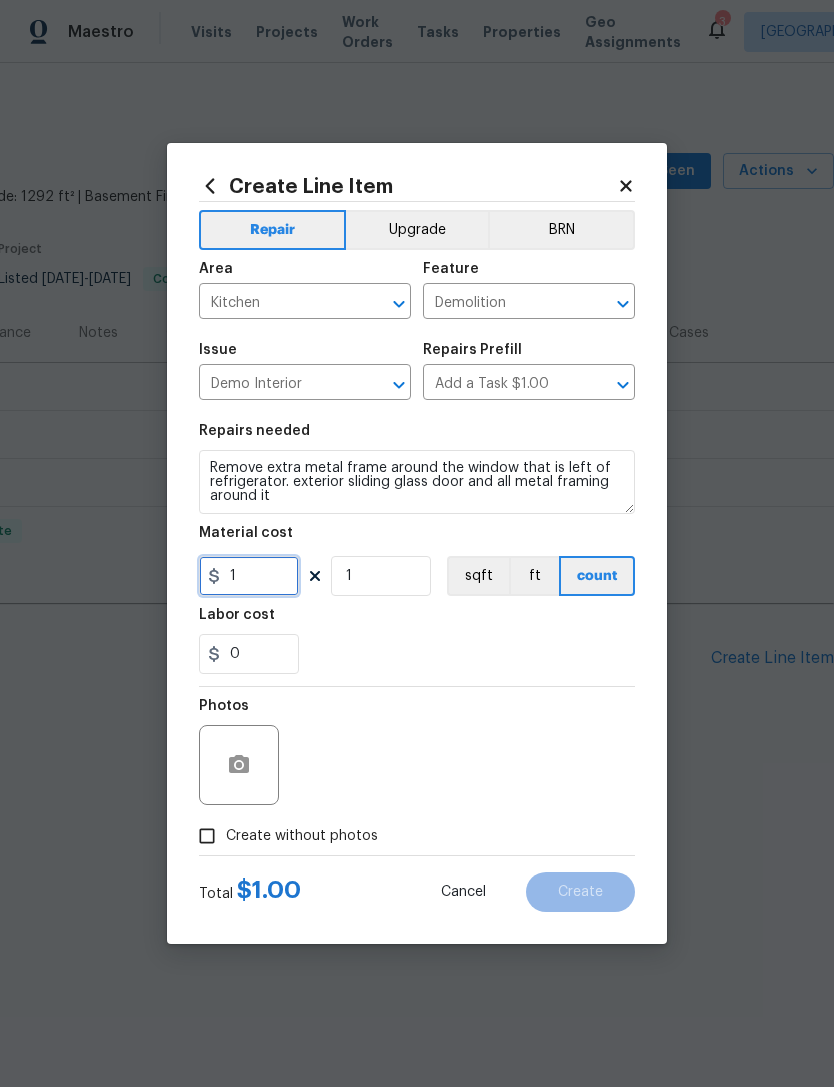 click on "1" at bounding box center (249, 576) 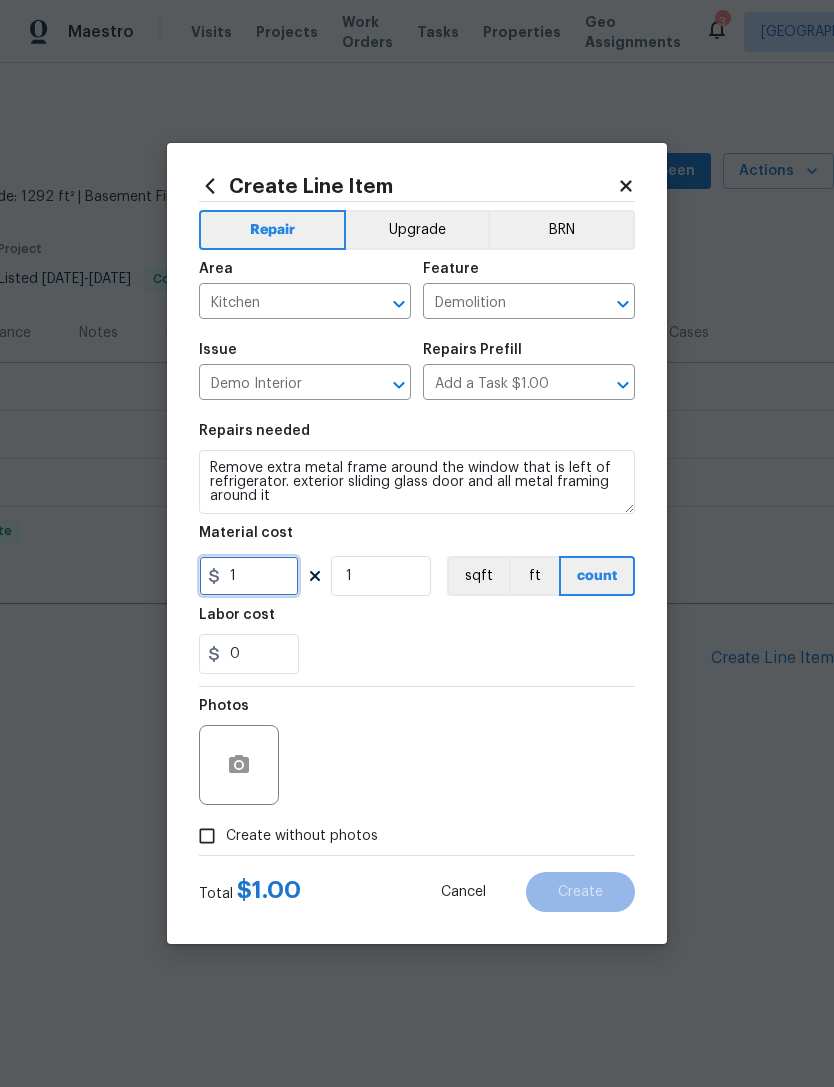 type on "0" 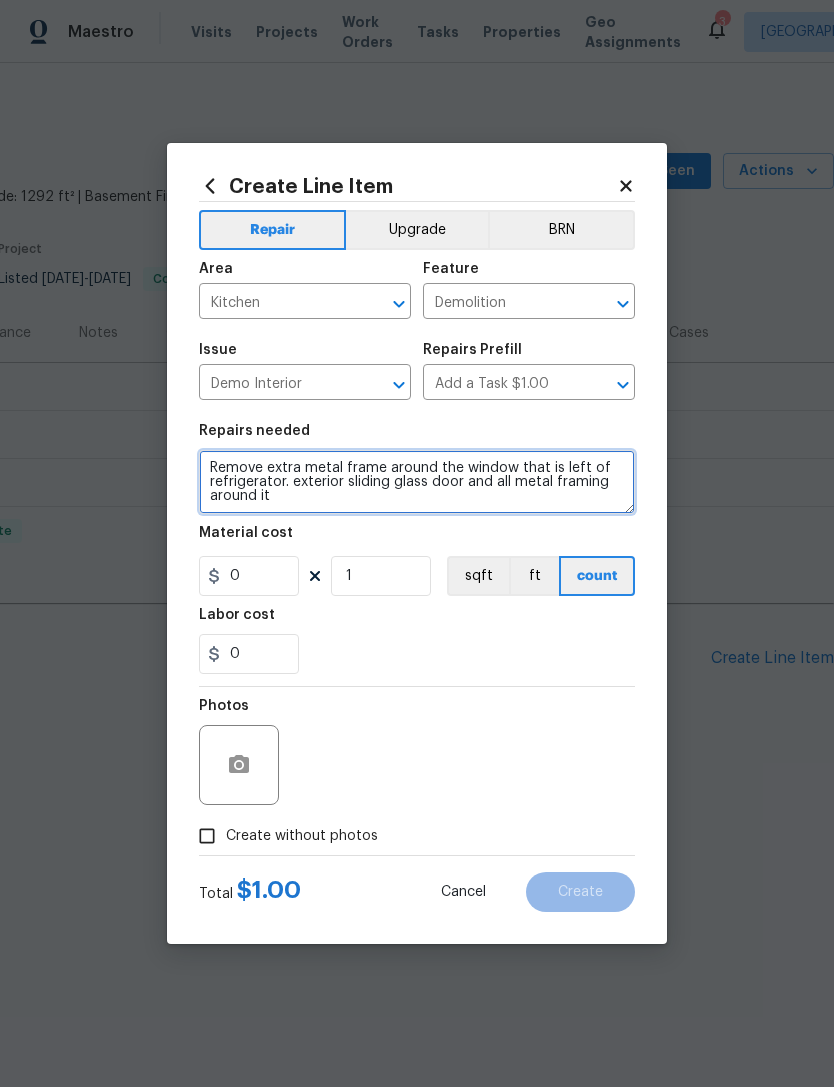 click on "Remove extra metal frame around the window that is left of refrigerator. exterior sliding glass door and all metal framing around it" at bounding box center [417, 482] 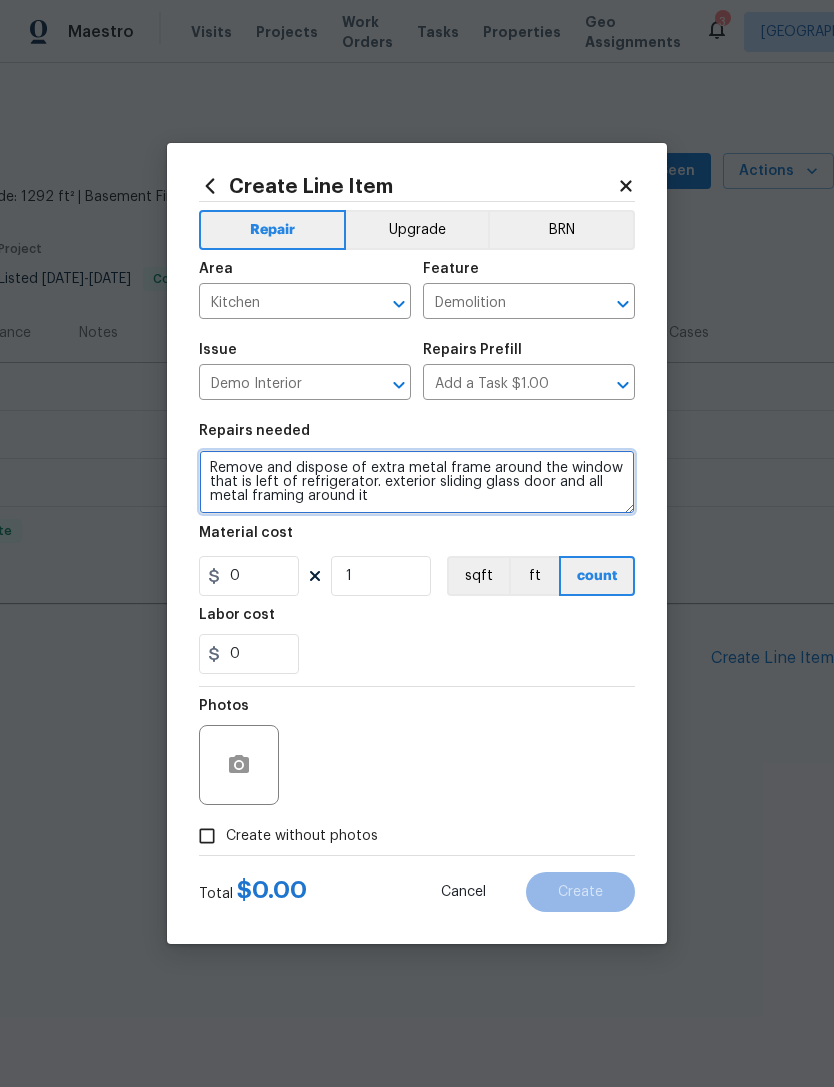type on "Remove and dispose of extra metal frame around the window that is left of refrigerator. exterior sliding glass door and all metal framing around it" 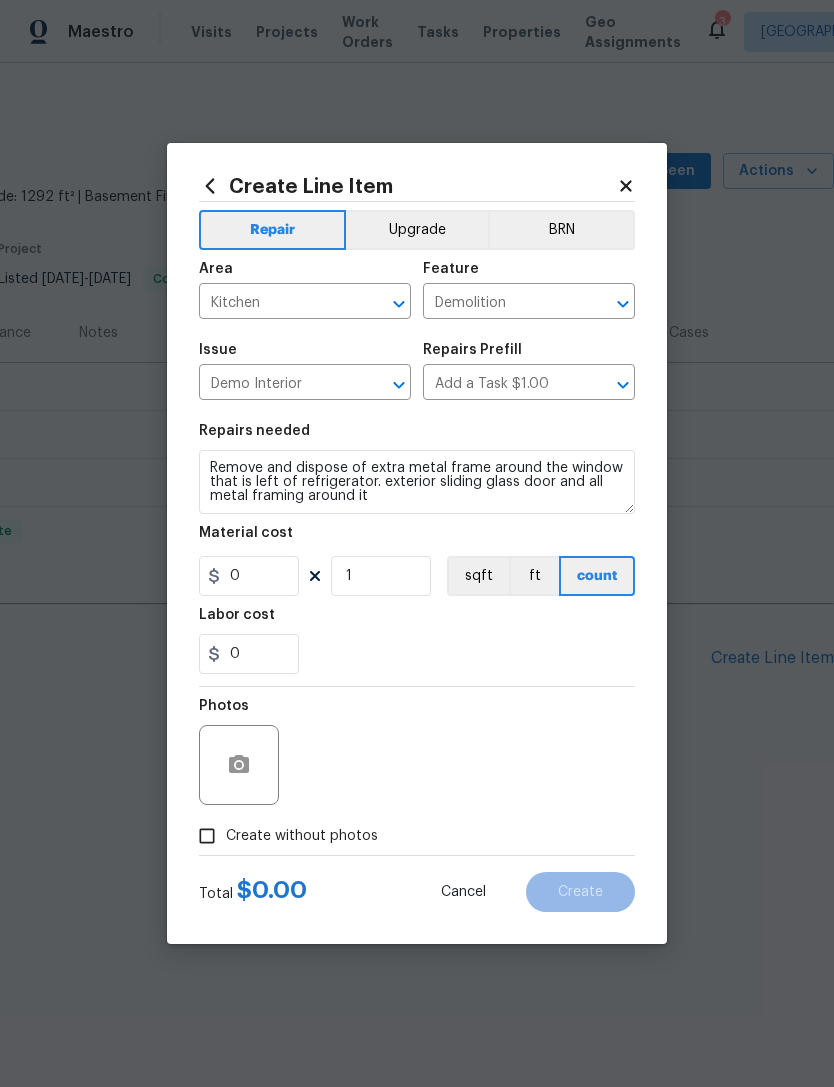 click on "Labor cost" at bounding box center (417, 621) 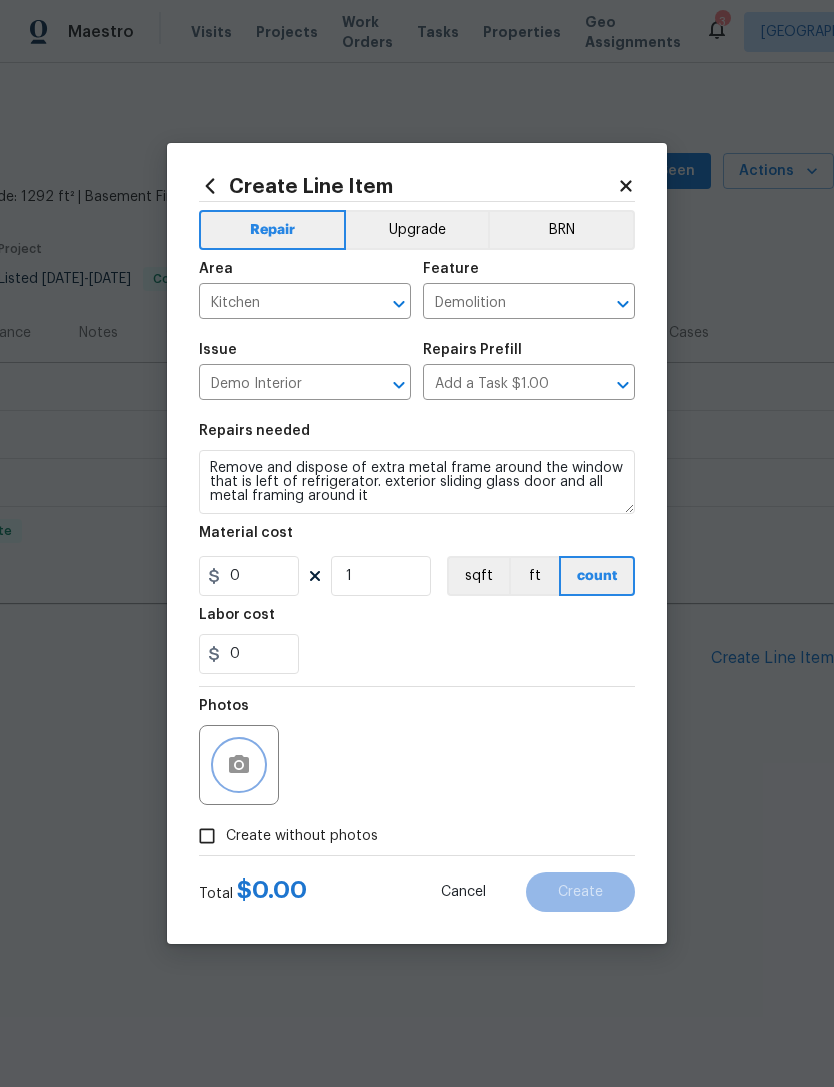 click 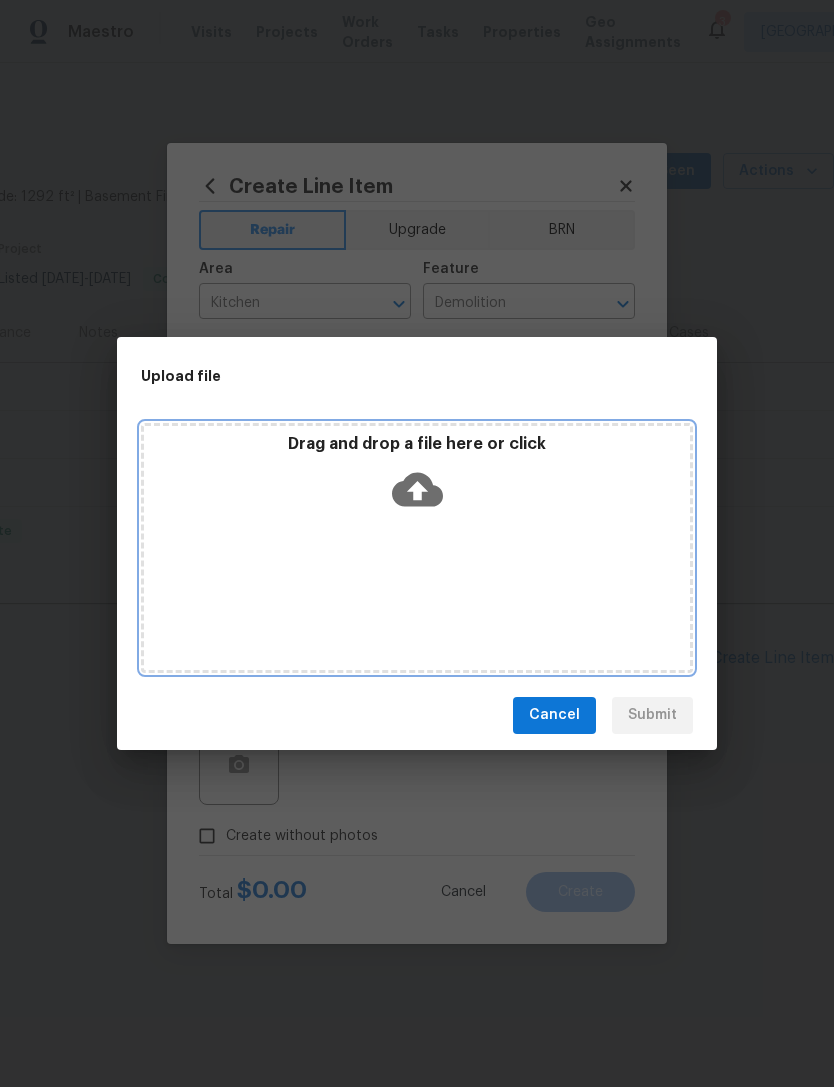 click on "Drag and drop a file here or click" at bounding box center [417, 477] 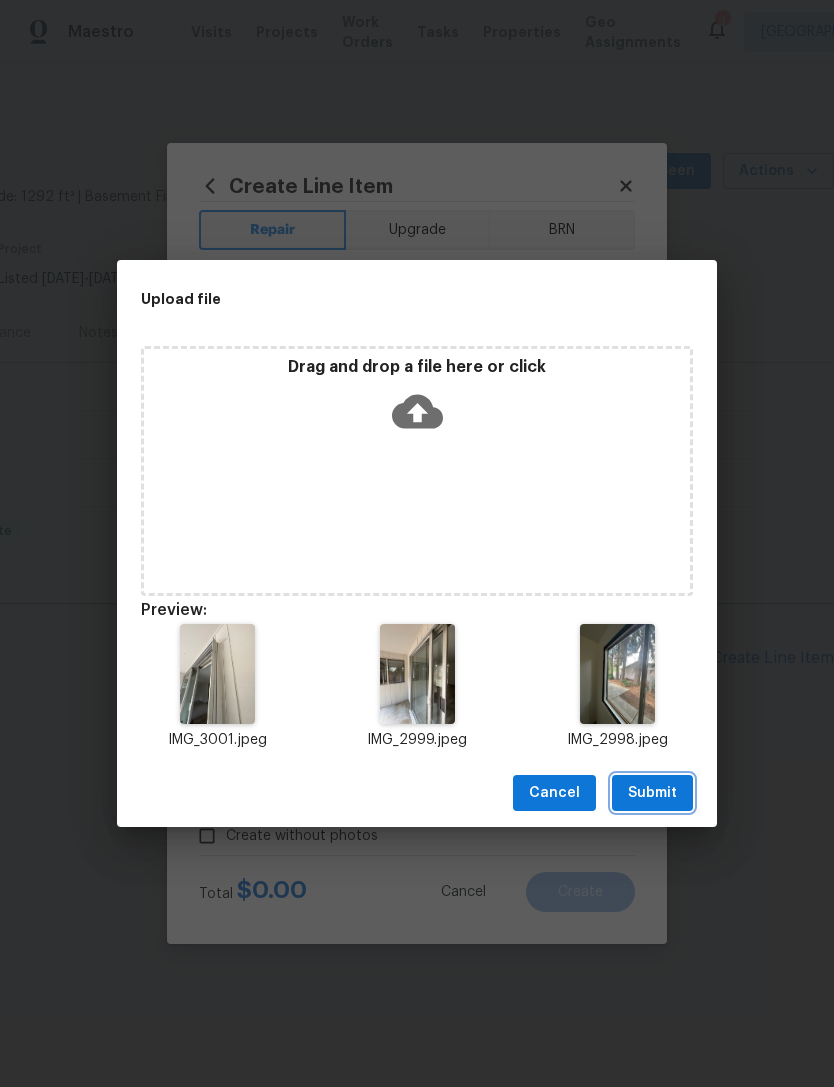 click on "Submit" at bounding box center [652, 793] 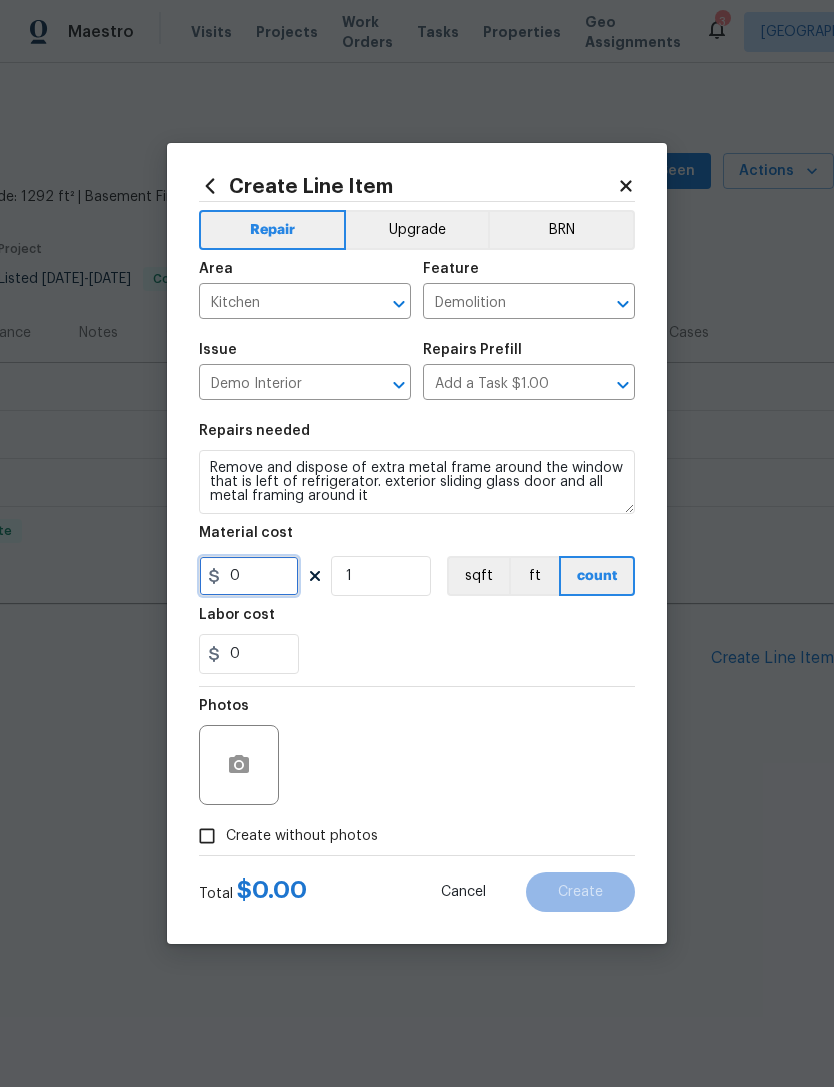 click on "0" at bounding box center [249, 576] 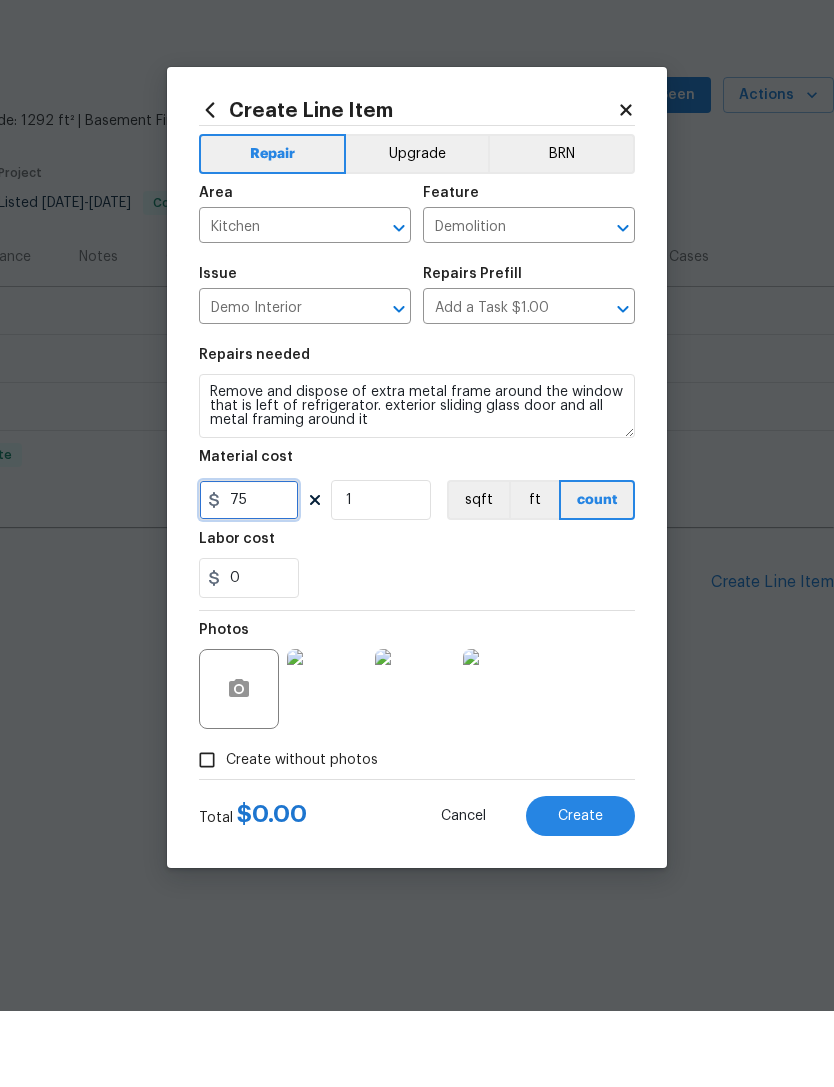 type on "75" 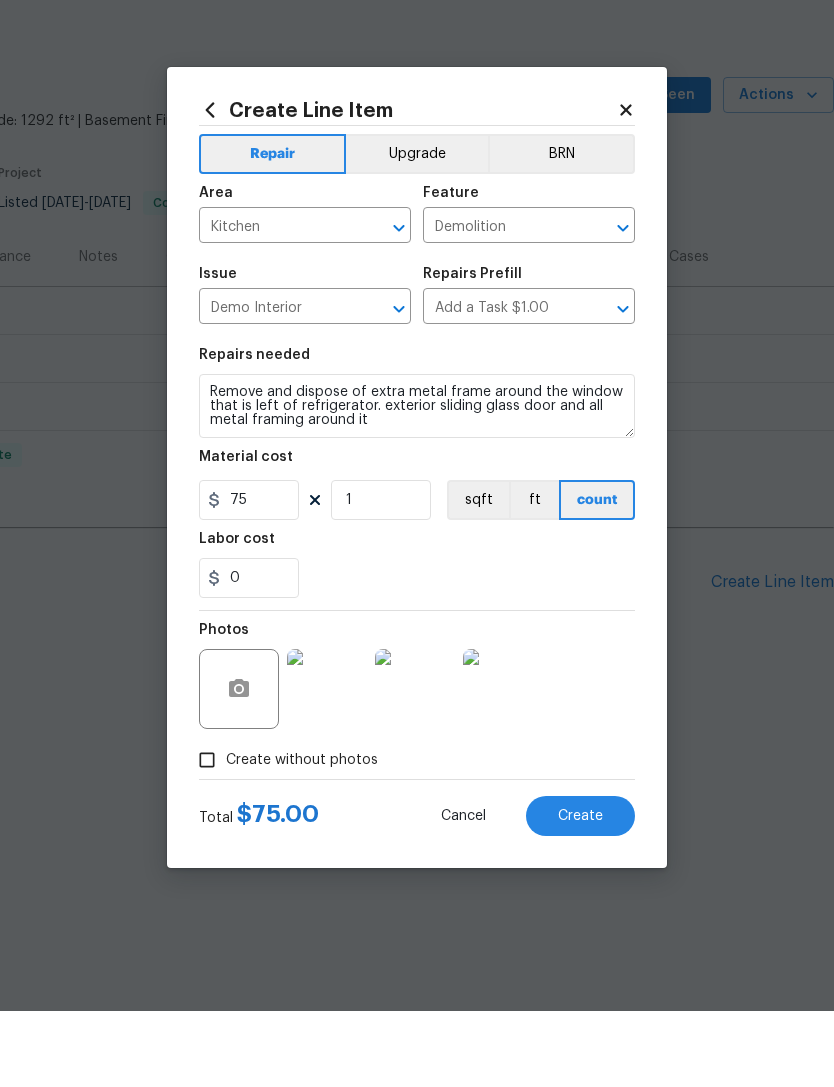 click on "0" at bounding box center [417, 654] 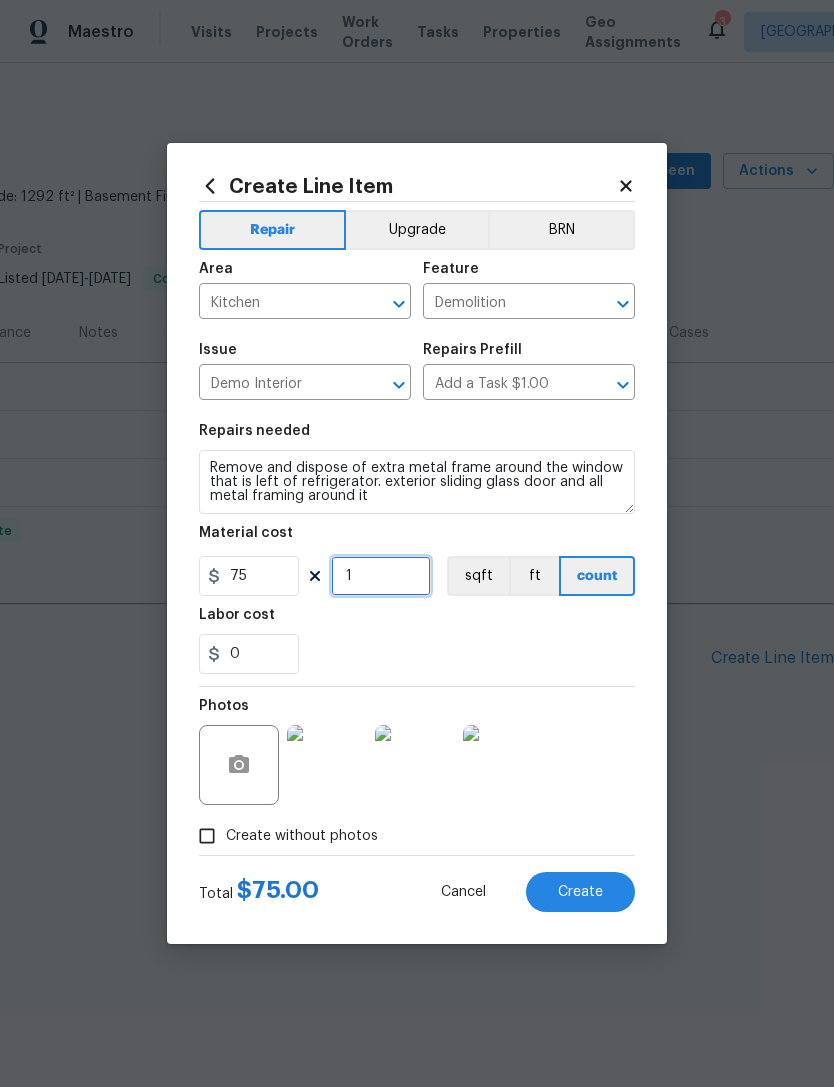 click on "1" at bounding box center [381, 576] 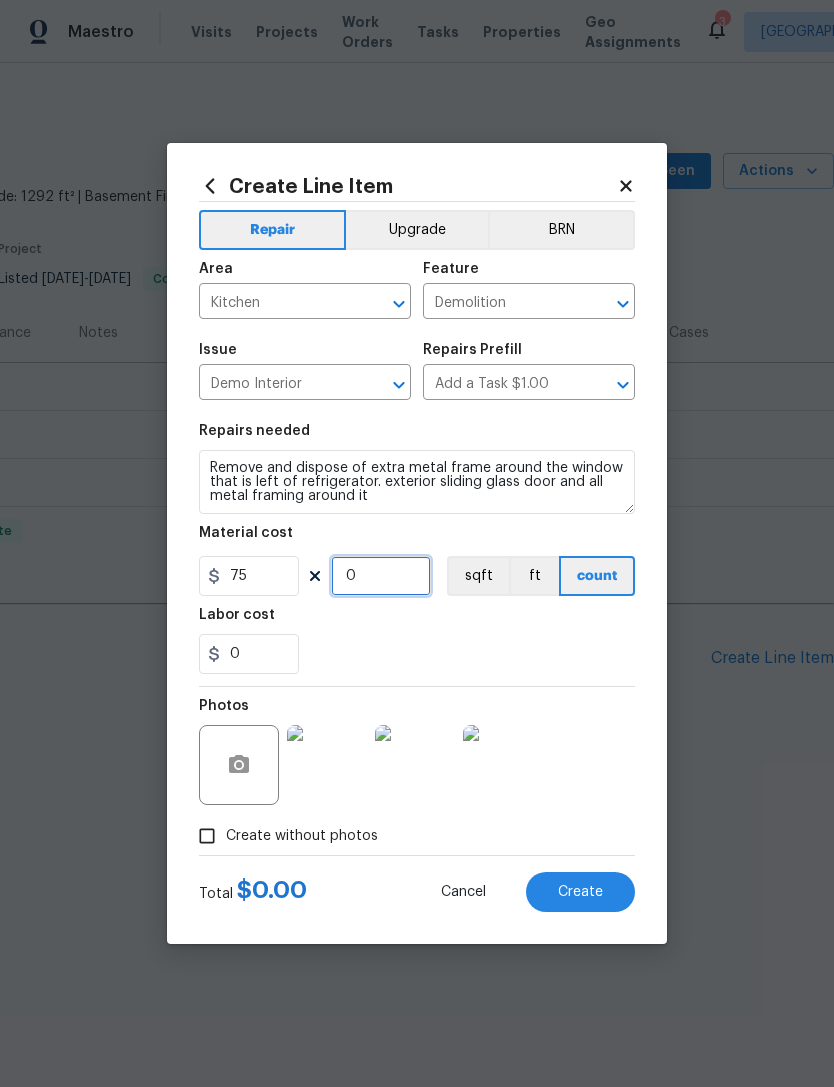 type on "2" 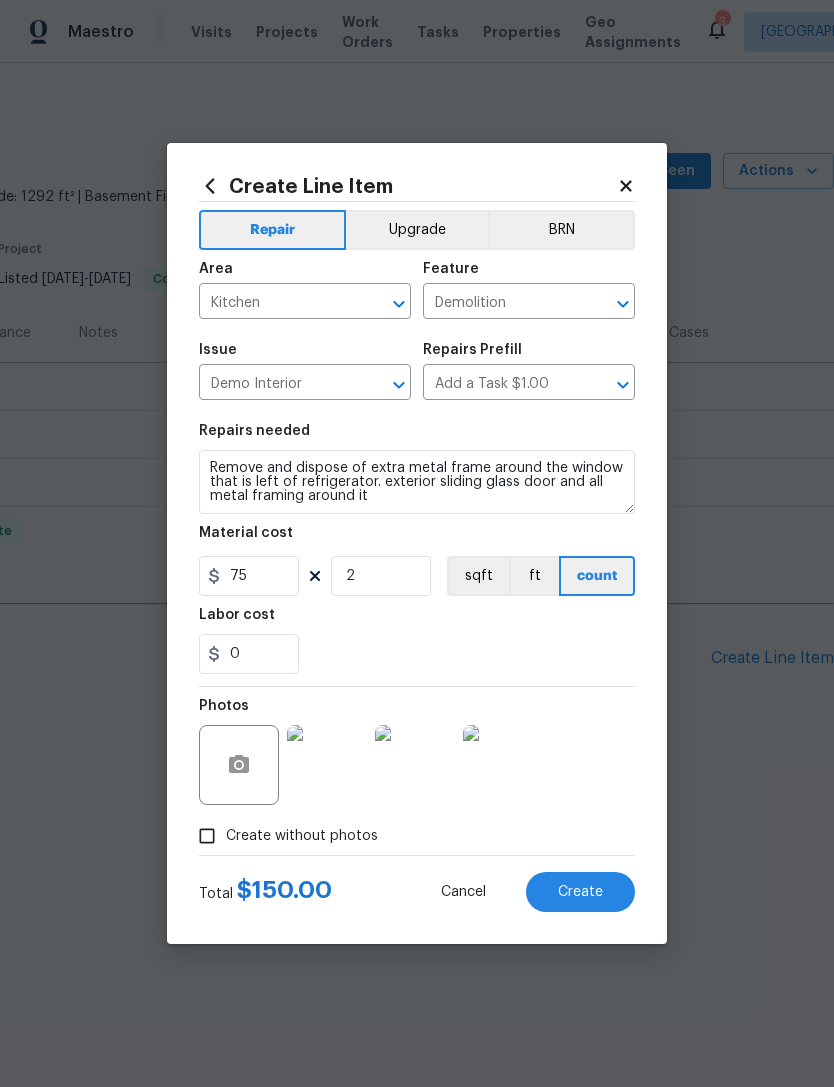 click on "0" at bounding box center [417, 654] 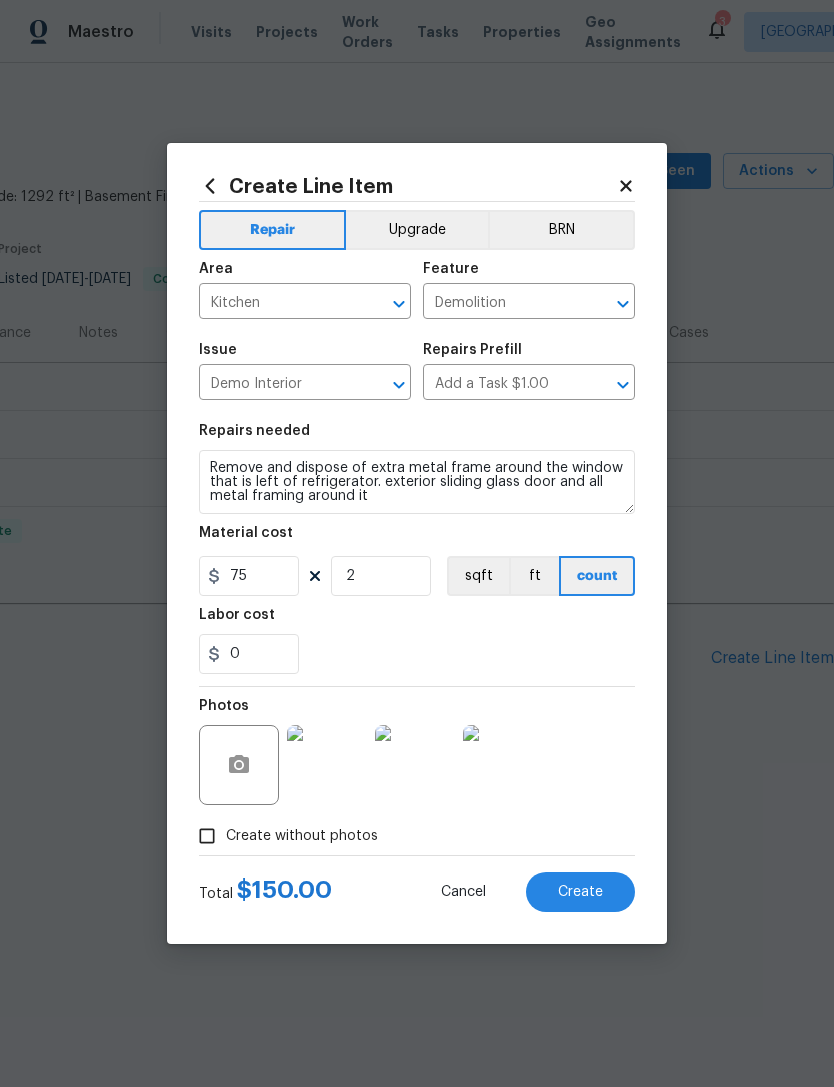 click on "Create" at bounding box center [580, 892] 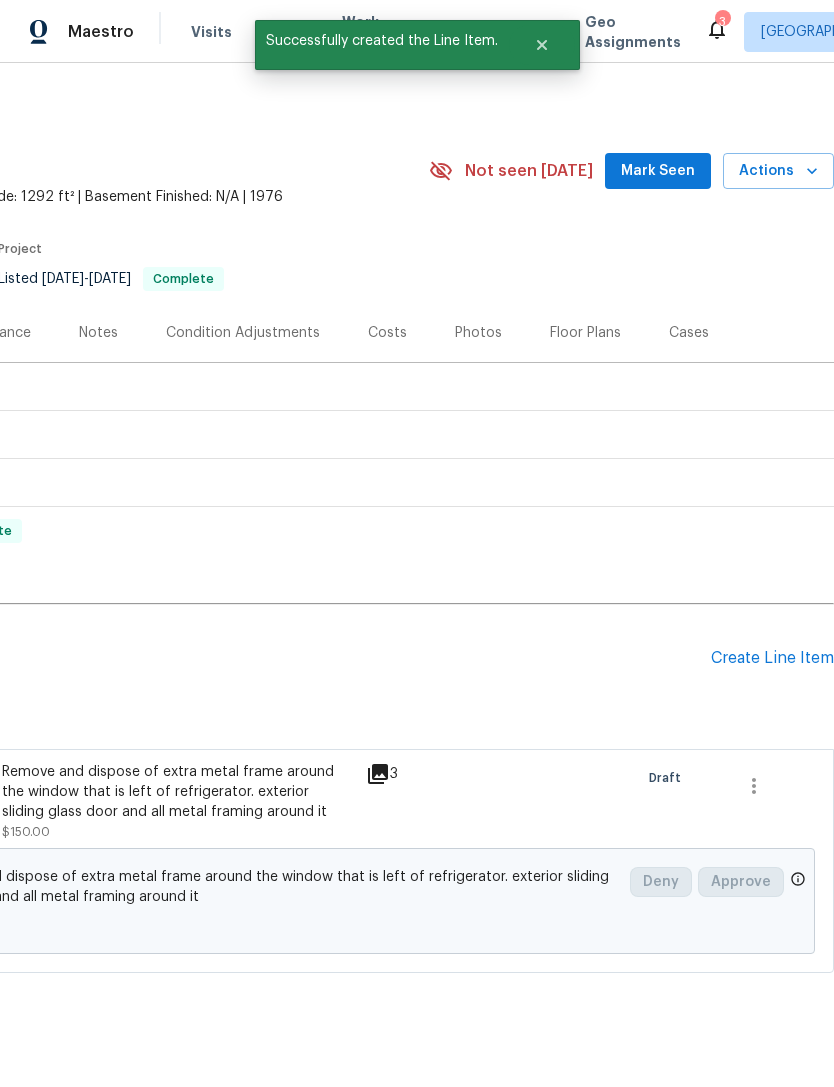 click on "Create Line Item" at bounding box center (772, 658) 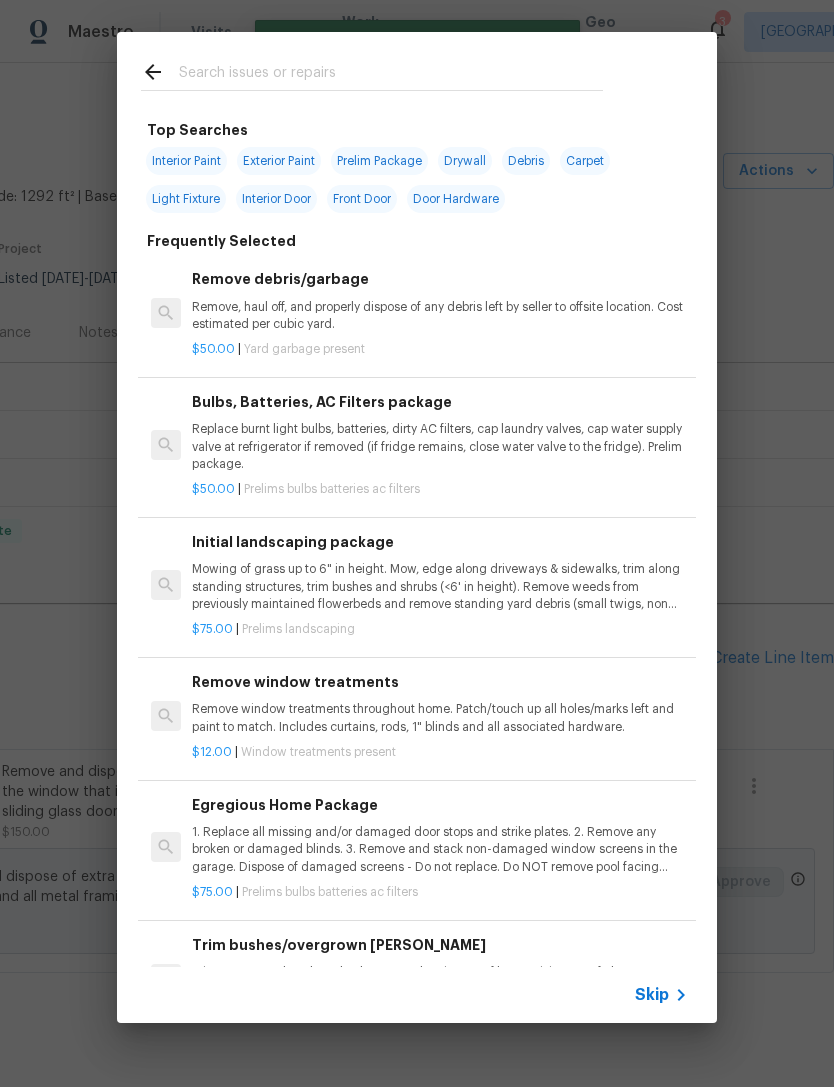 click on "Skip" at bounding box center [652, 995] 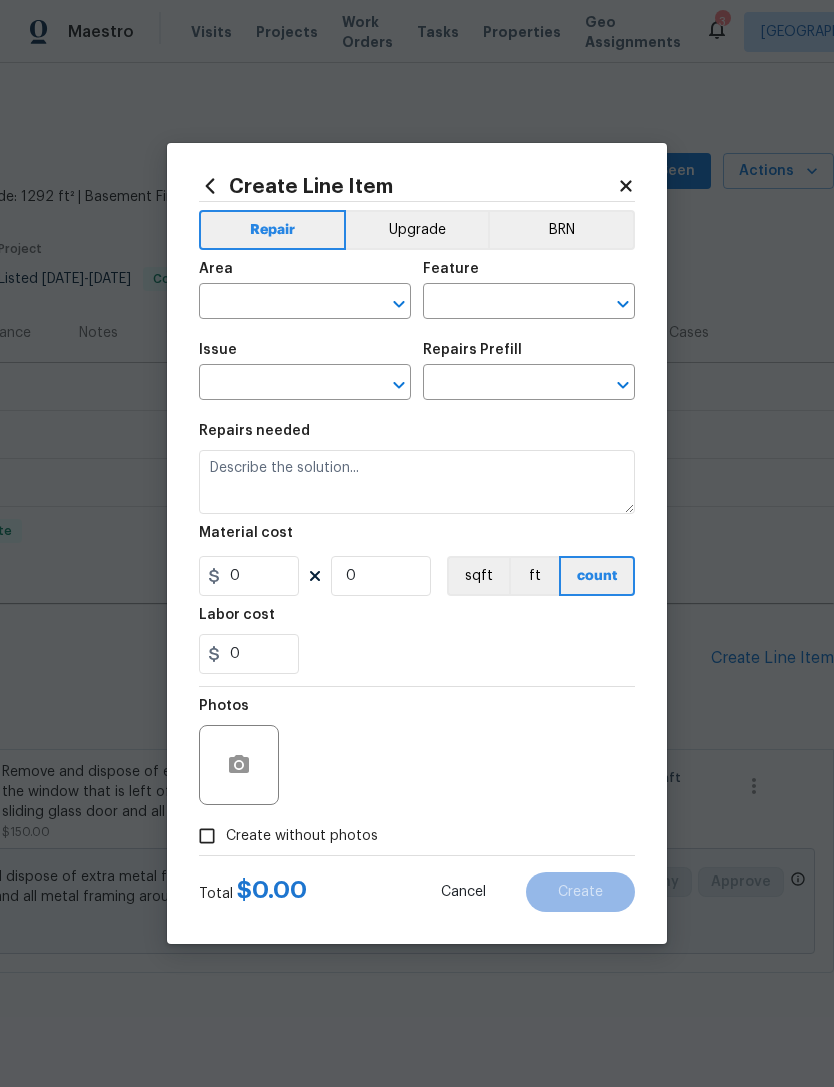 click at bounding box center [277, 384] 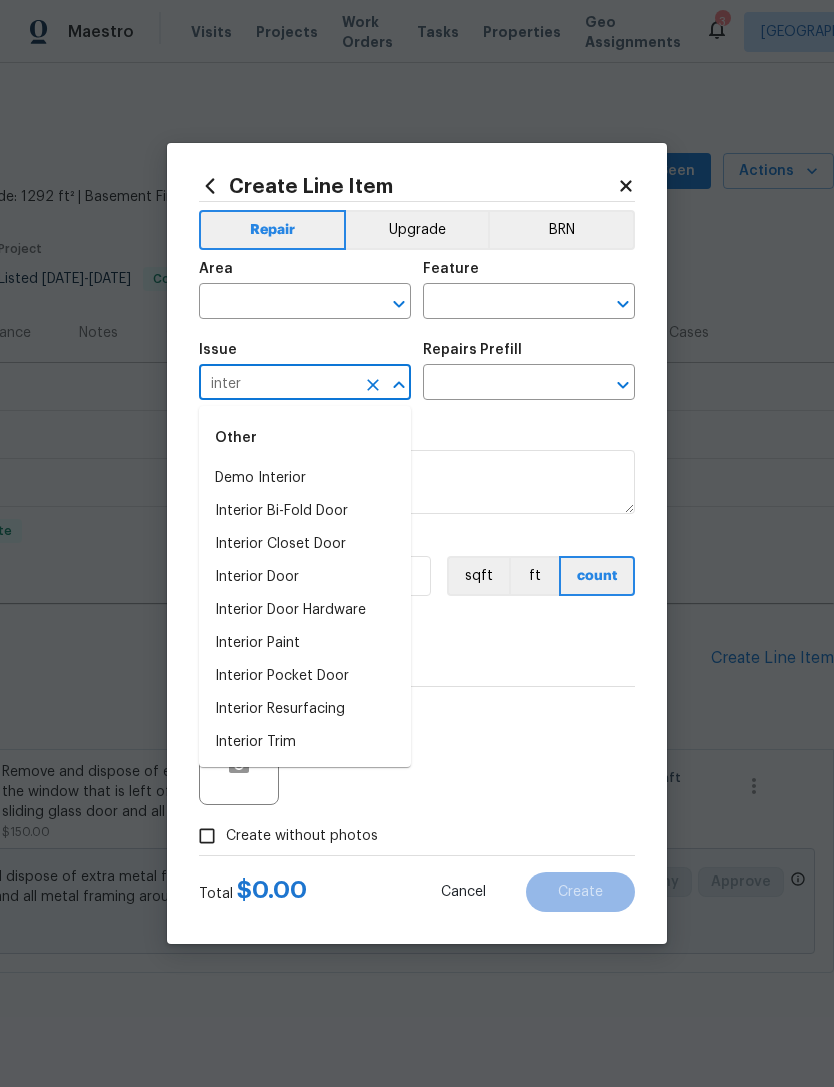 click on "Interior Paint" at bounding box center [305, 643] 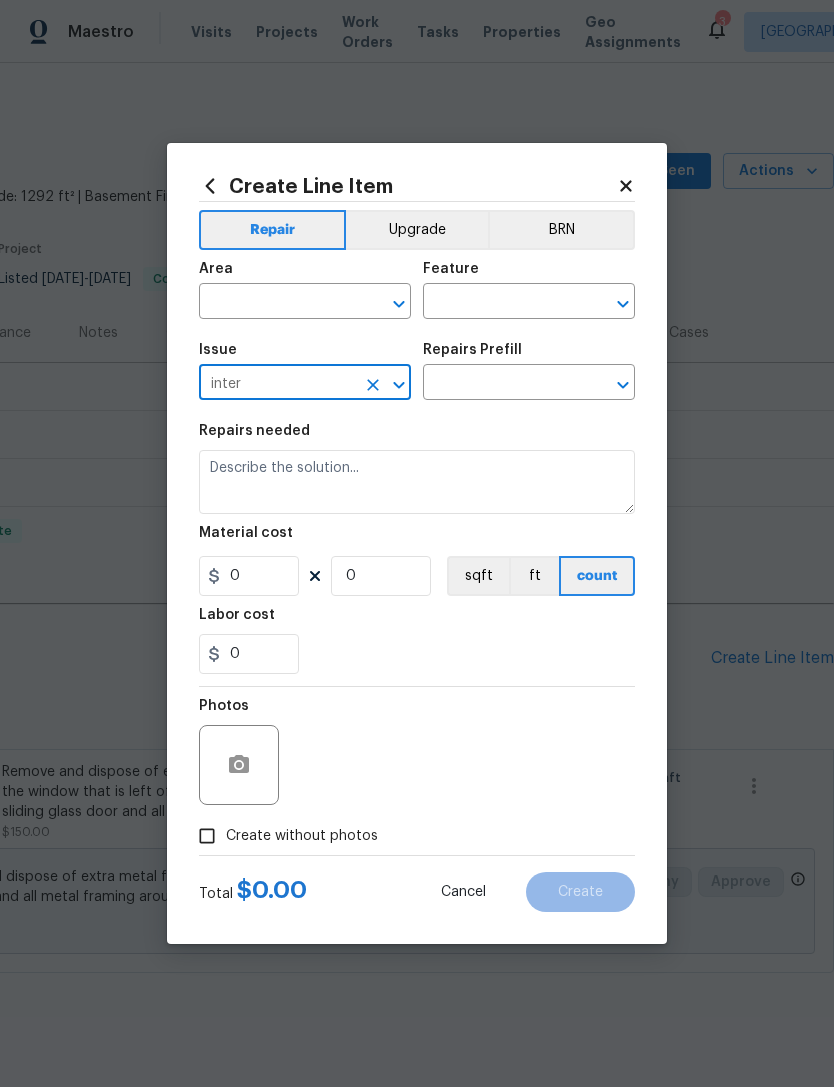 type on "Interior Paint" 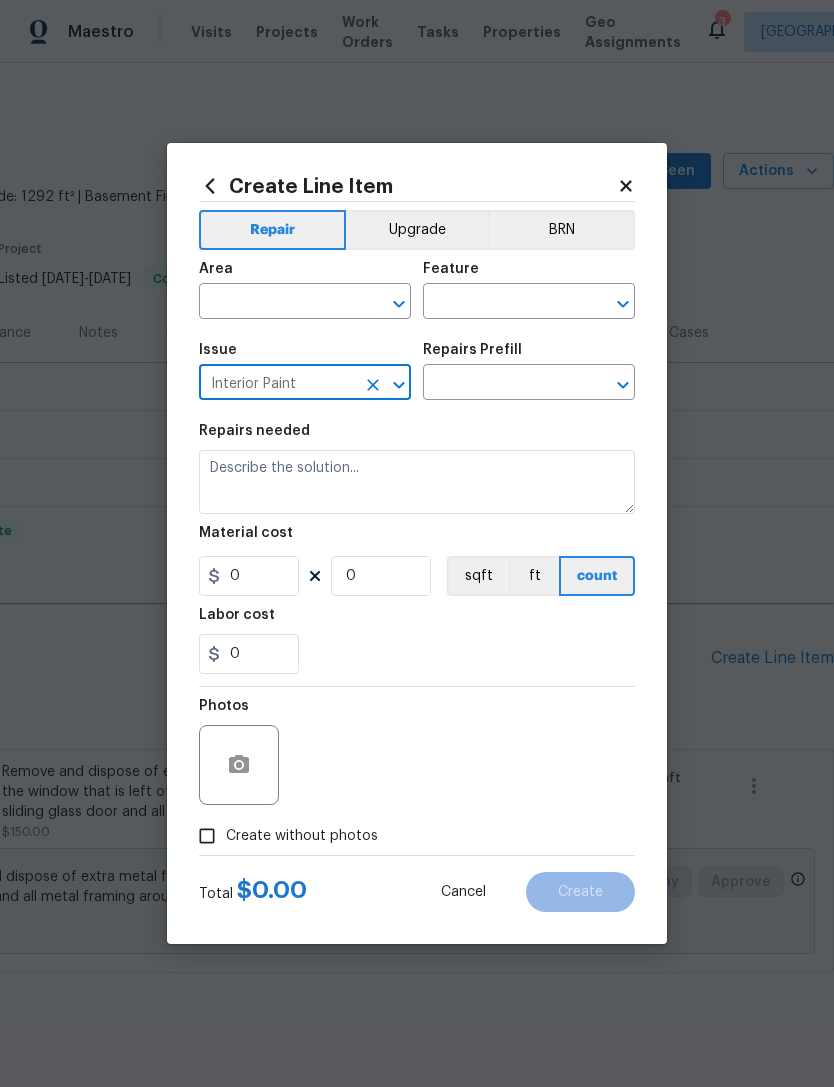 click at bounding box center (501, 384) 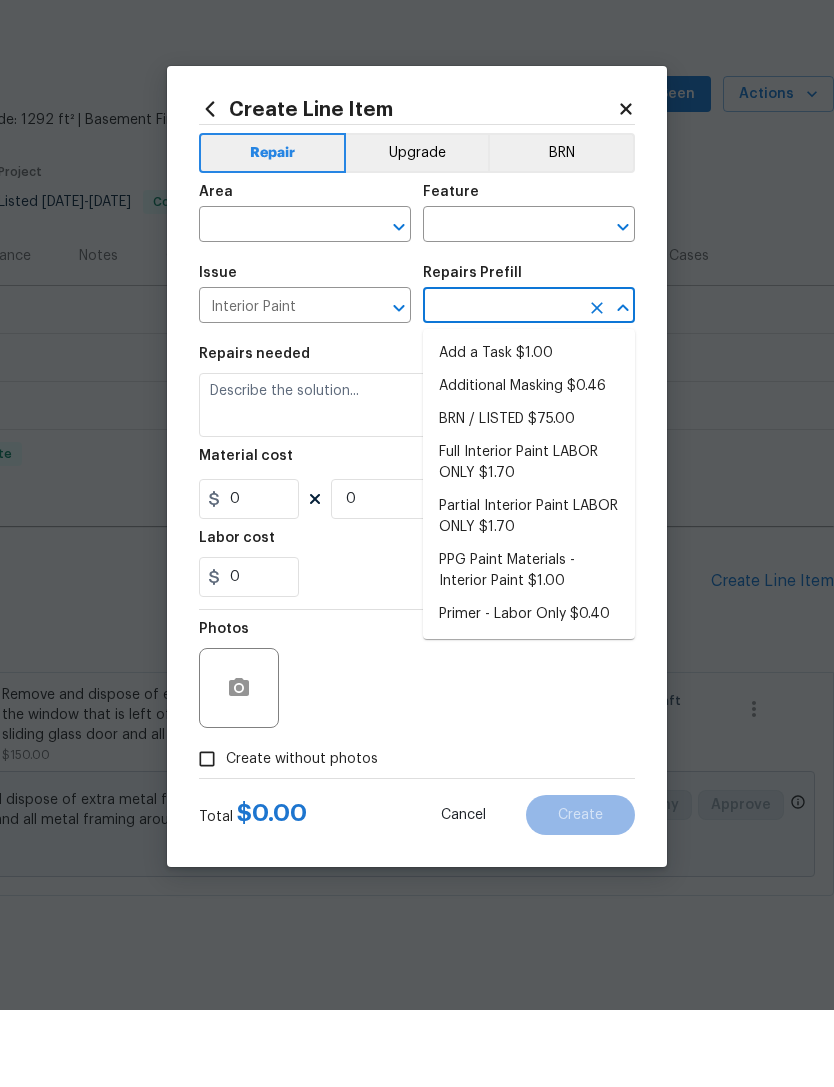 click on "Partial Interior Paint LABOR ONLY $1.70" at bounding box center [529, 594] 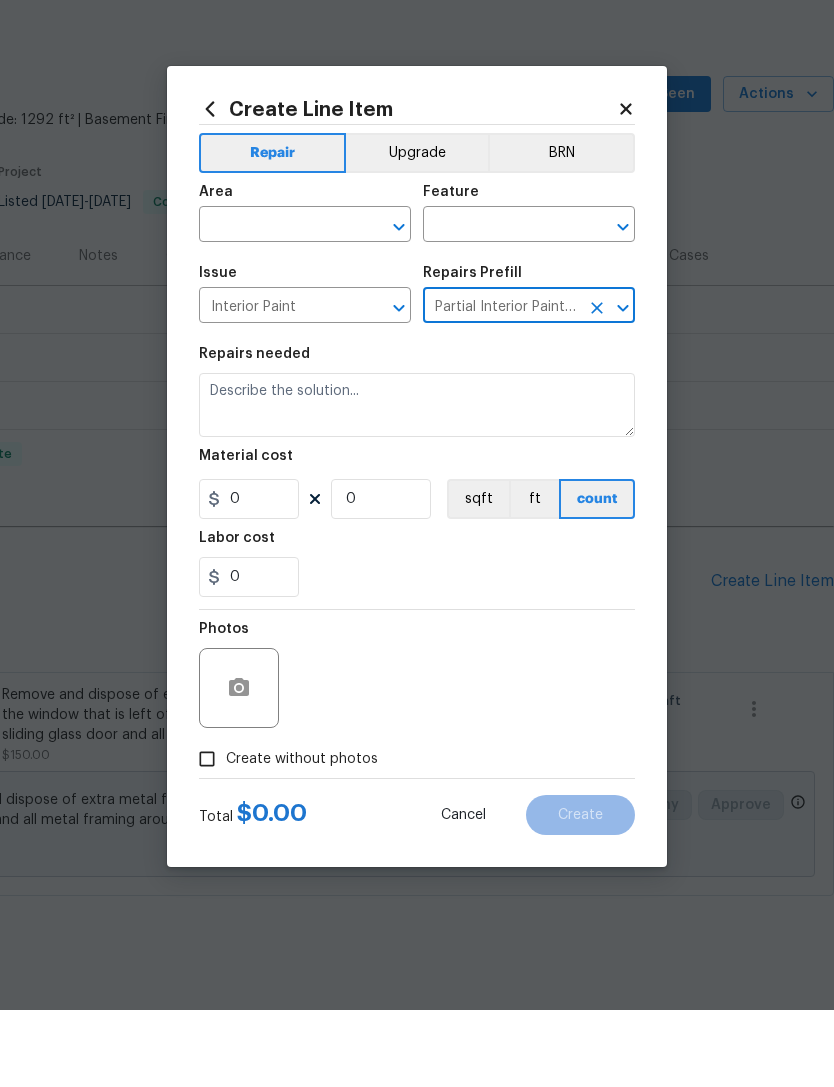 type on "Overall Paint" 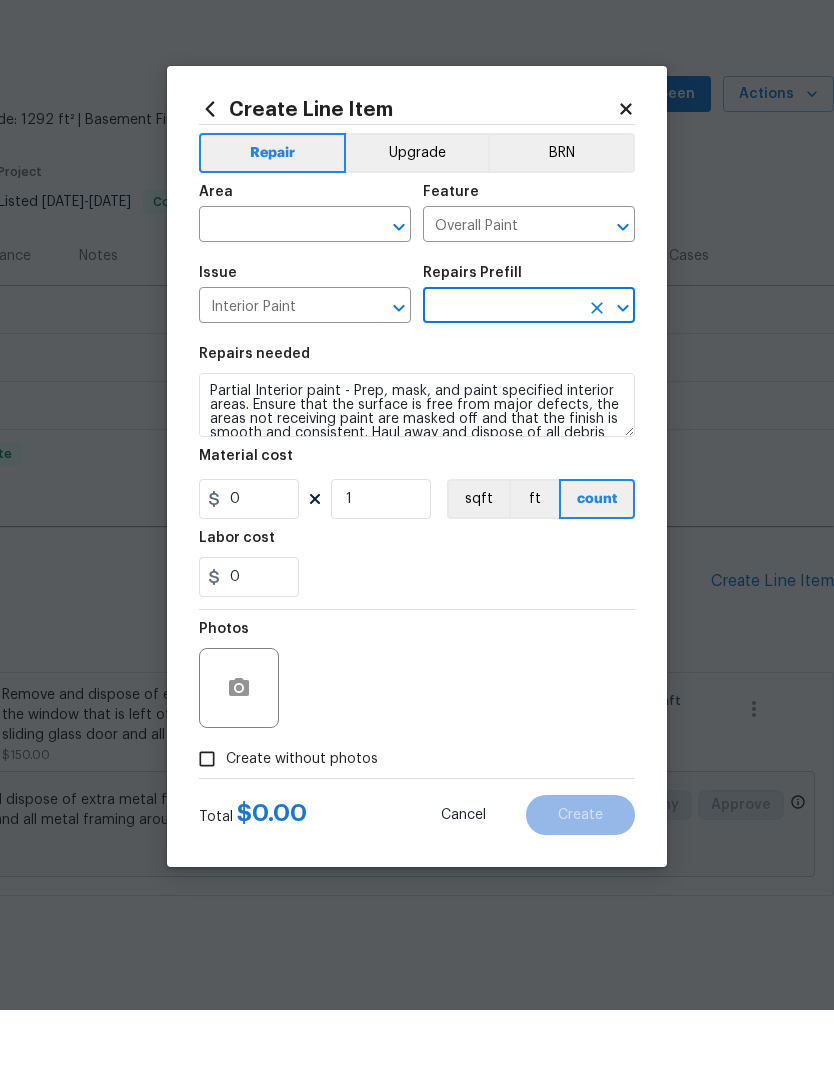 type on "Partial Interior Paint LABOR ONLY $1.70" 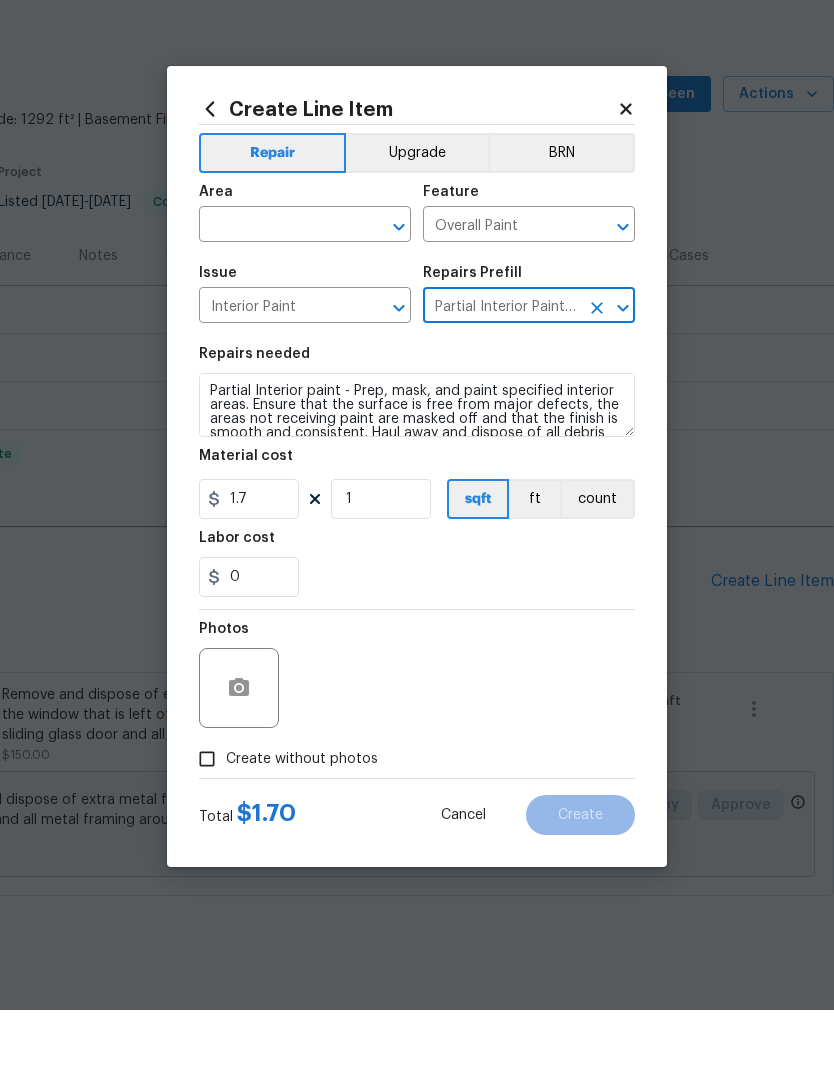 click at bounding box center [277, 303] 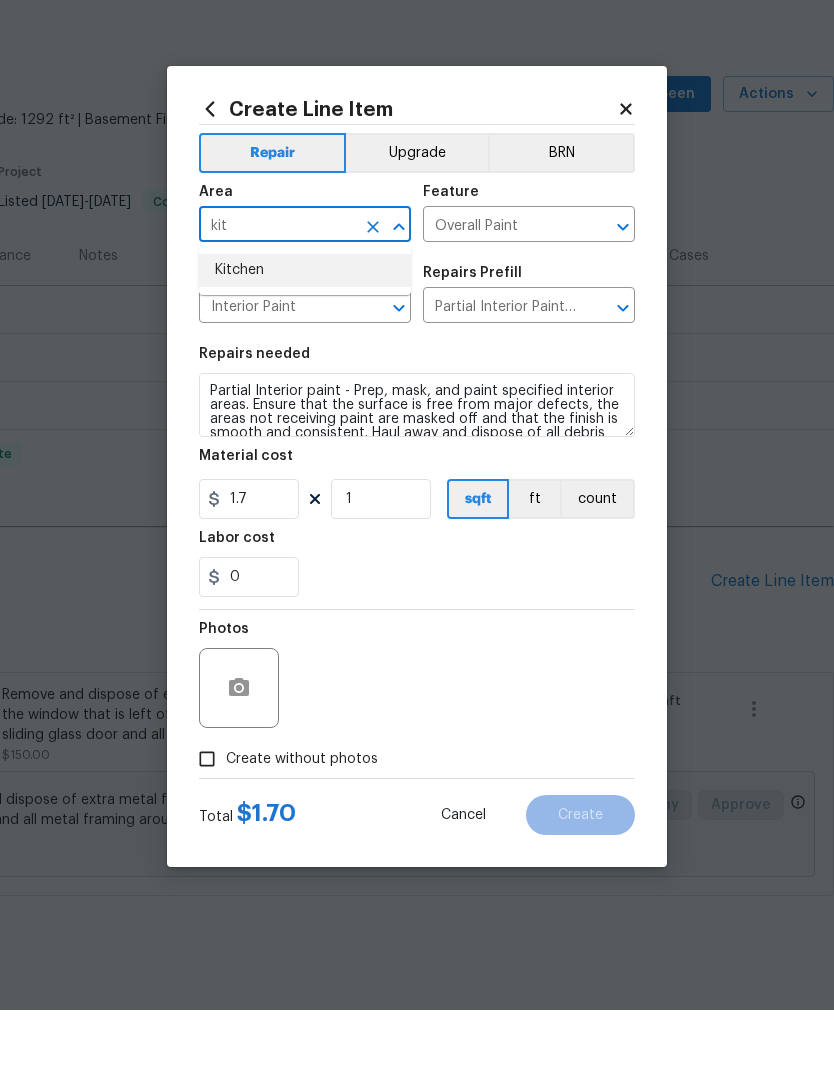 click on "Kitchen" at bounding box center (305, 347) 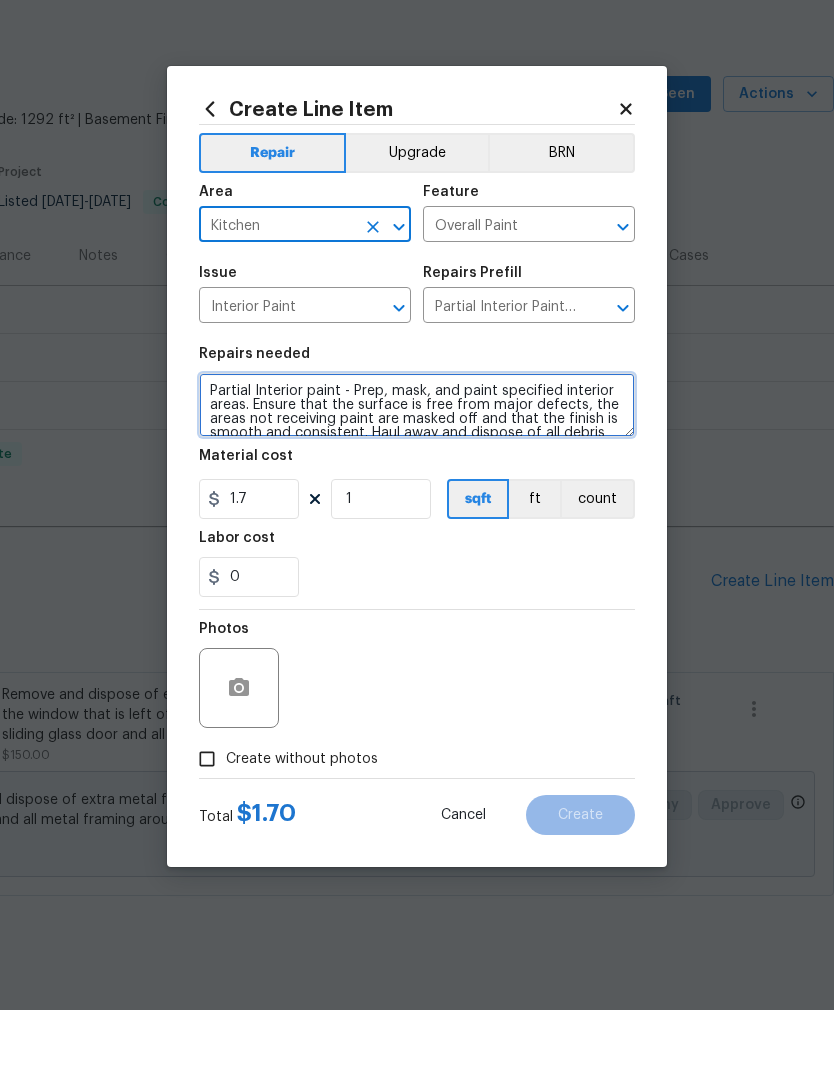 click on "Partial Interior paint - Prep, mask, and paint specified interior areas. Ensure that the surface is free from major defects, the areas not receiving paint are masked off and that the finish is smooth and consistent. Haul away and dispose of all debris properly. Paint will be delivered onsite, Purchased by Opendoor." at bounding box center [417, 482] 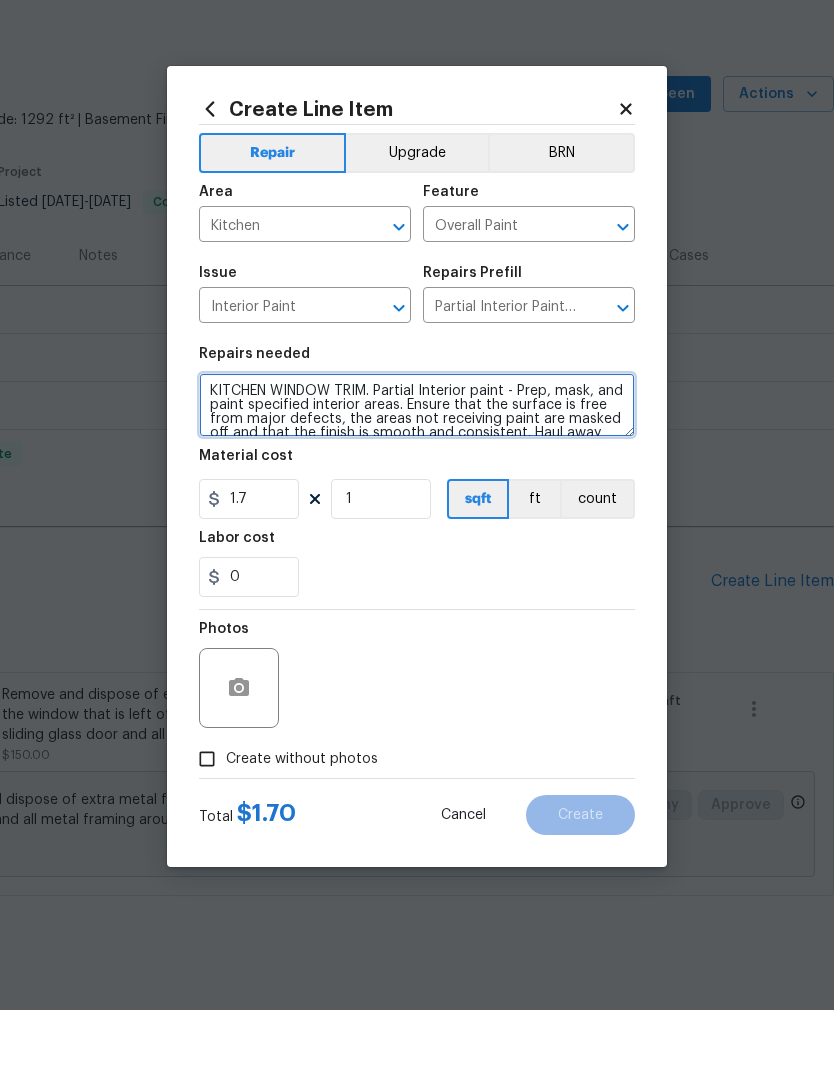 type on "KITCHEN WINDOW TRIM. Partial Interior paint - Prep, mask, and paint specified interior areas. Ensure that the surface is free from major defects, the areas not receiving paint are masked off and that the finish is smooth and consistent. Haul away and dispose of all debris properly. Paint will be delivered onsite, Purchased by Opendoor." 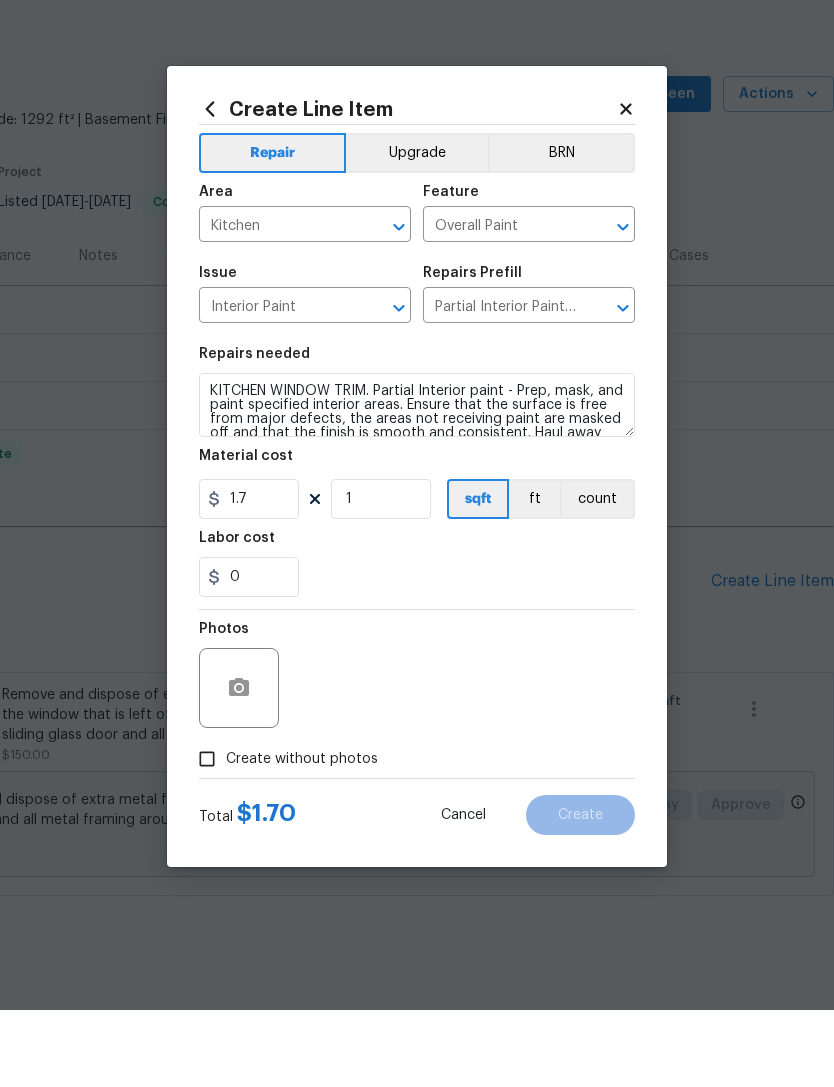 click on "0" at bounding box center [417, 654] 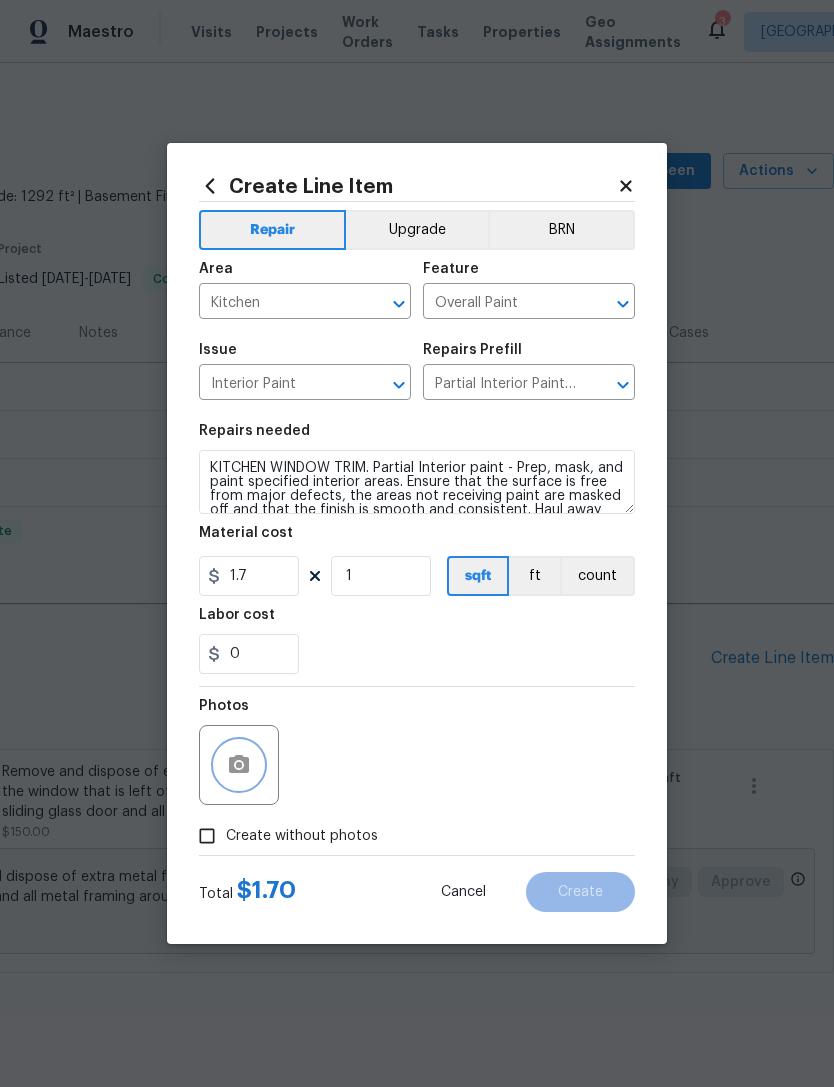 click at bounding box center (239, 765) 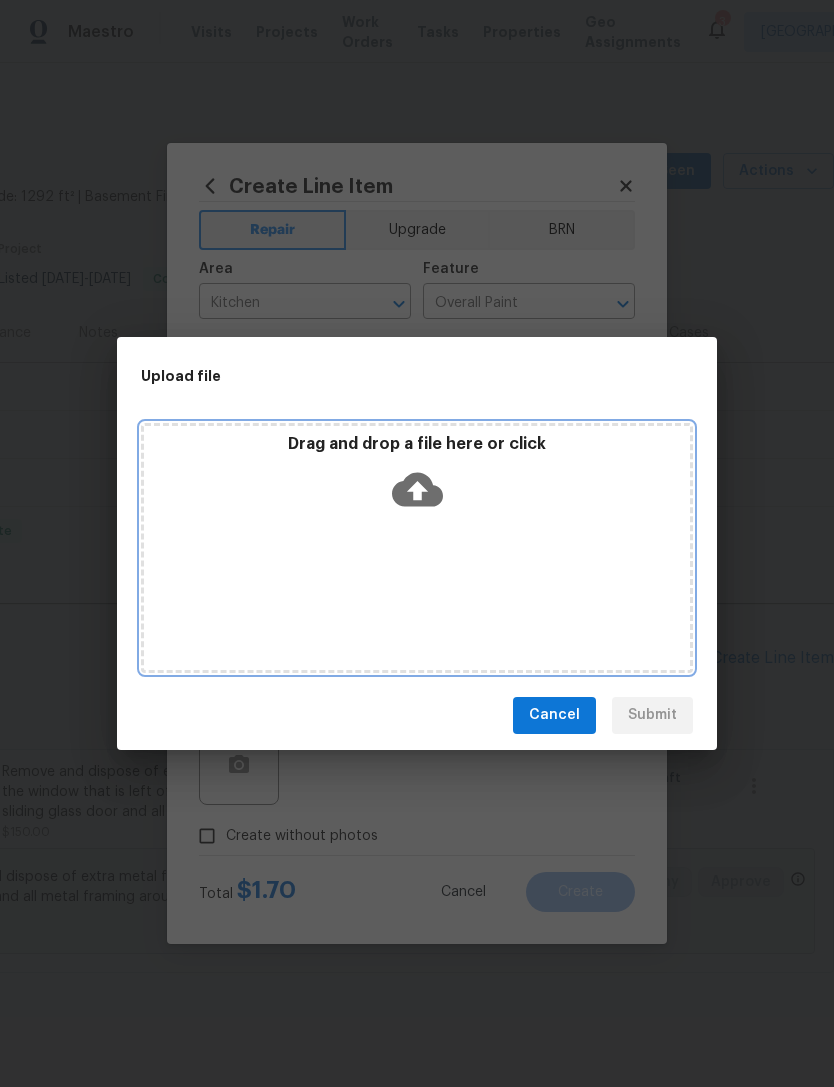 click on "Drag and drop a file here or click" at bounding box center (417, 477) 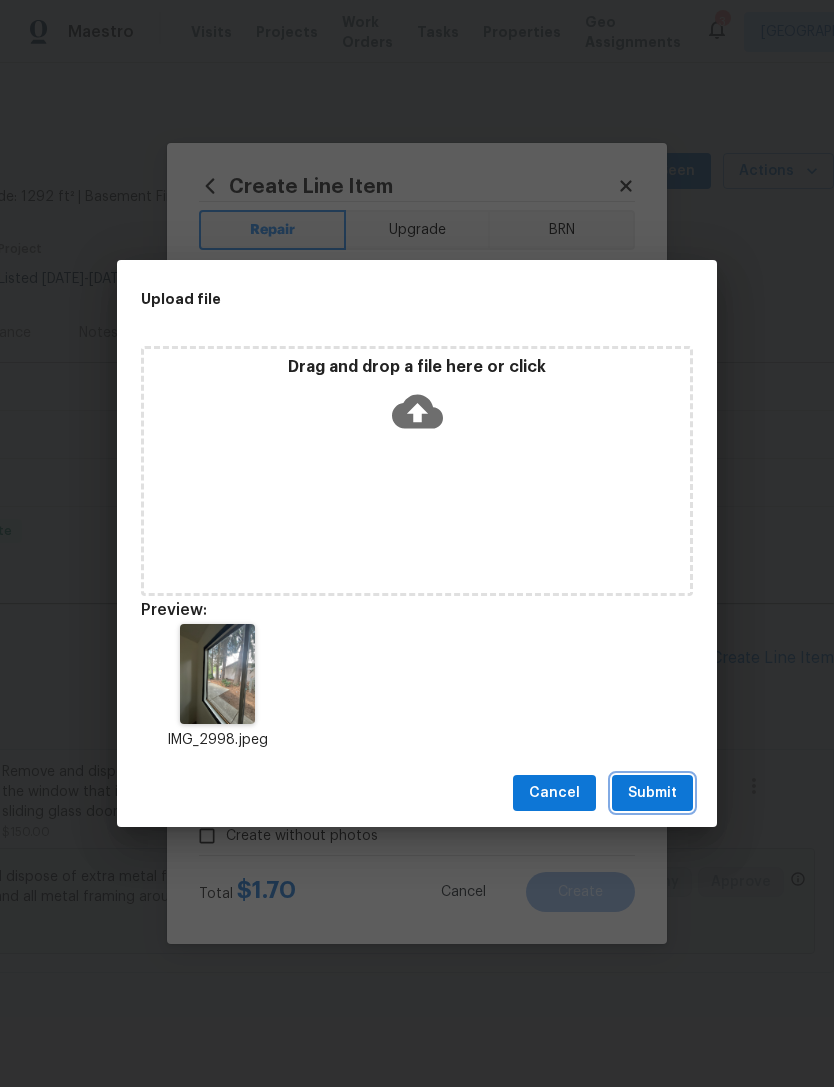 click on "Submit" at bounding box center (652, 793) 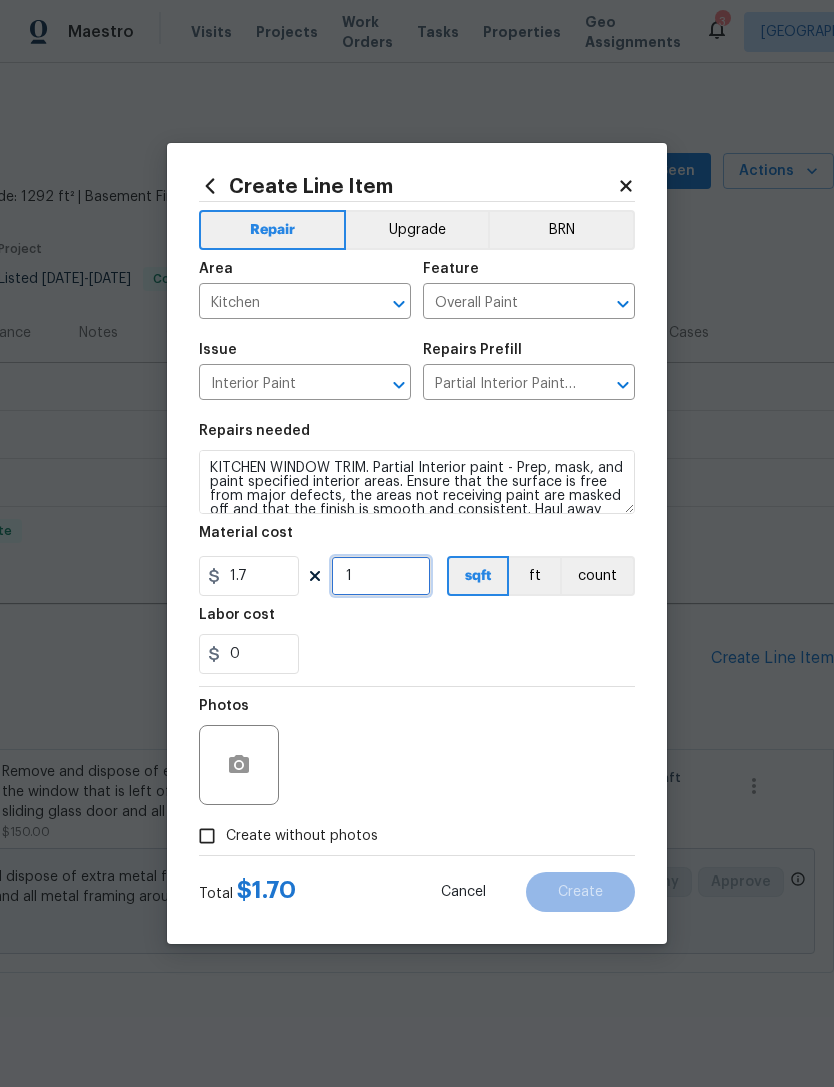 click on "1" at bounding box center [381, 576] 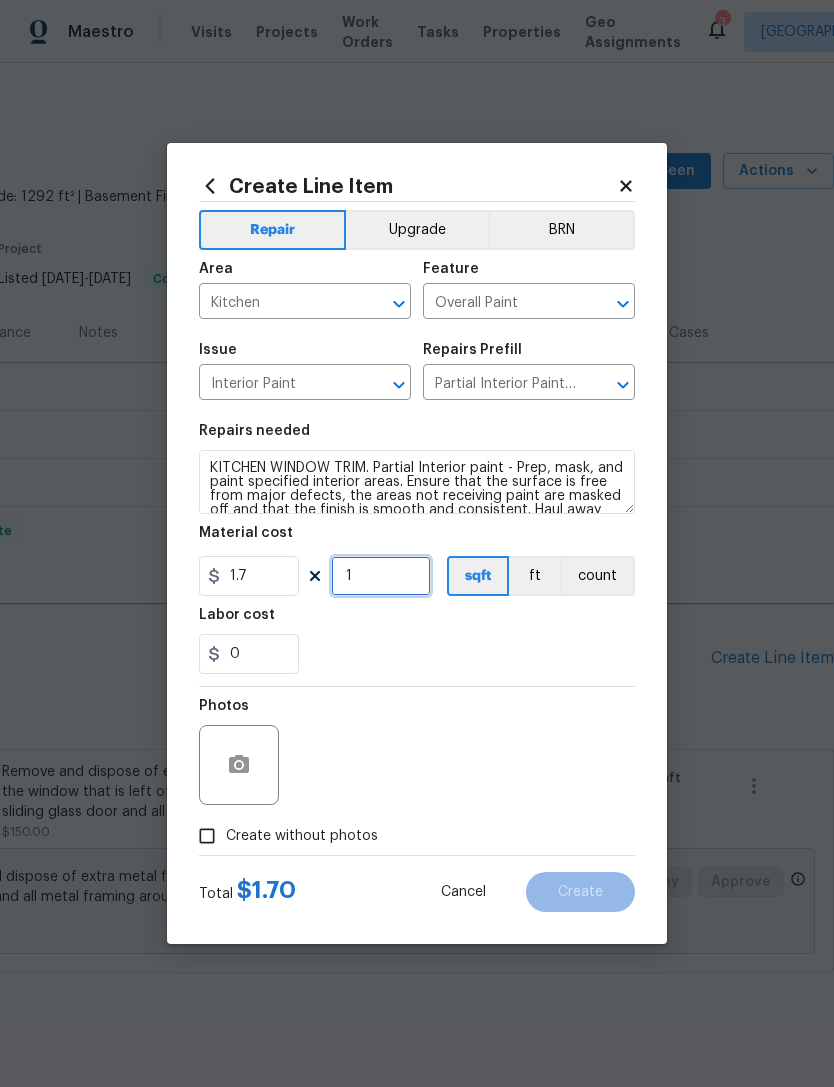type on "0" 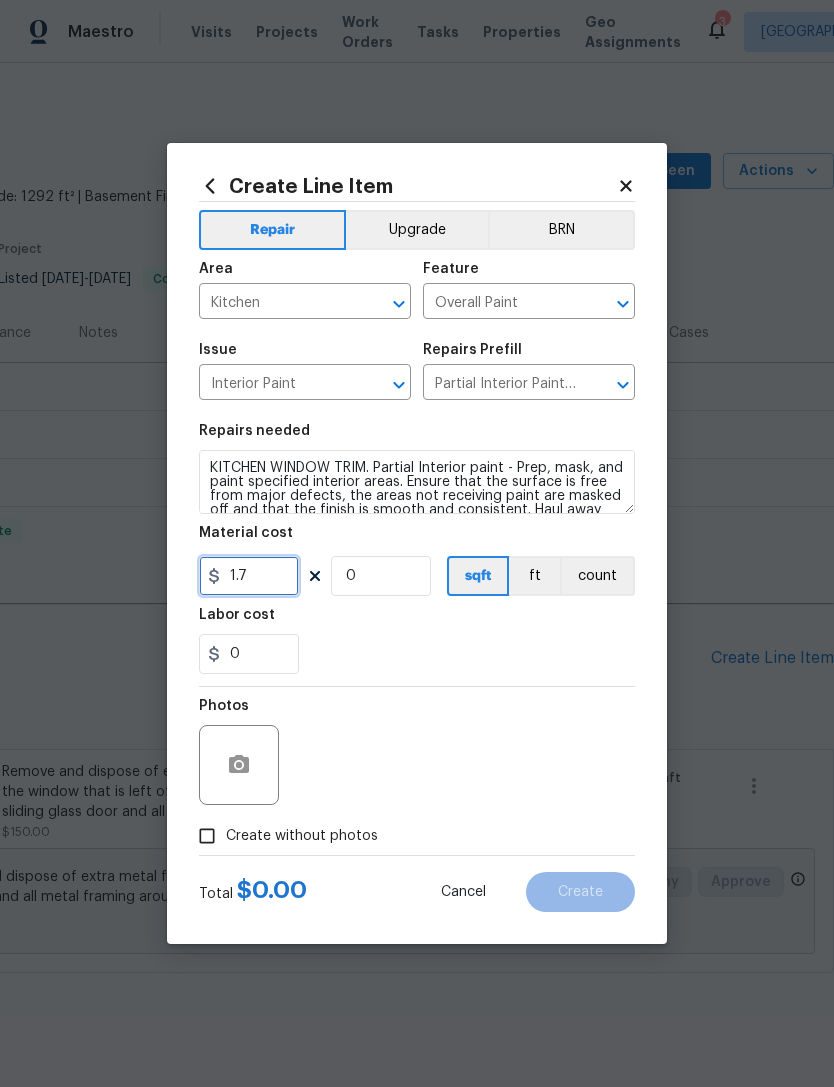 click on "1.7" at bounding box center [249, 576] 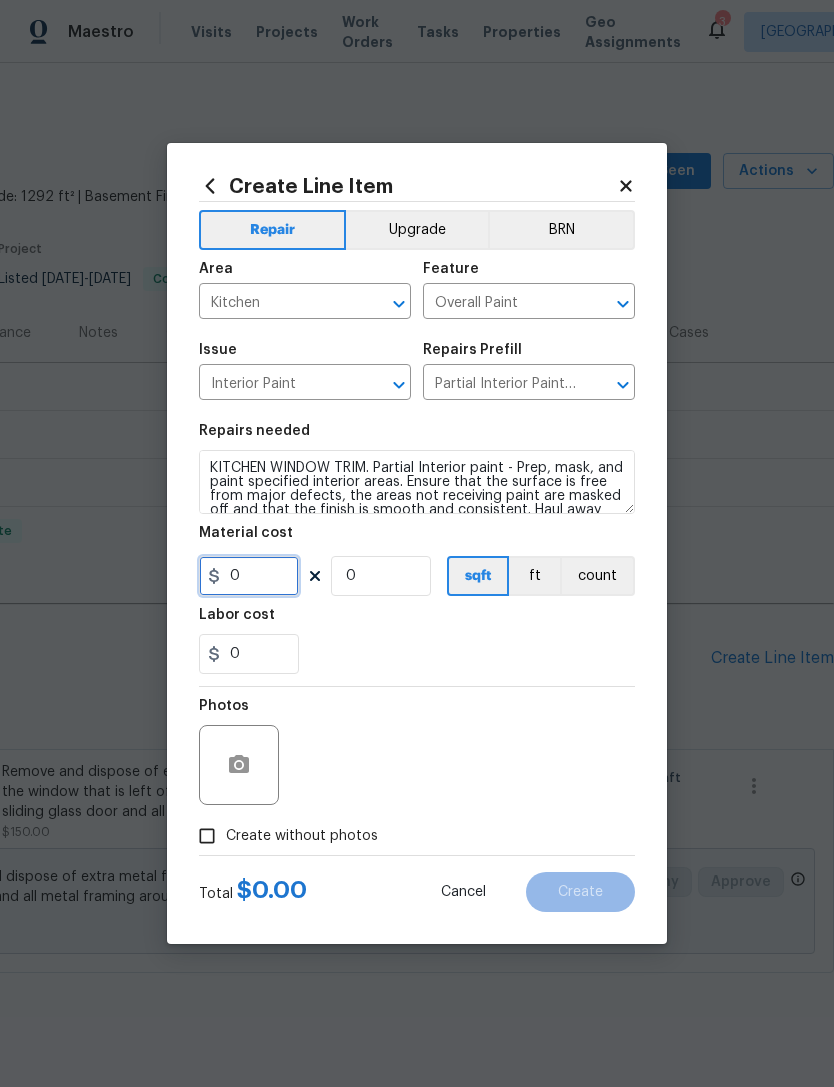 type on "0" 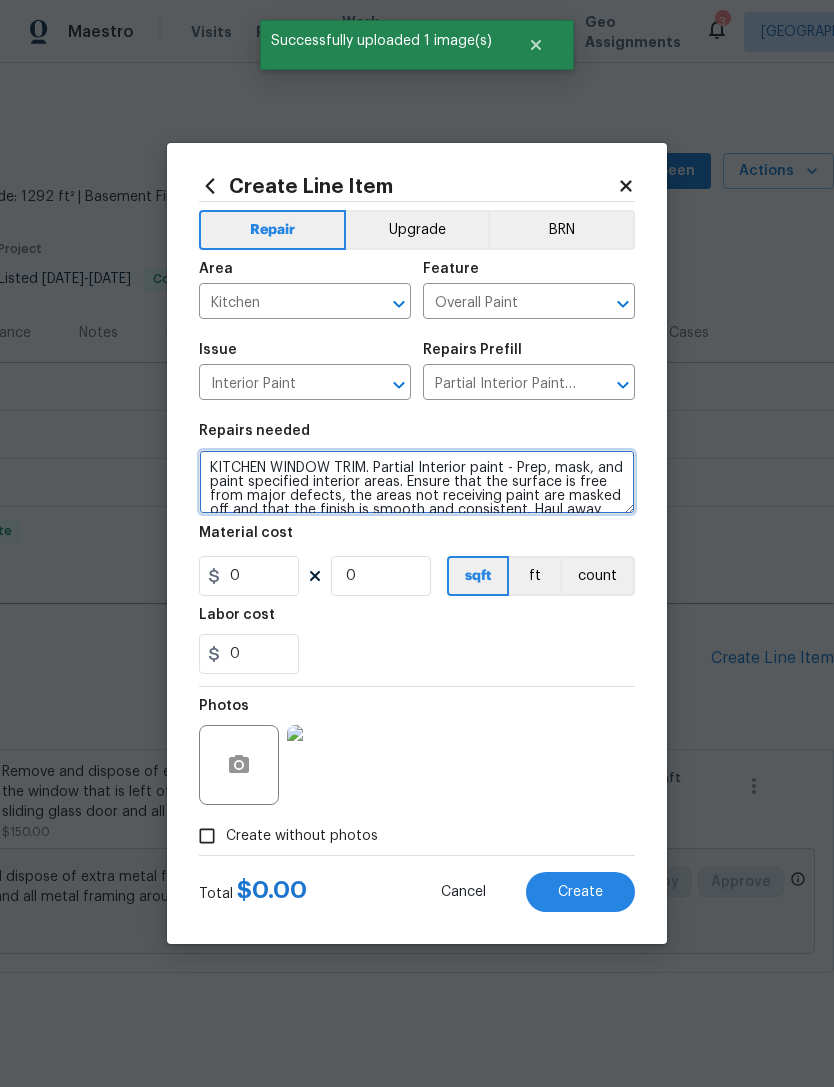 click on "KITCHEN WINDOW TRIM. Partial Interior paint - Prep, mask, and paint specified interior areas. Ensure that the surface is free from major defects, the areas not receiving paint are masked off and that the finish is smooth and consistent. Haul away and dispose of all debris properly. Paint will be delivered onsite, Purchased by Opendoor." at bounding box center [417, 482] 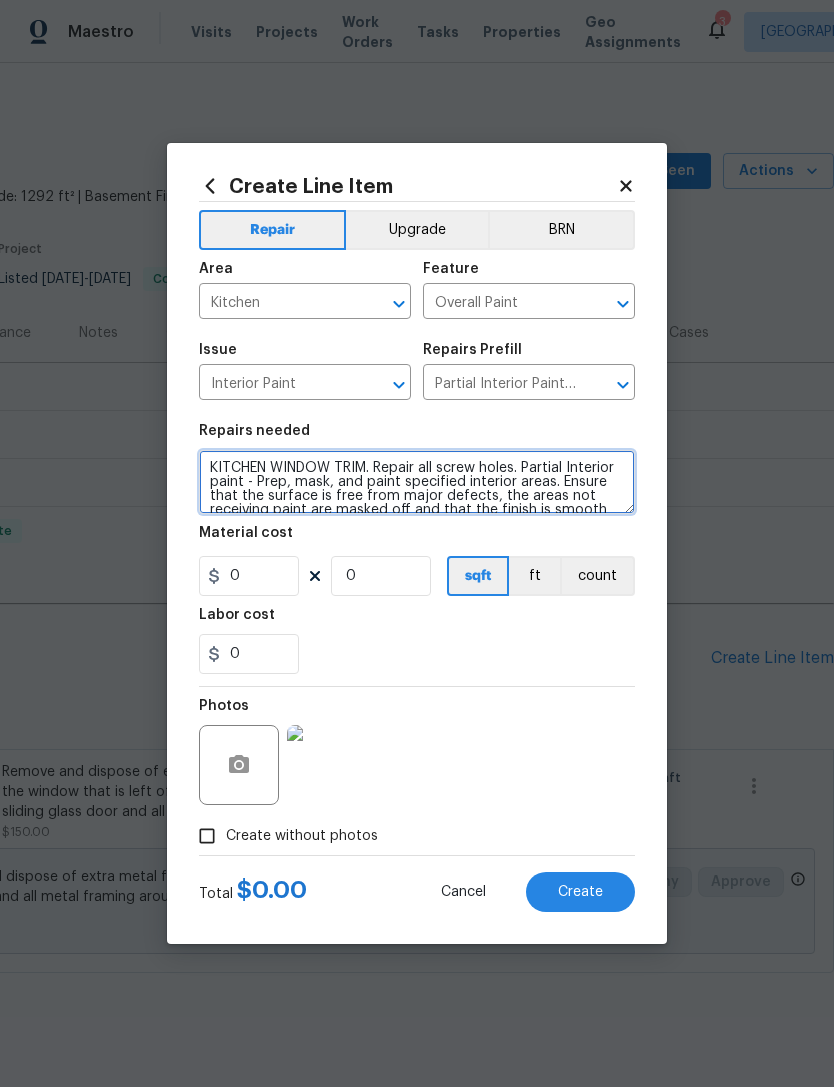 type on "KITCHEN WINDOW TRIM. Repair all screw holes. Partial Interior paint - Prep, mask, and paint specified interior areas. Ensure that the surface is free from major defects, the areas not receiving paint are masked off and that the finish is smooth and consistent. Haul away and dispose of all debris properly. Paint will be delivered onsite, Purchased by Opendoor." 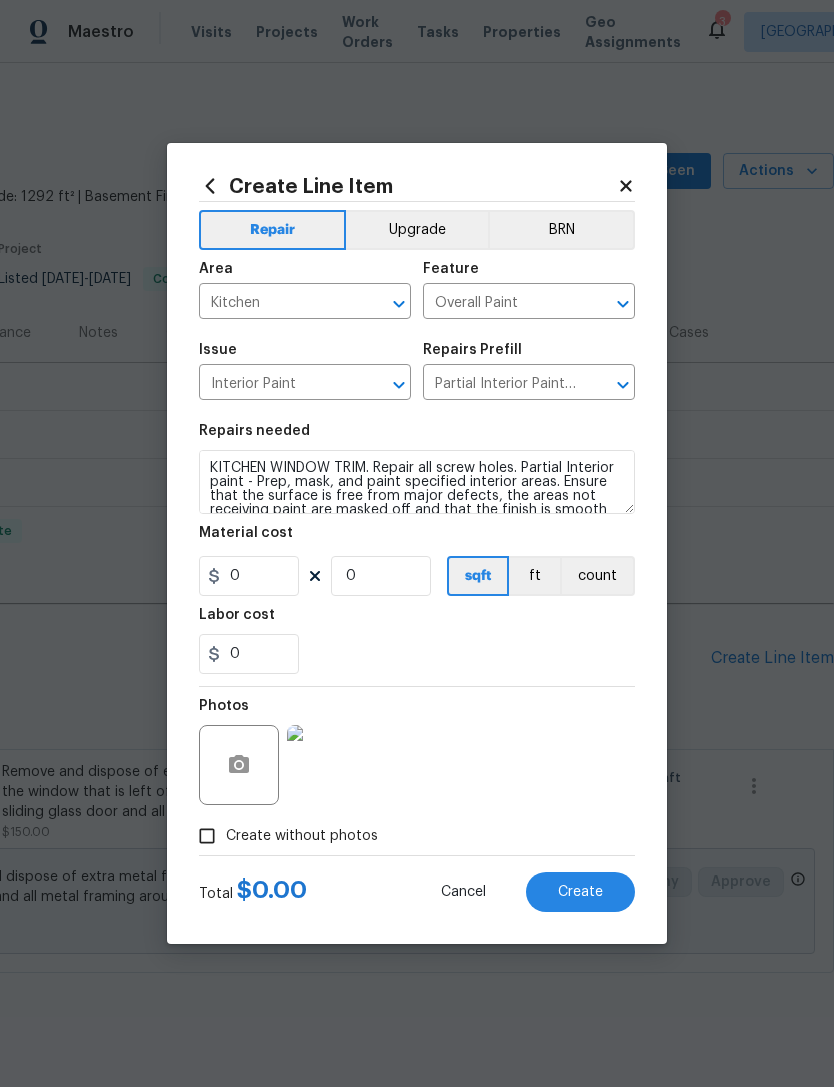 click on "0" at bounding box center [417, 654] 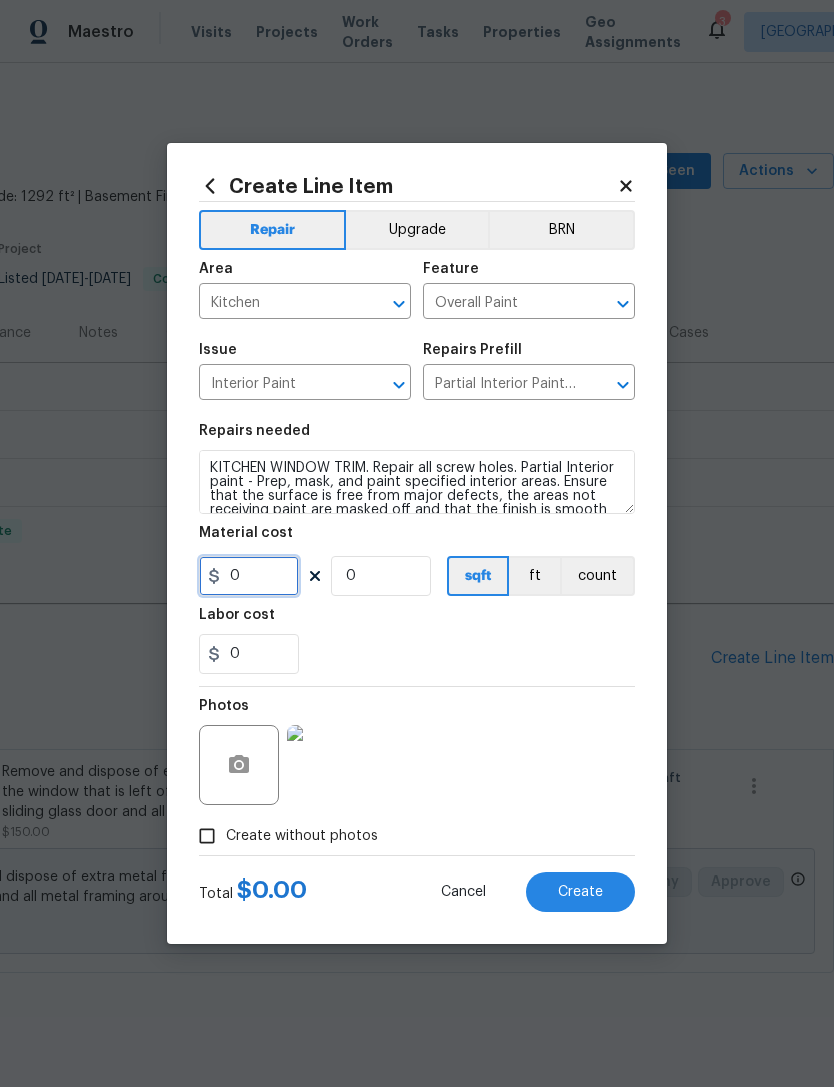 click on "0" at bounding box center [249, 576] 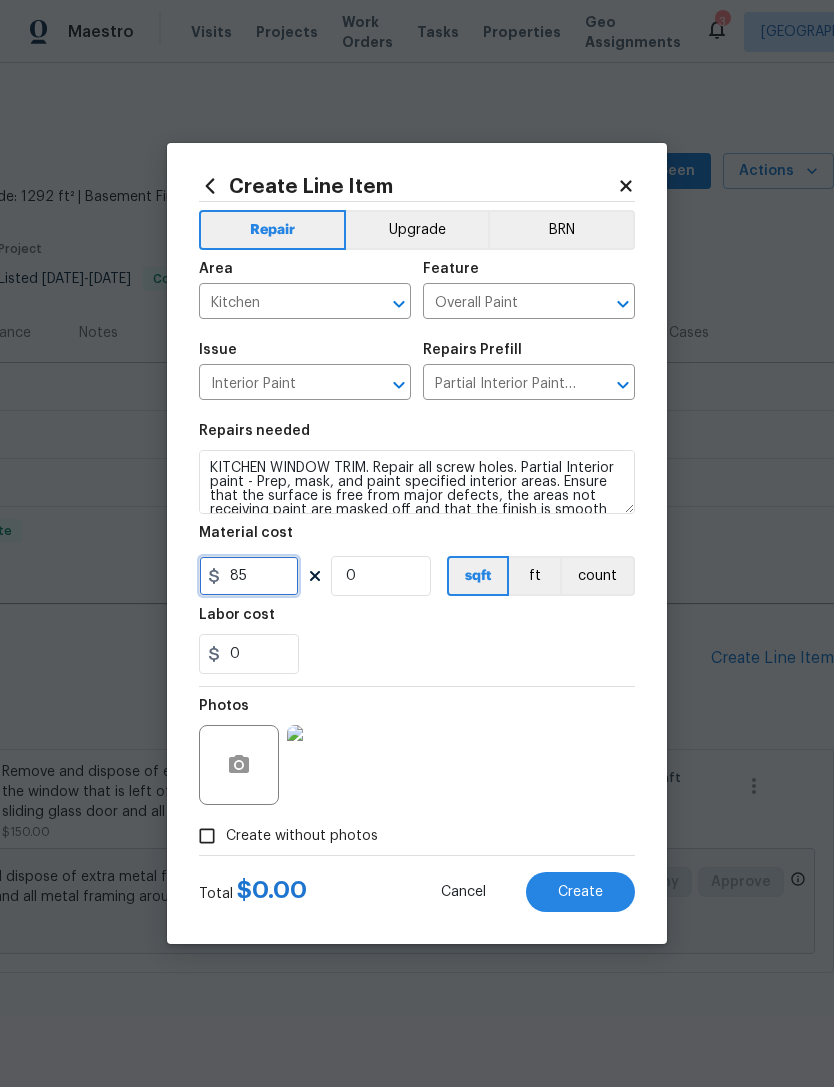 type on "85" 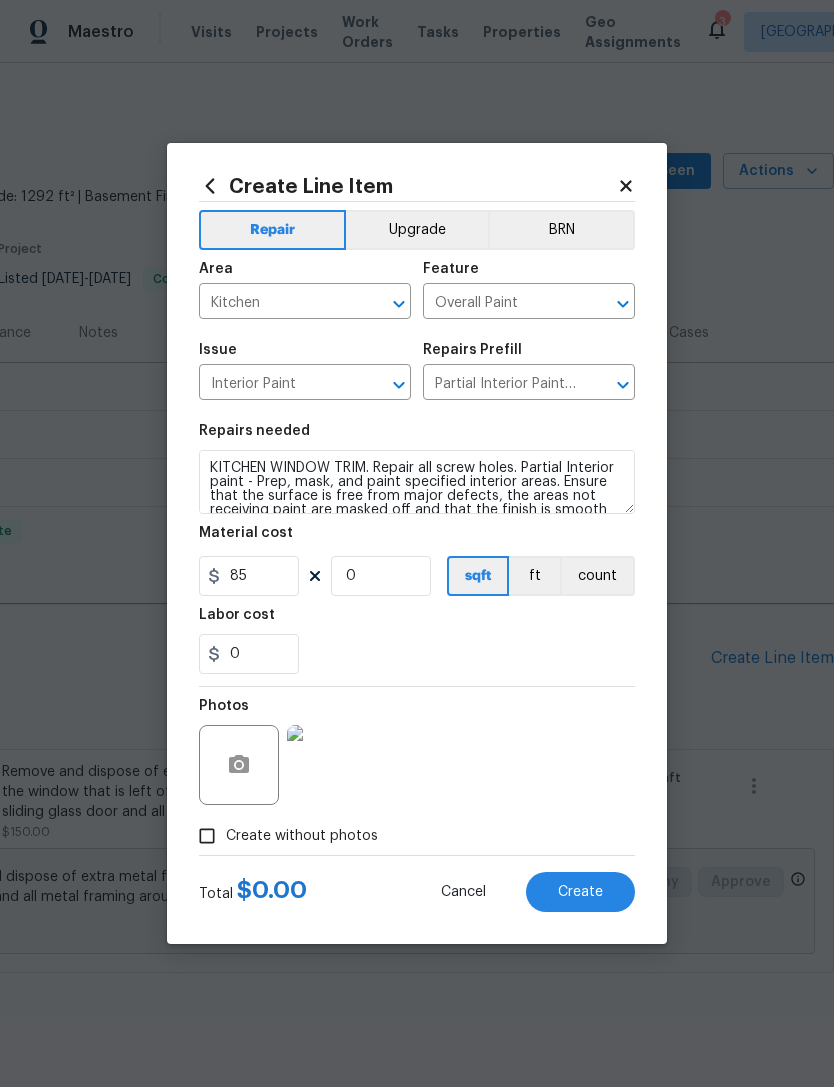 click on "0" at bounding box center (417, 654) 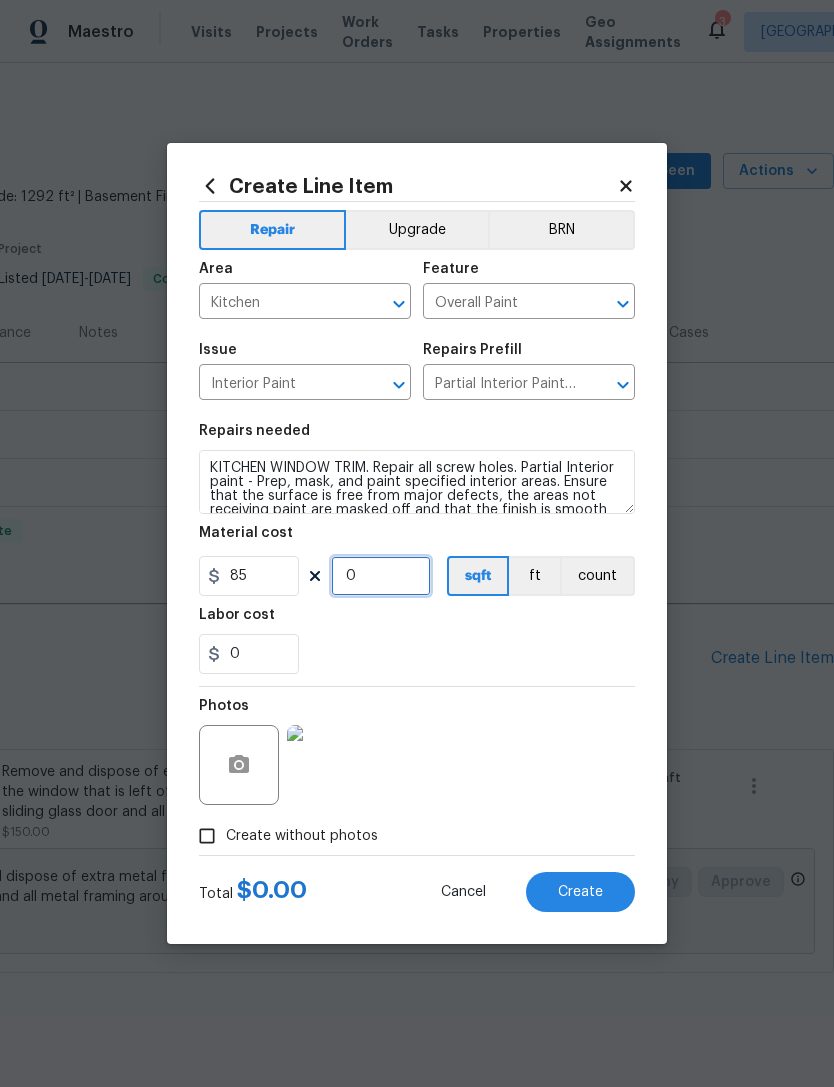 click on "0" at bounding box center (381, 576) 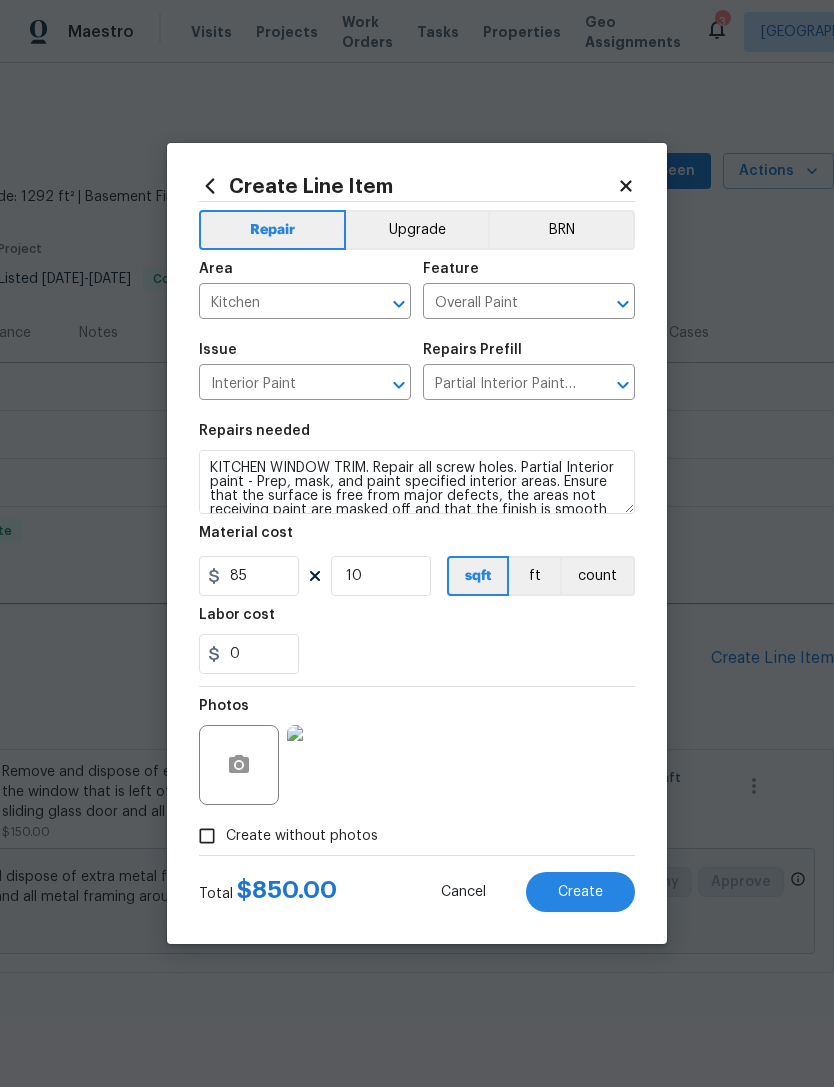 click on "0" at bounding box center [417, 654] 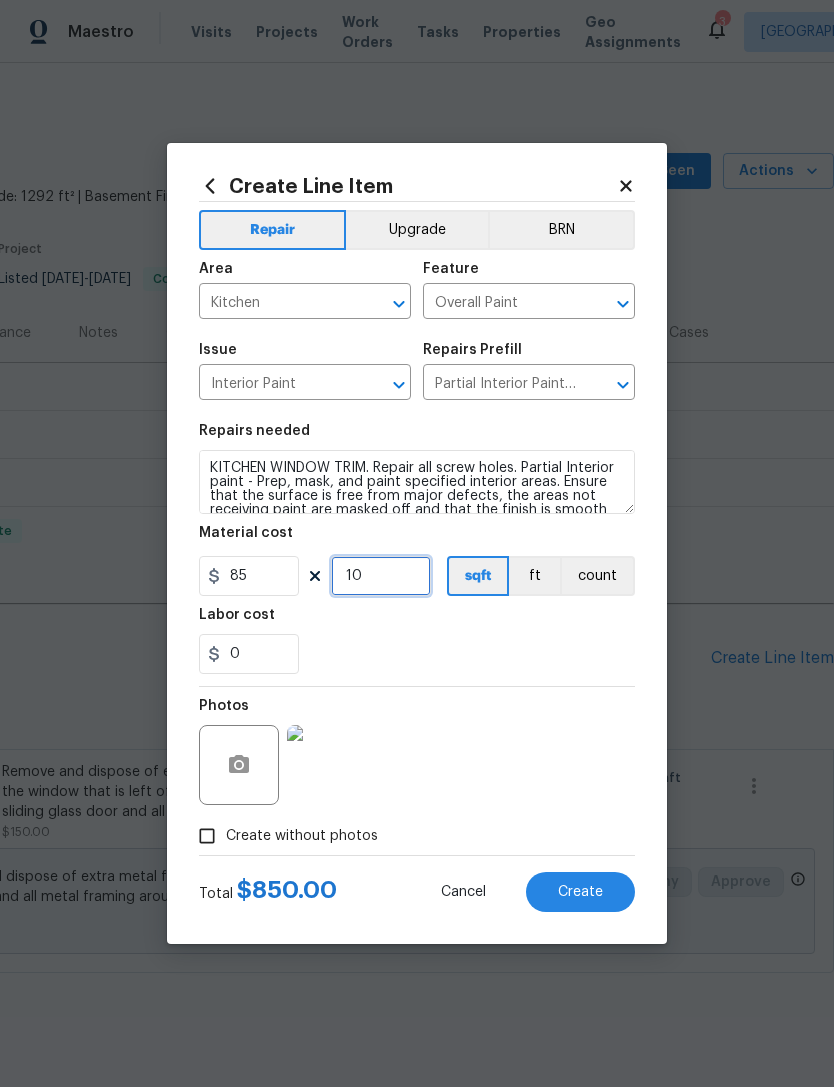 click on "10" at bounding box center [381, 576] 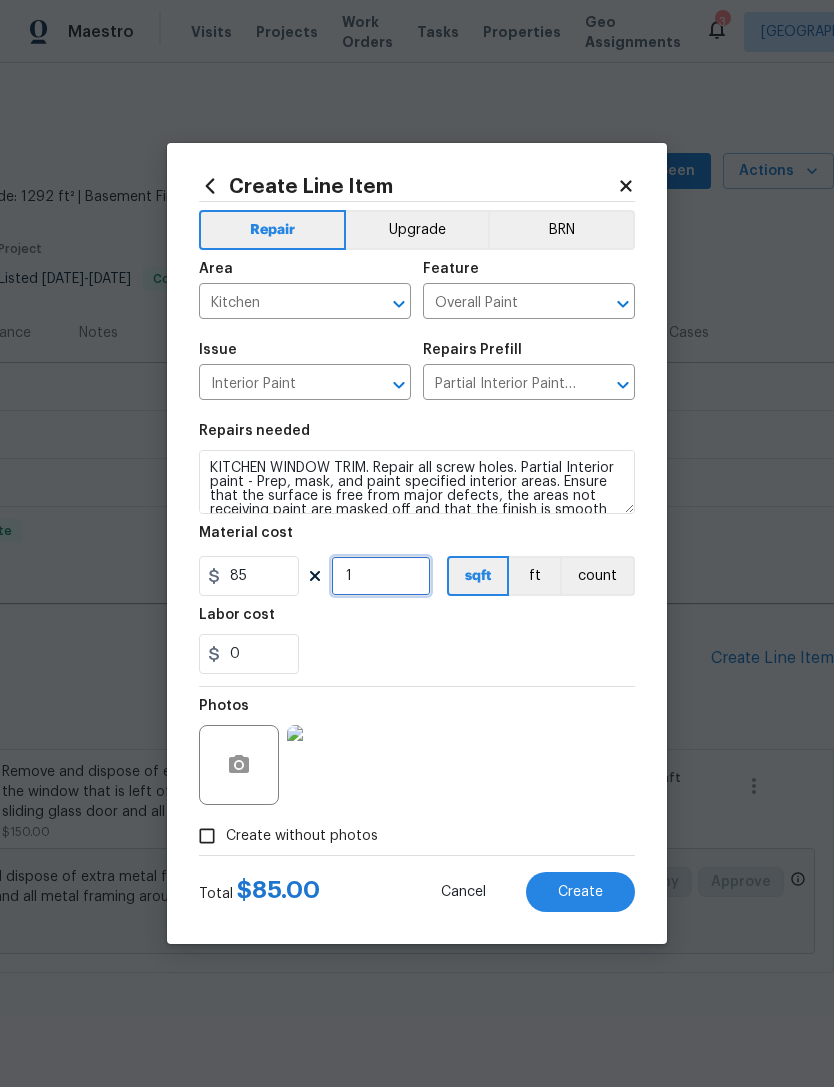 type on "1" 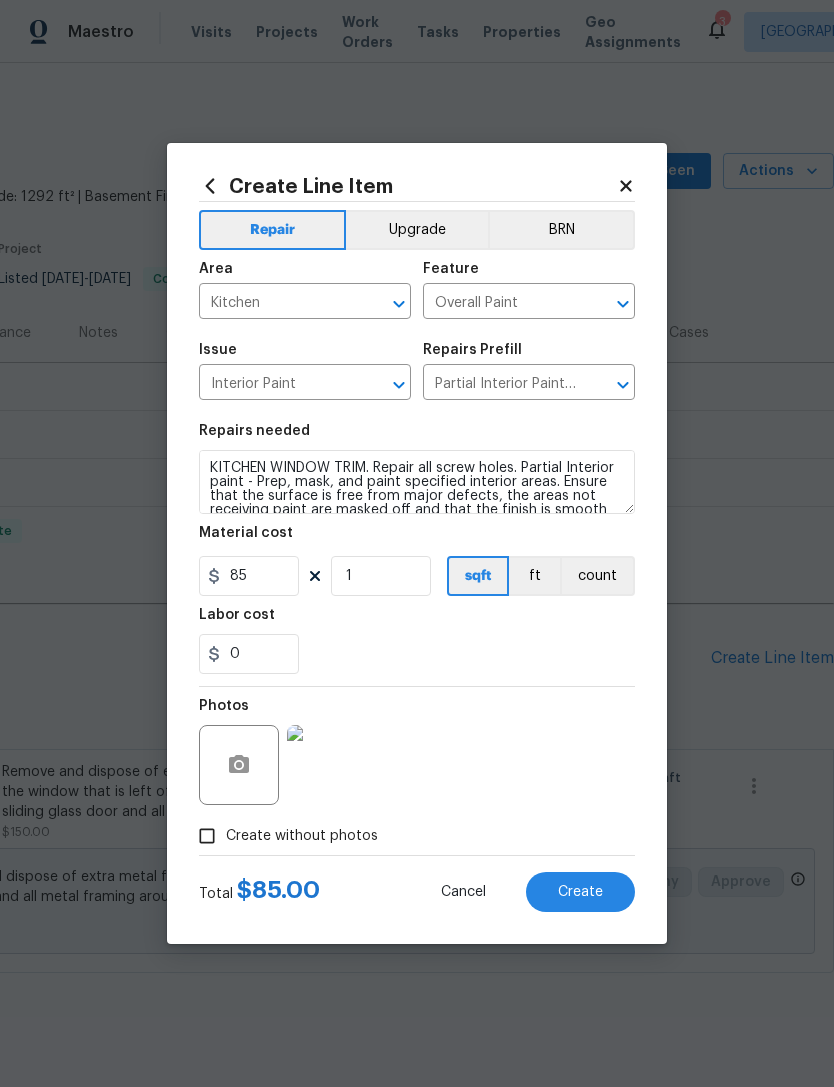 click on "0" at bounding box center [417, 654] 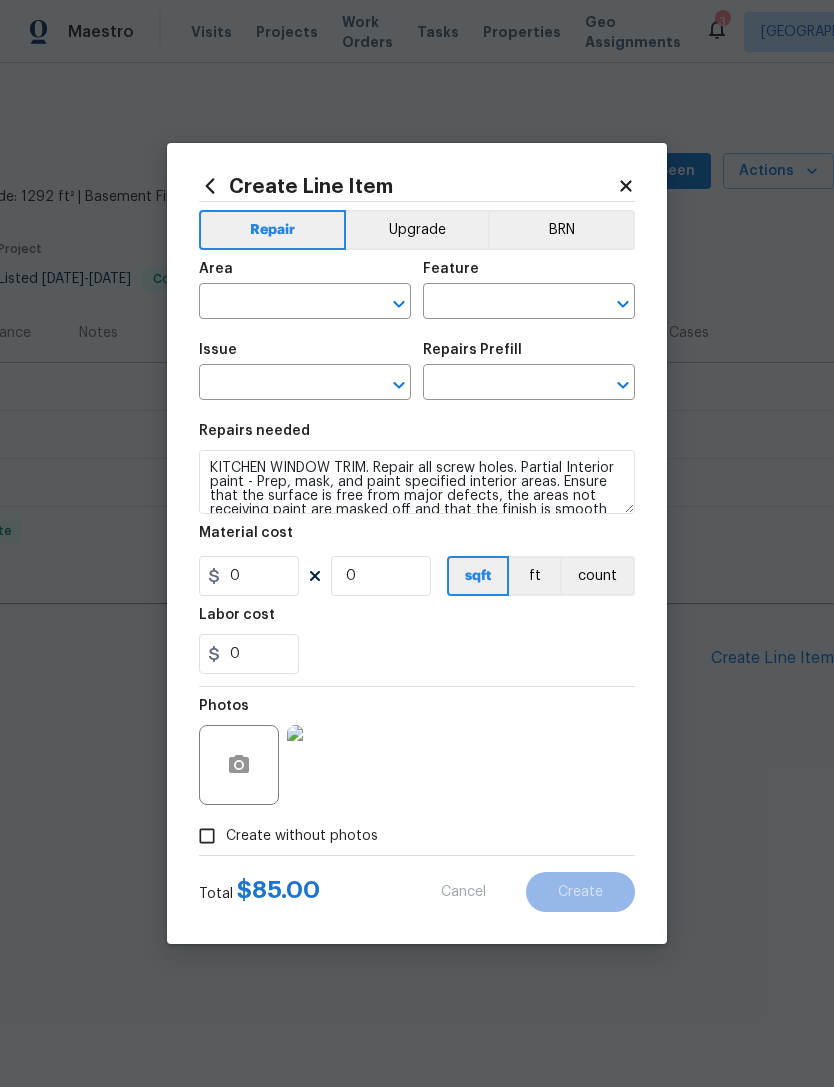 scroll, scrollTop: 0, scrollLeft: 0, axis: both 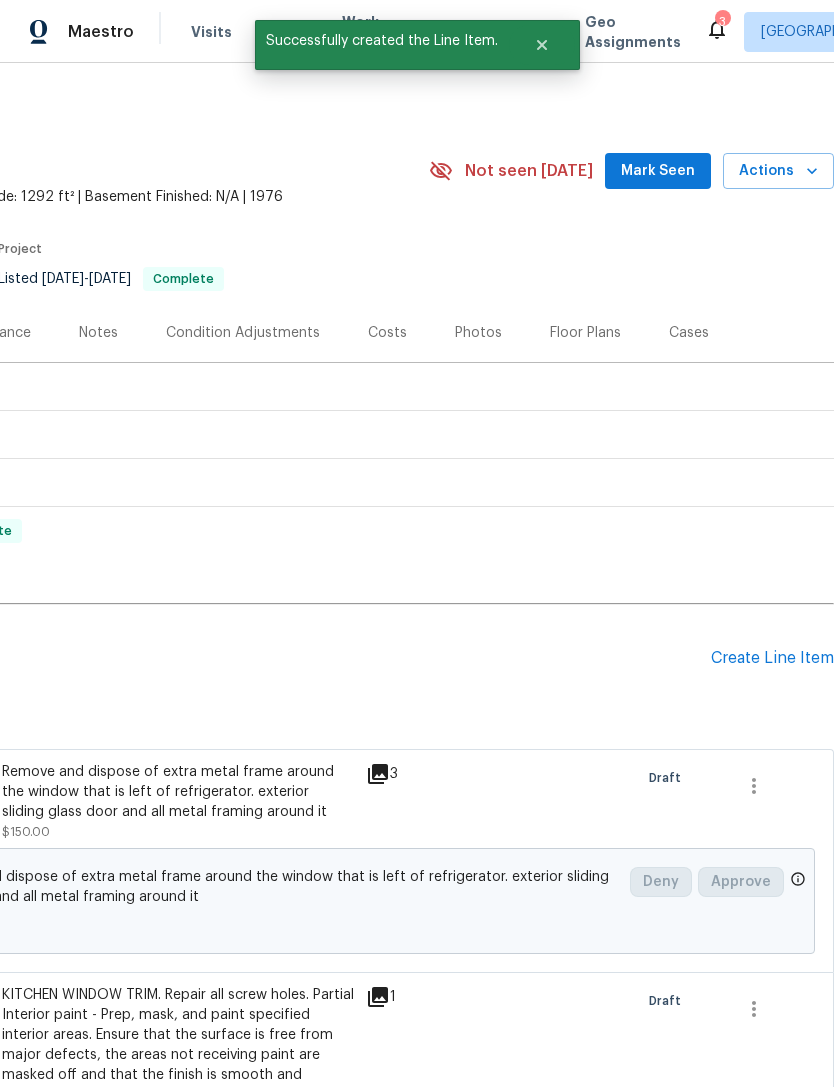 click on "Create Line Item" at bounding box center [772, 658] 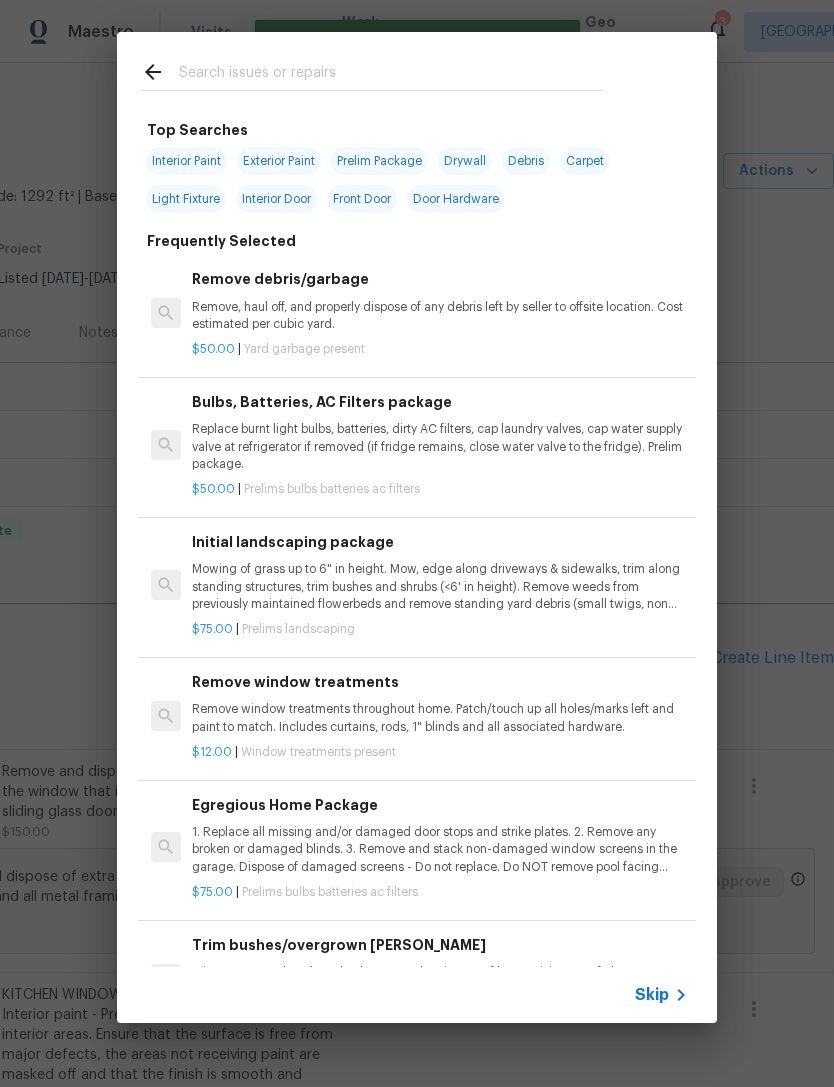 click on "Exterior Paint" at bounding box center [279, 161] 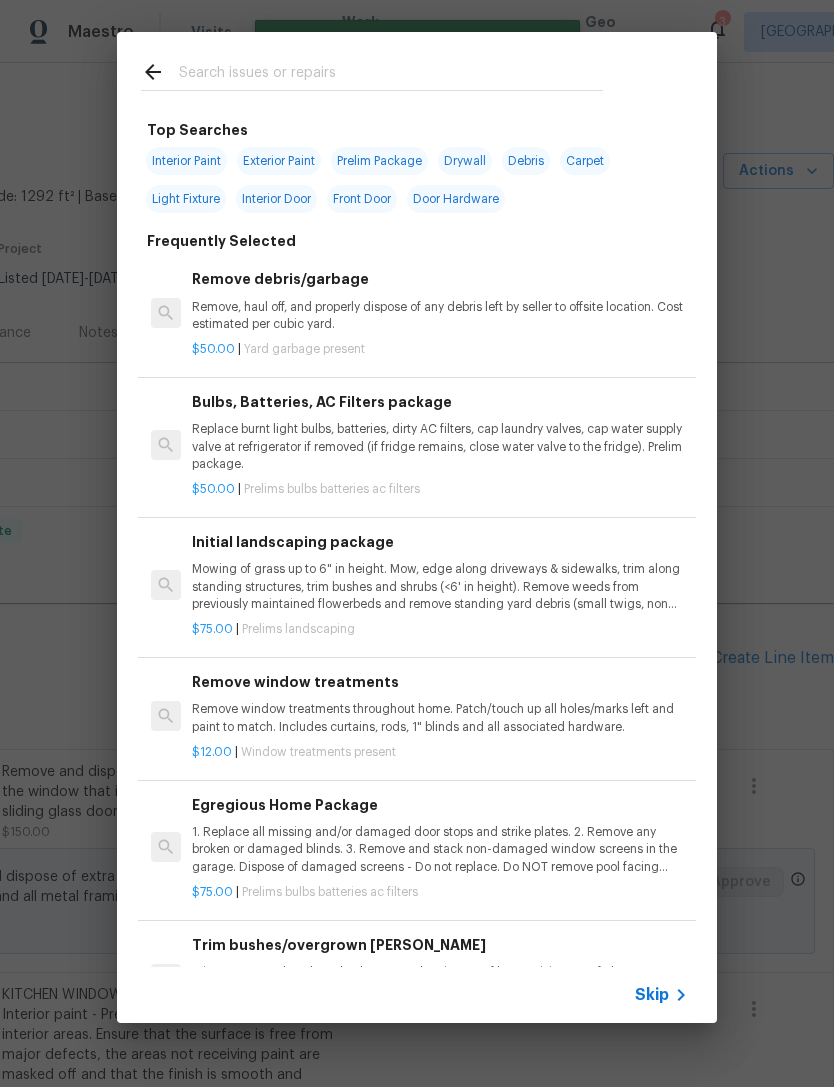 type on "Exterior Paint" 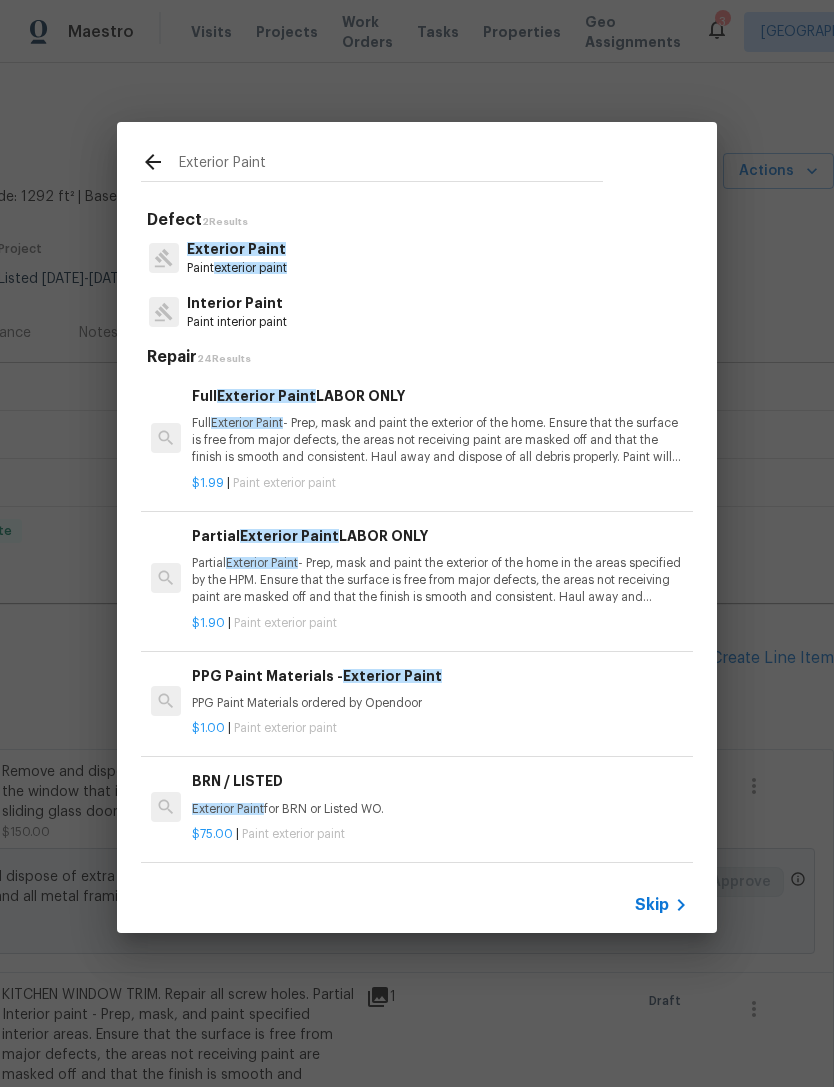 click on "Partial  Exterior Paint  - Prep, mask and paint the exterior of the home in the areas specified by the HPM. Ensure that the surface is free from major defects, the areas not receiving paint are masked off and that the finish is smooth and consistent. Haul away and dispose of all debris properly. Paint will be delivered onsite, Purchased by Opendoor." at bounding box center [440, 580] 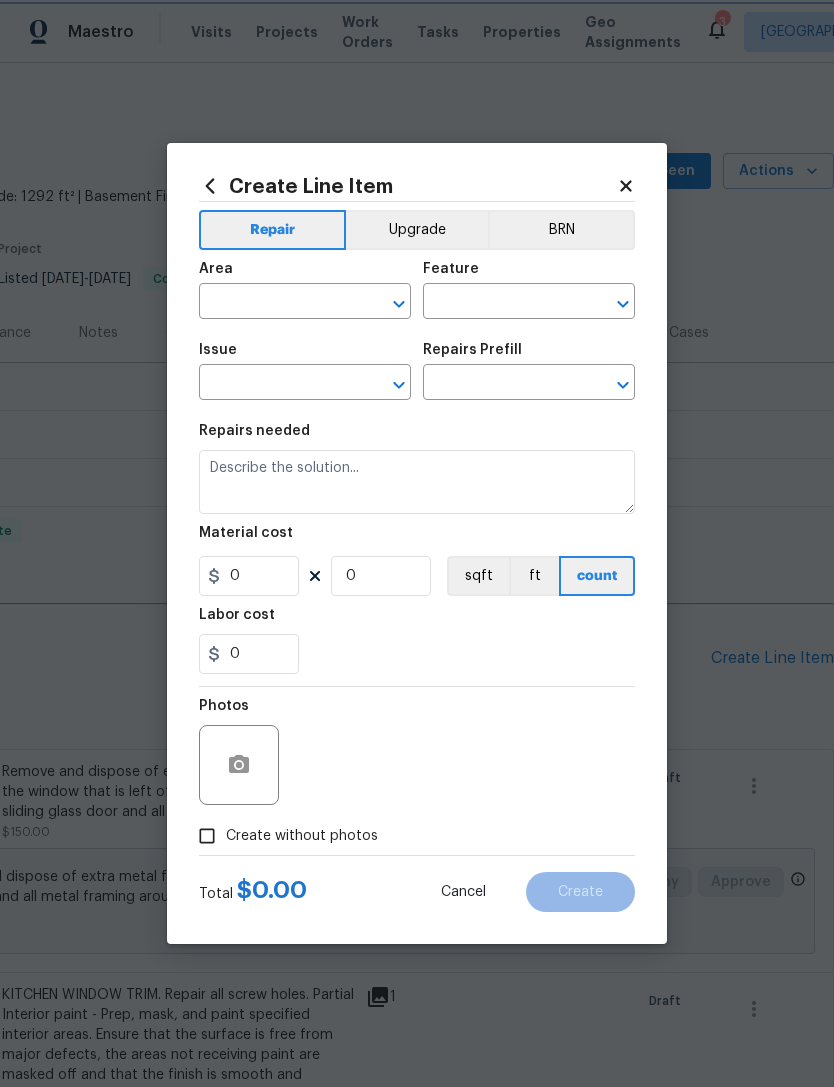 type on "Overall Paint" 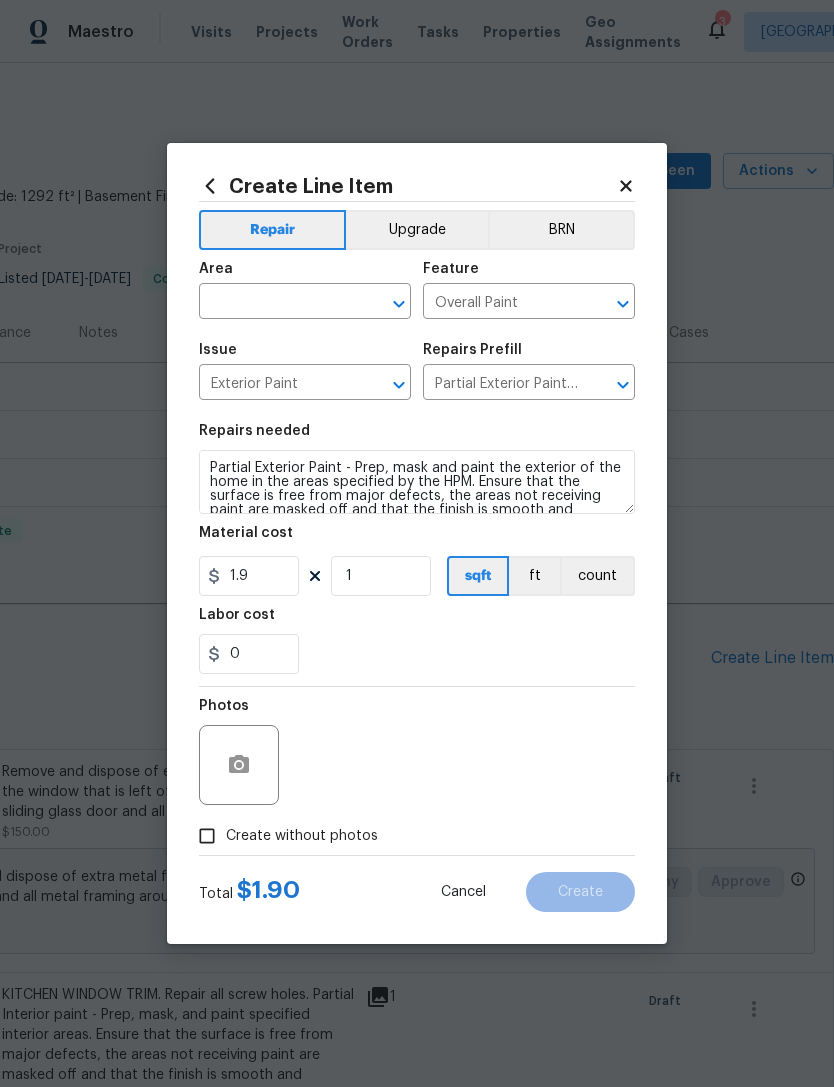 click at bounding box center (277, 303) 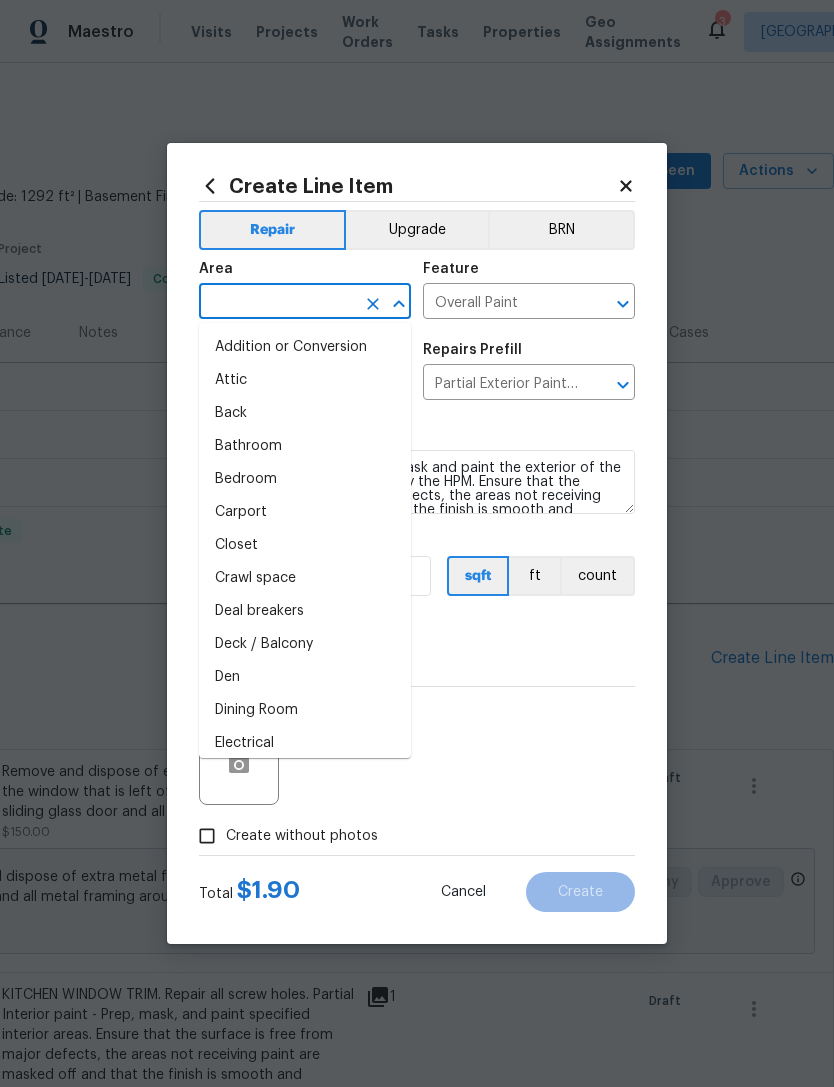 click on "Back" at bounding box center [305, 413] 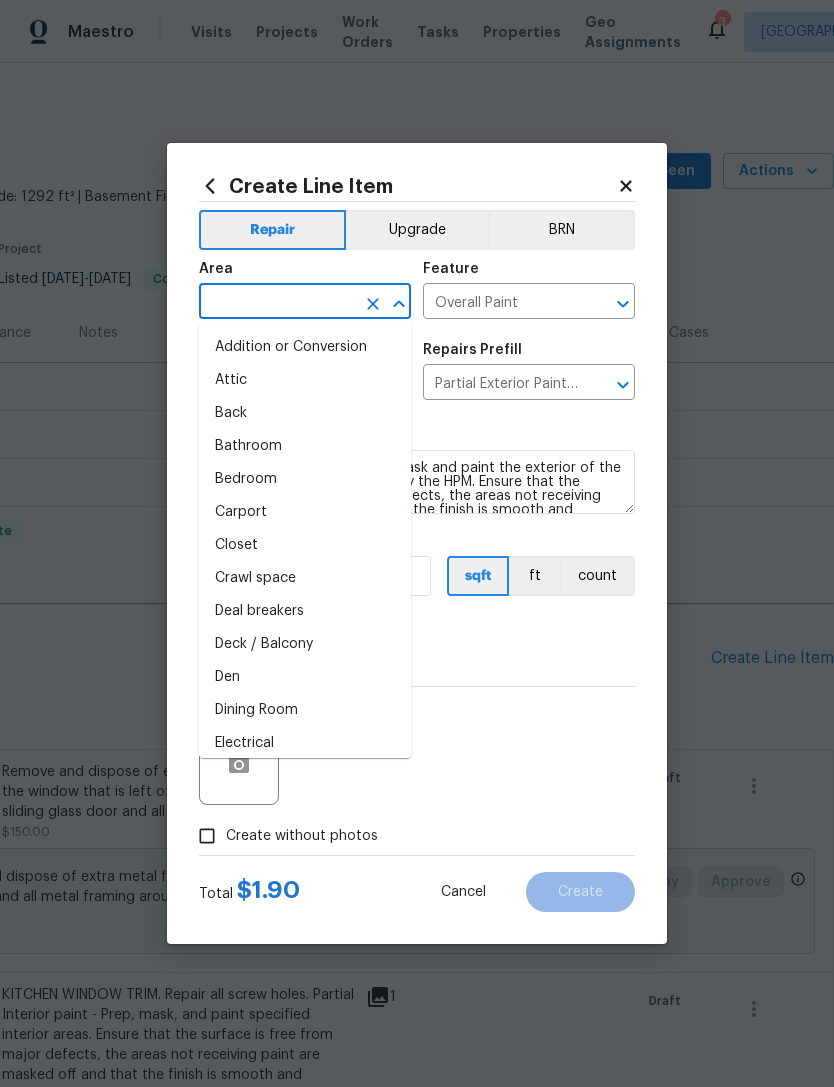 type on "Back" 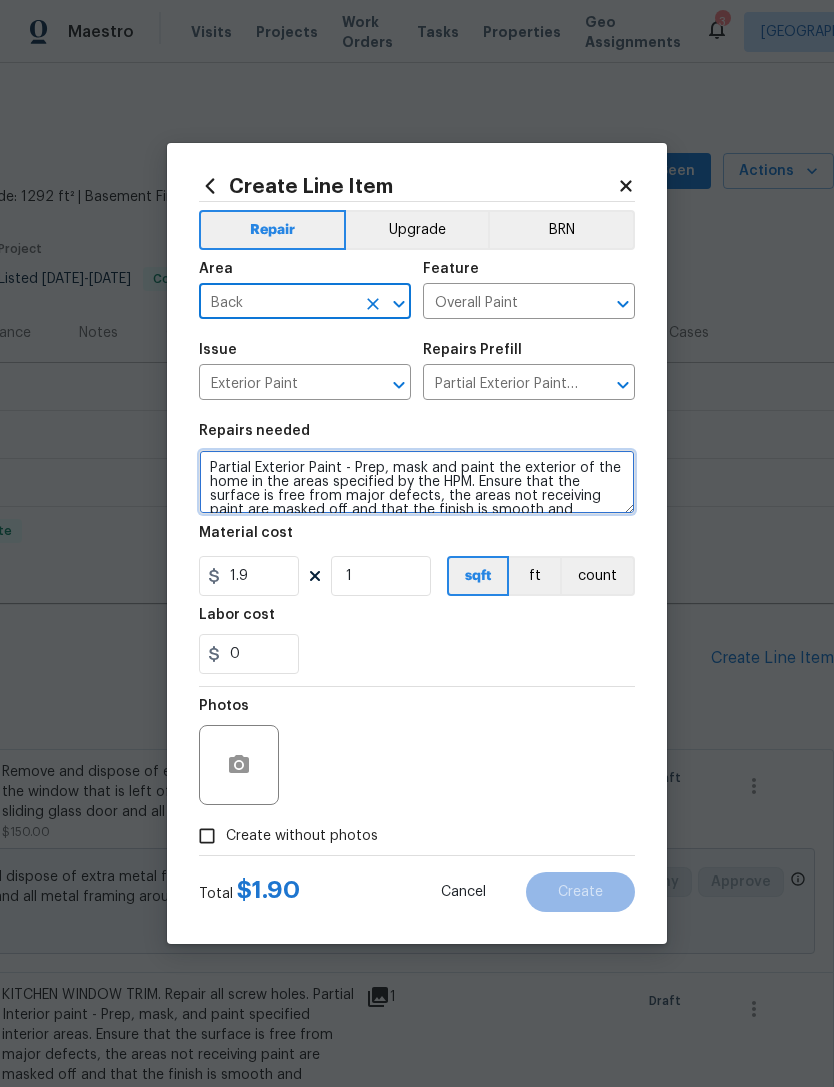 click on "Partial Exterior Paint - Prep, mask and paint the exterior of the home in the areas specified by the HPM. Ensure that the surface is free from major defects, the areas not receiving paint are masked off and that the finish is smooth and consistent. Haul away and dispose of all debris properly. Paint will be delivered onsite, Purchased by Opendoor." at bounding box center (417, 482) 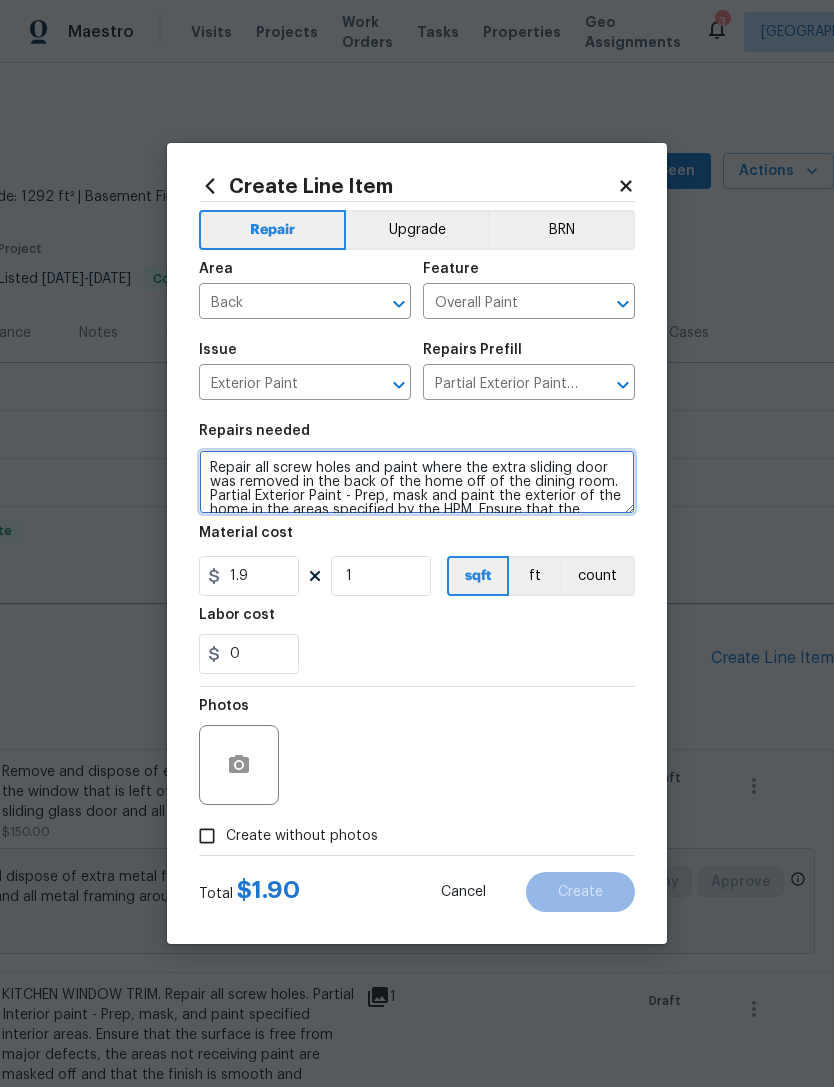 type on "Repair all screw holes and paint where the extra sliding door was removed in the back of the home off of the dining room. Partial Exterior Paint - Prep, mask and paint the exterior of the home in the areas specified by the HPM. Ensure that the surface is free from major defects, the areas not receiving paint are masked off and that the finish is smooth and consistent. Haul away and dispose of all debris properly. Paint will be delivered onsite, Purchased by Opendoor." 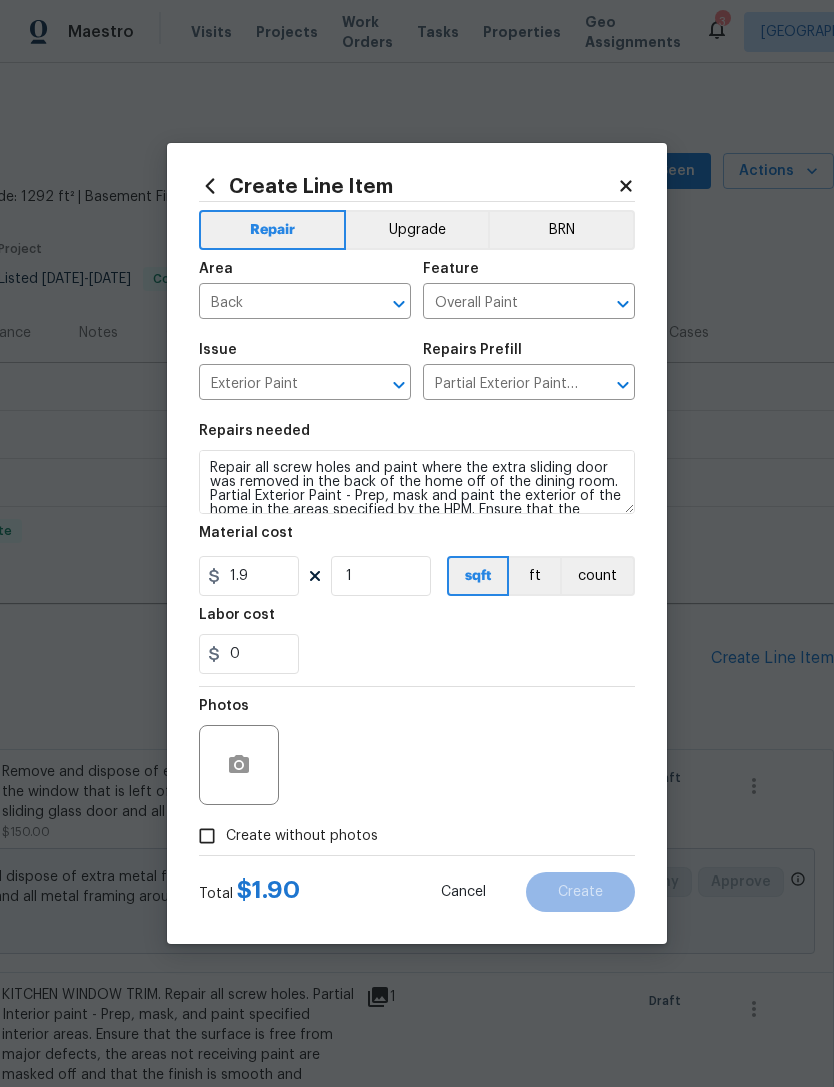 click on "0" at bounding box center [417, 654] 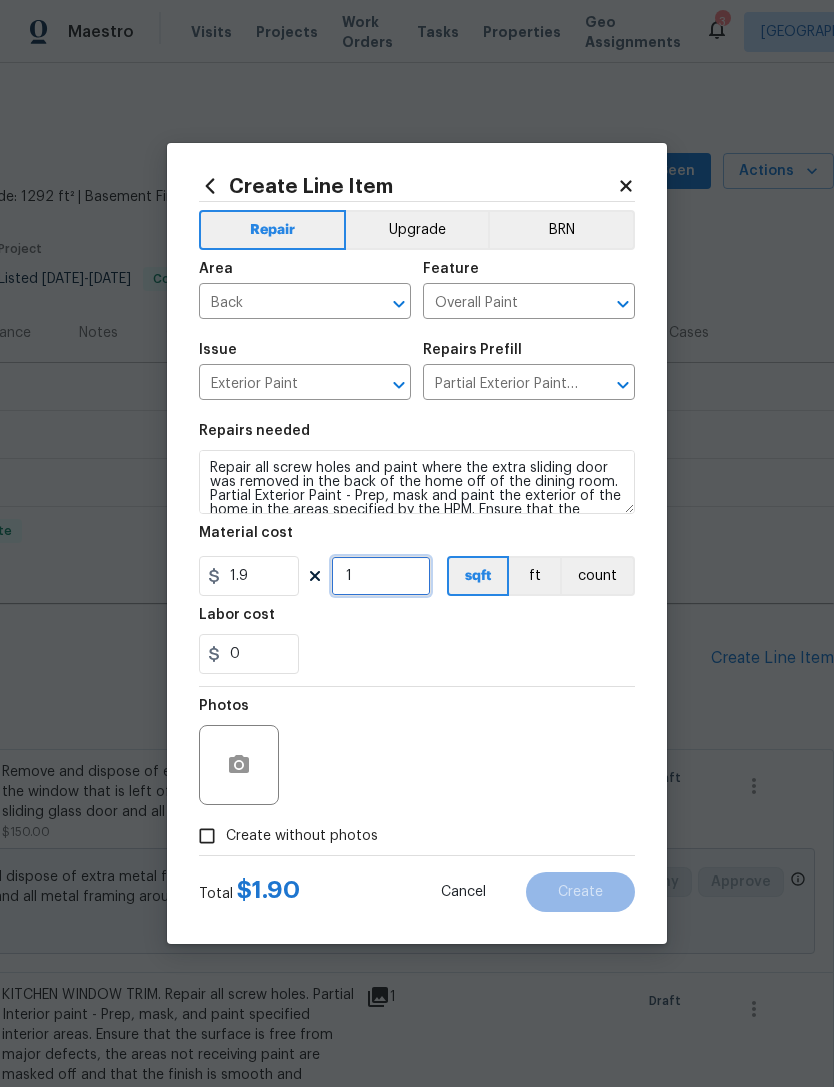 click on "1" at bounding box center [381, 576] 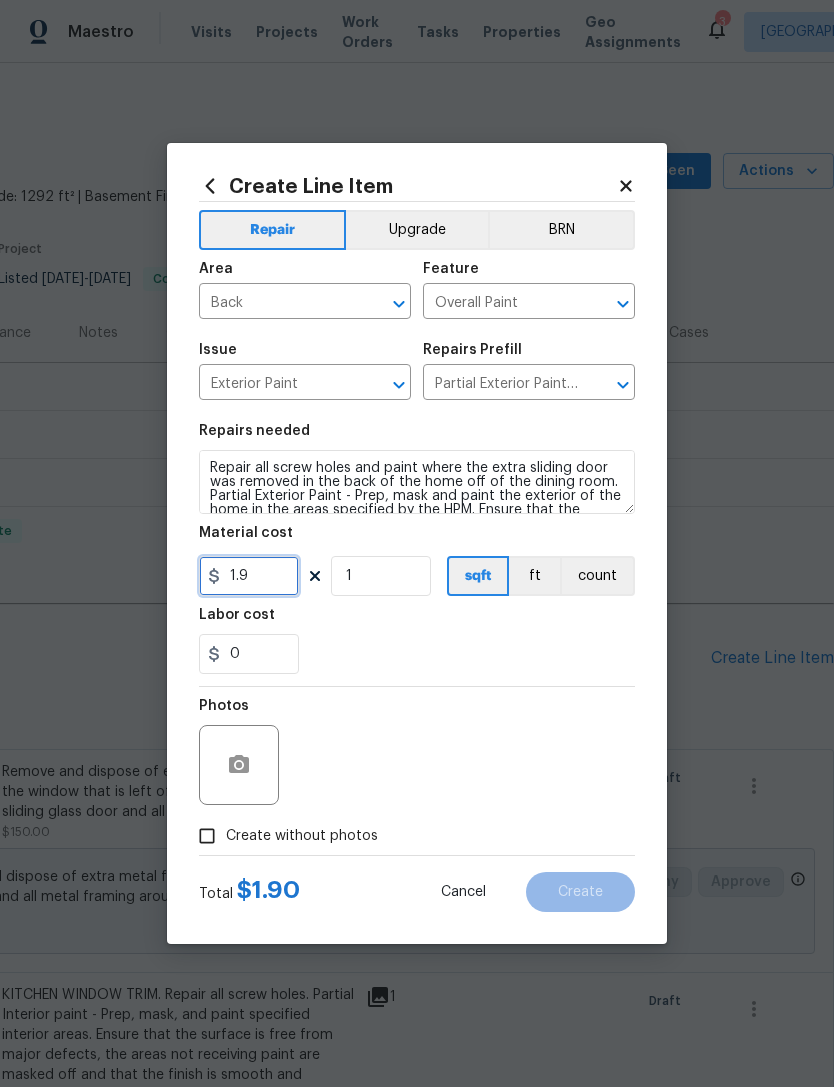 click on "1.9" at bounding box center [249, 576] 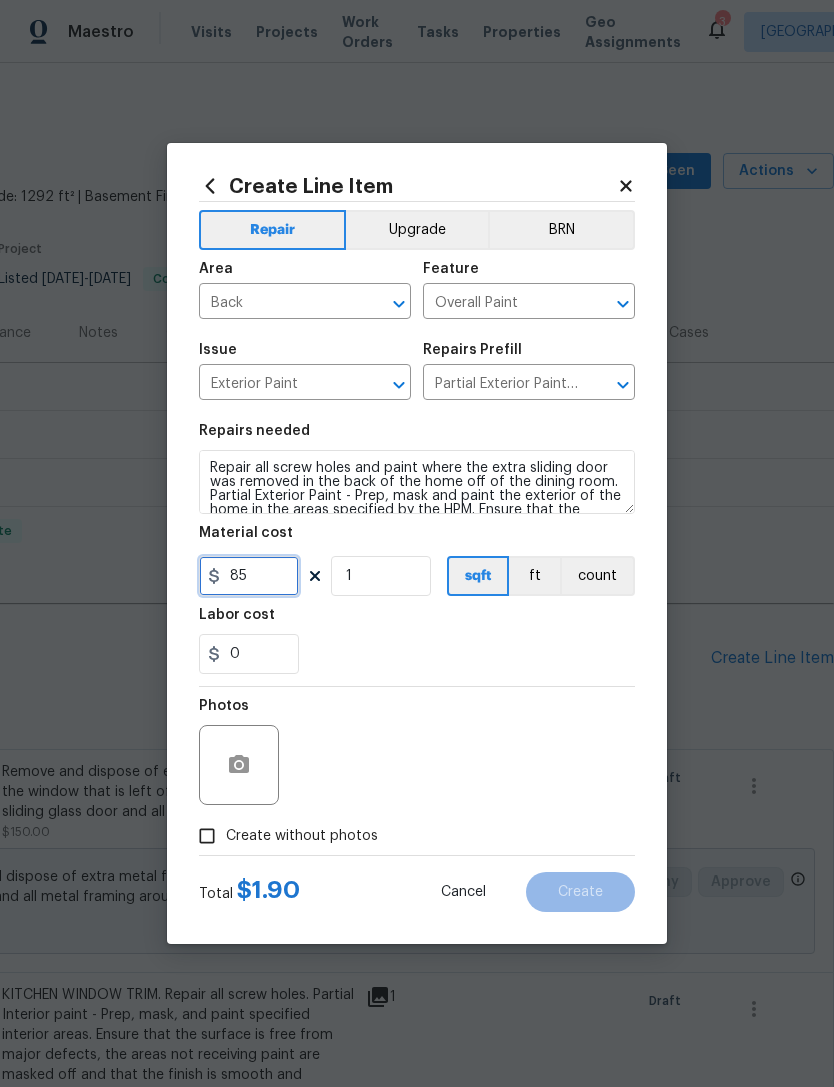 type on "85" 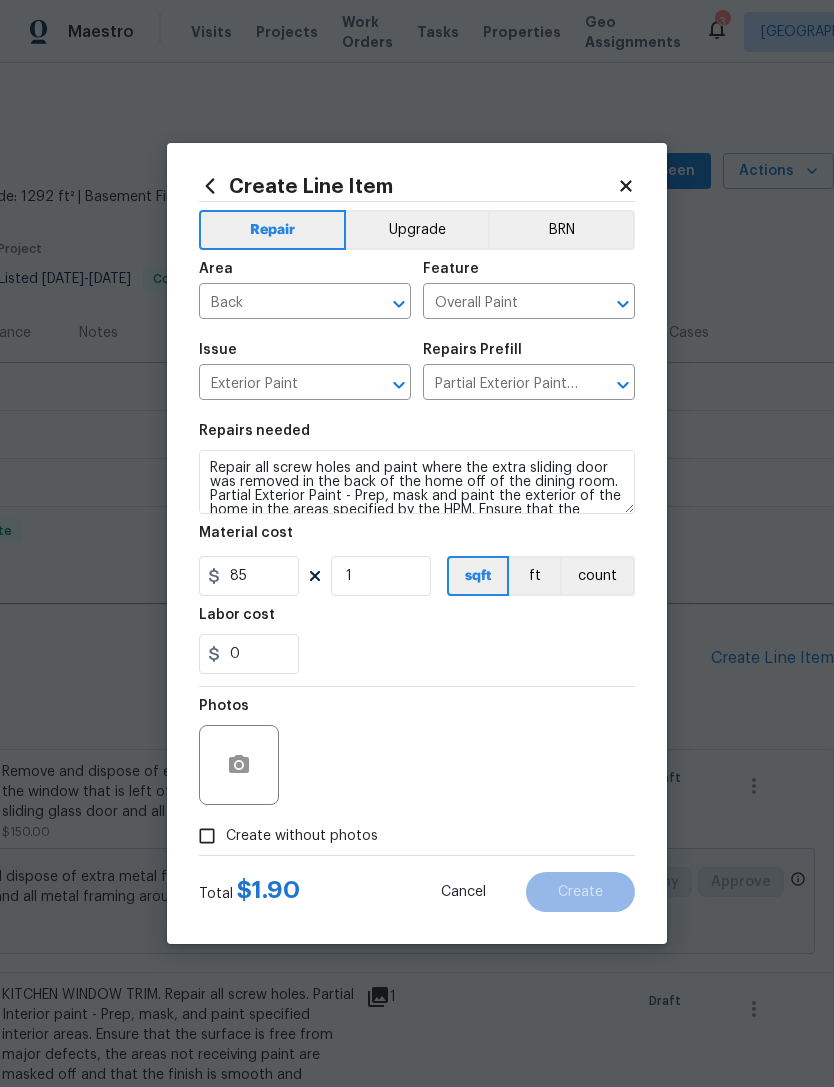 click on "0" at bounding box center [417, 654] 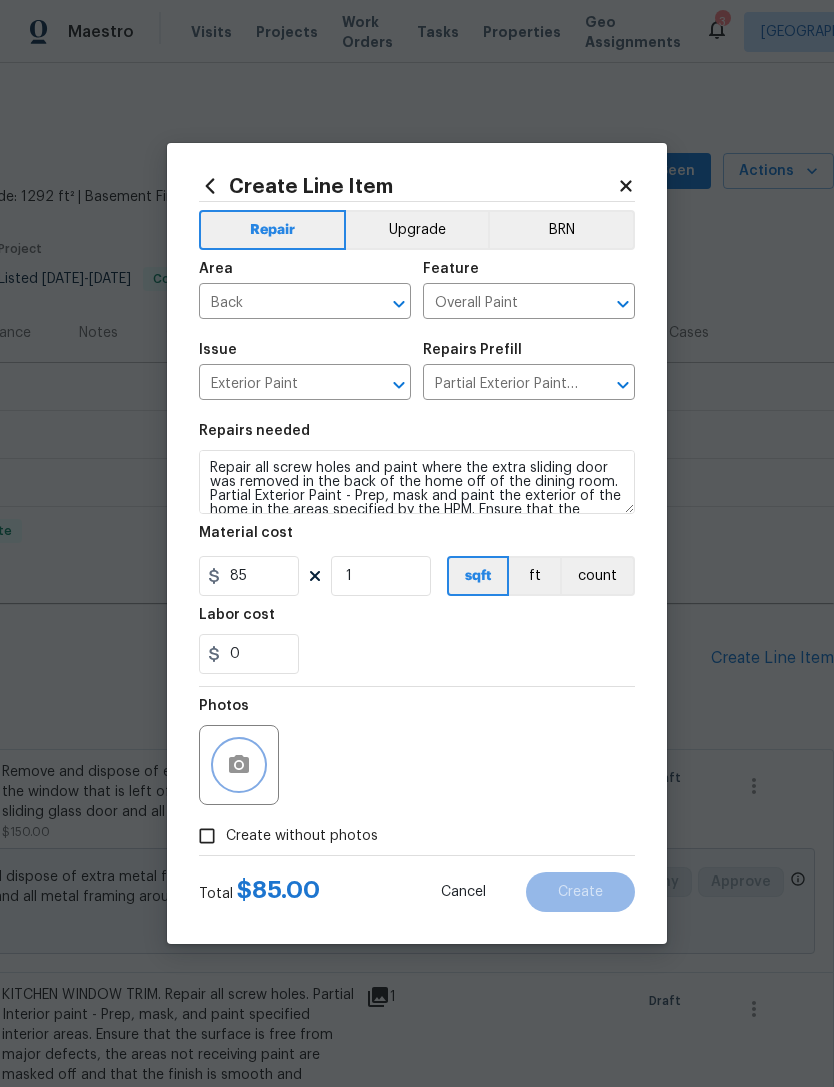 click at bounding box center (239, 765) 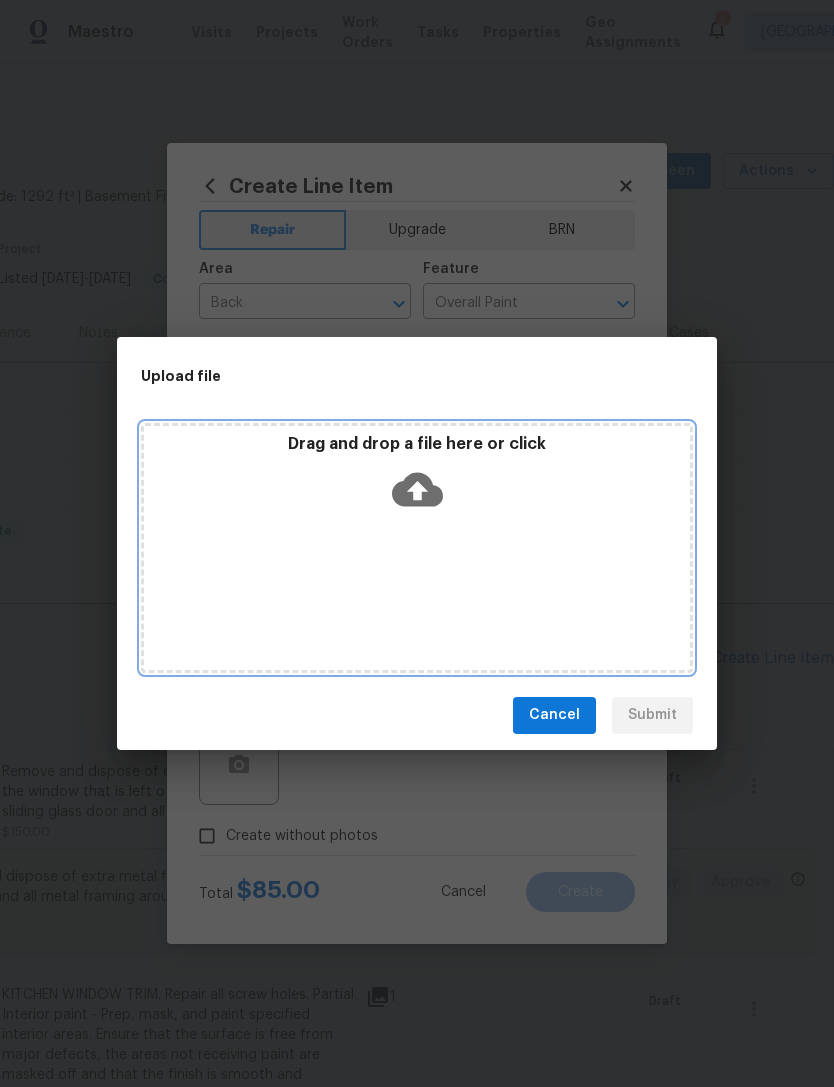 click on "Drag and drop a file here or click" at bounding box center [417, 548] 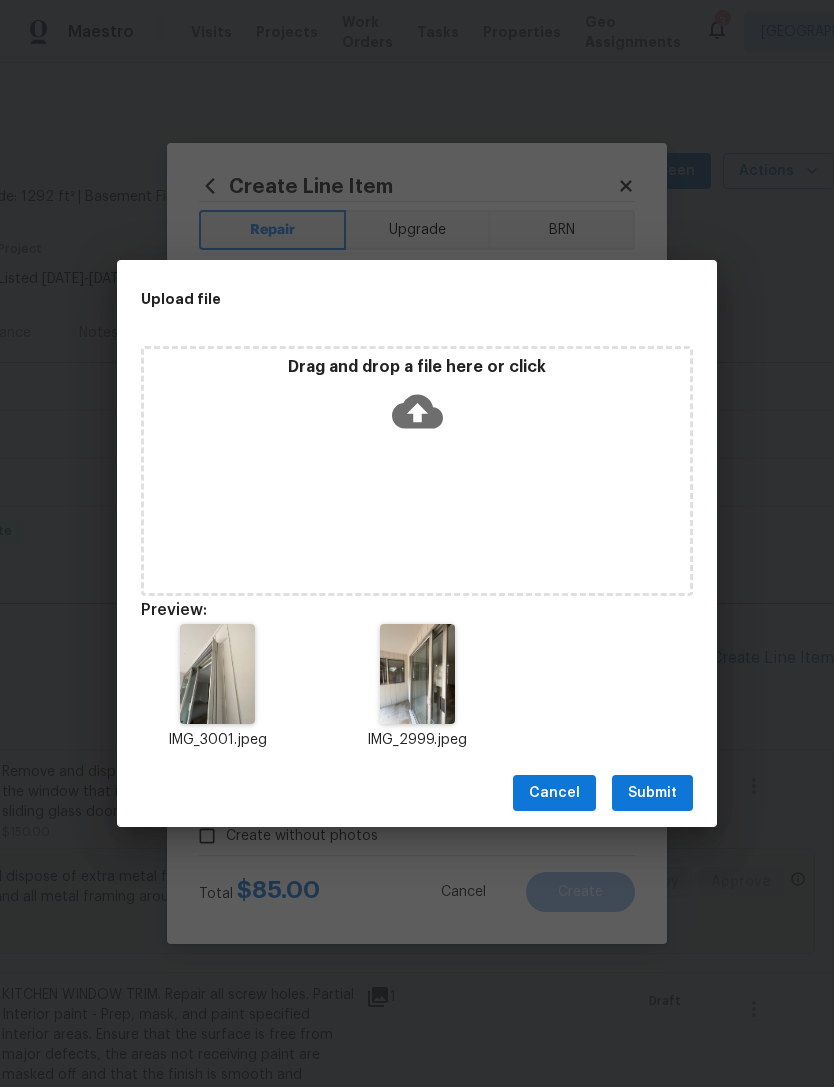 click on "Submit" at bounding box center [652, 793] 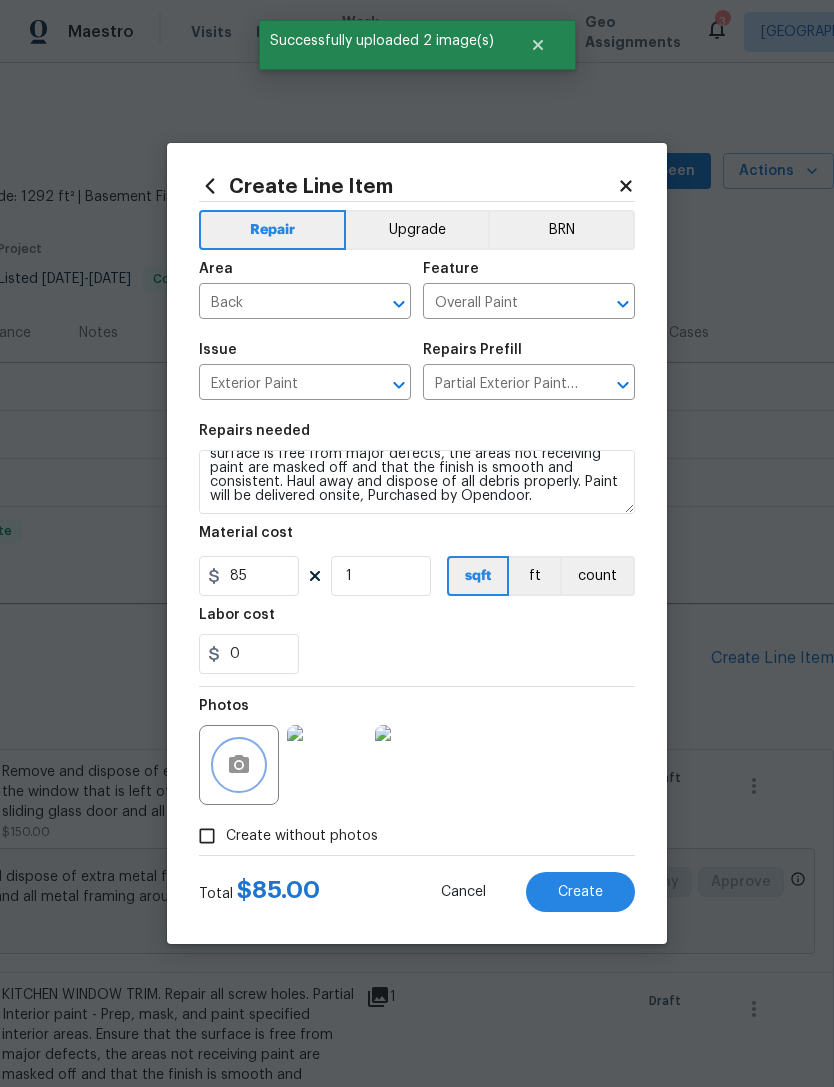 scroll, scrollTop: 70, scrollLeft: 0, axis: vertical 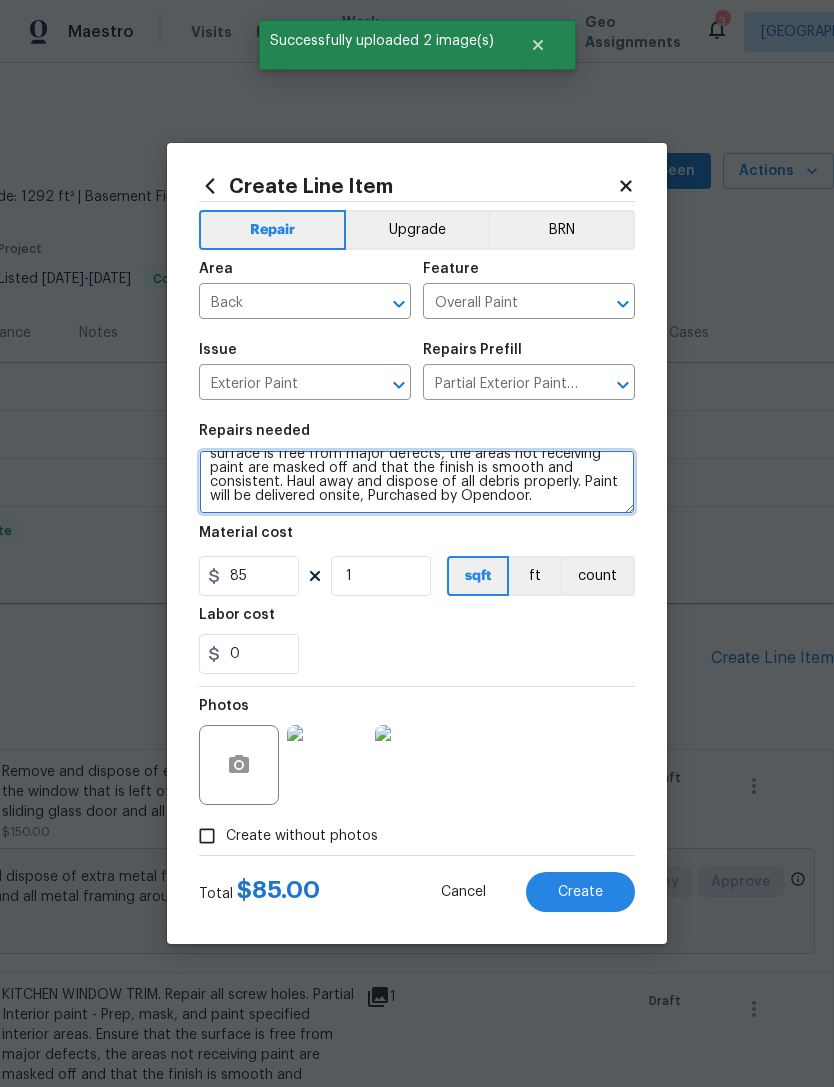 click on "Repair all screw holes and paint where the extra sliding door was removed in the back of the home off of the dining room. Partial Exterior Paint - Prep, mask and paint the exterior of the home in the areas specified by the HPM. Ensure that the surface is free from major defects, the areas not receiving paint are masked off and that the finish is smooth and consistent. Haul away and dispose of all debris properly. Paint will be delivered onsite, Purchased by Opendoor." at bounding box center (417, 482) 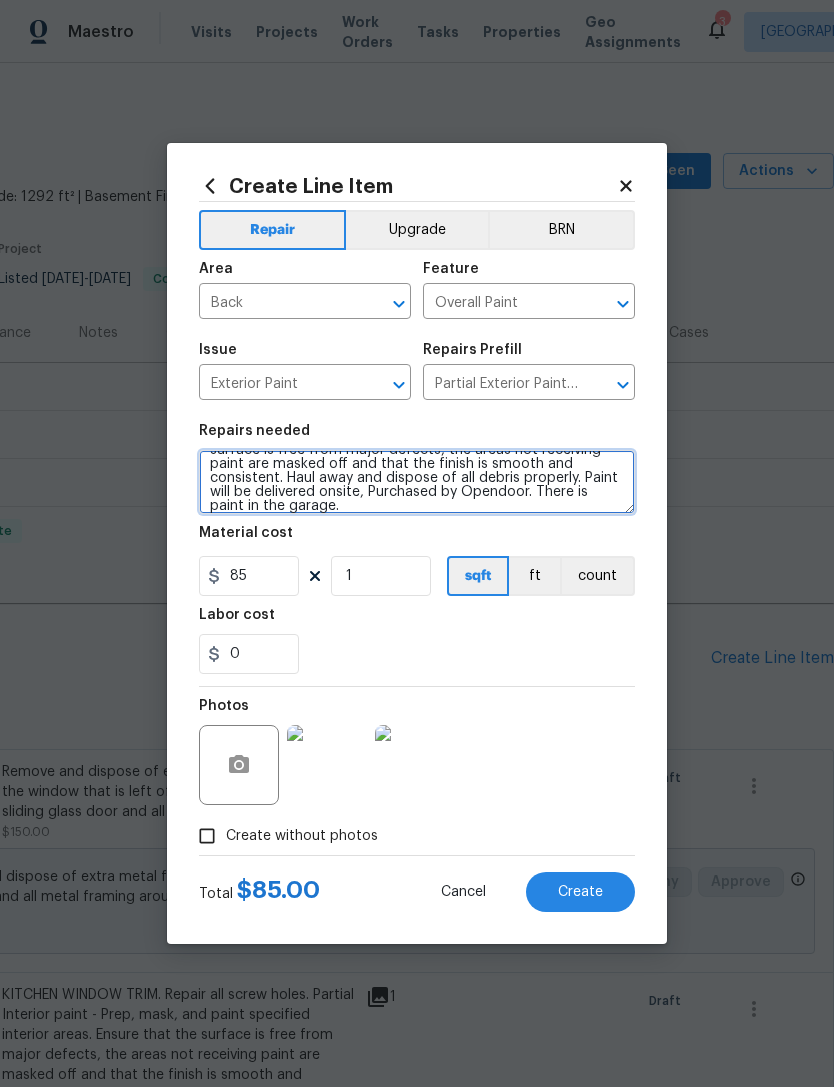 scroll, scrollTop: 74, scrollLeft: 0, axis: vertical 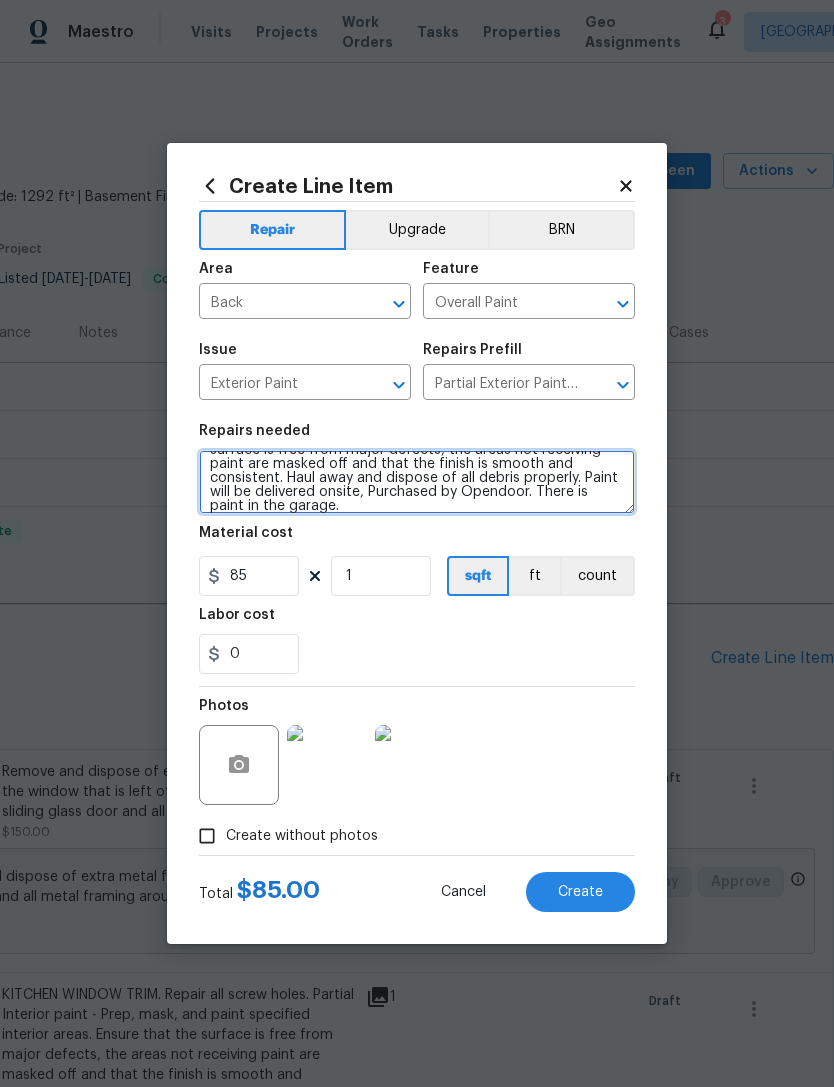 type on "Repair all screw holes and paint where the extra sliding door was removed in the back of the home off of the dining room. Partial Exterior Paint - Prep, mask and paint the exterior of the home in the areas specified by the HPM. Ensure that the surface is free from major defects, the areas not receiving paint are masked off and that the finish is smooth and consistent. Haul away and dispose of all debris properly. Paint will be delivered onsite, Purchased by Opendoor. There is paint in the garage." 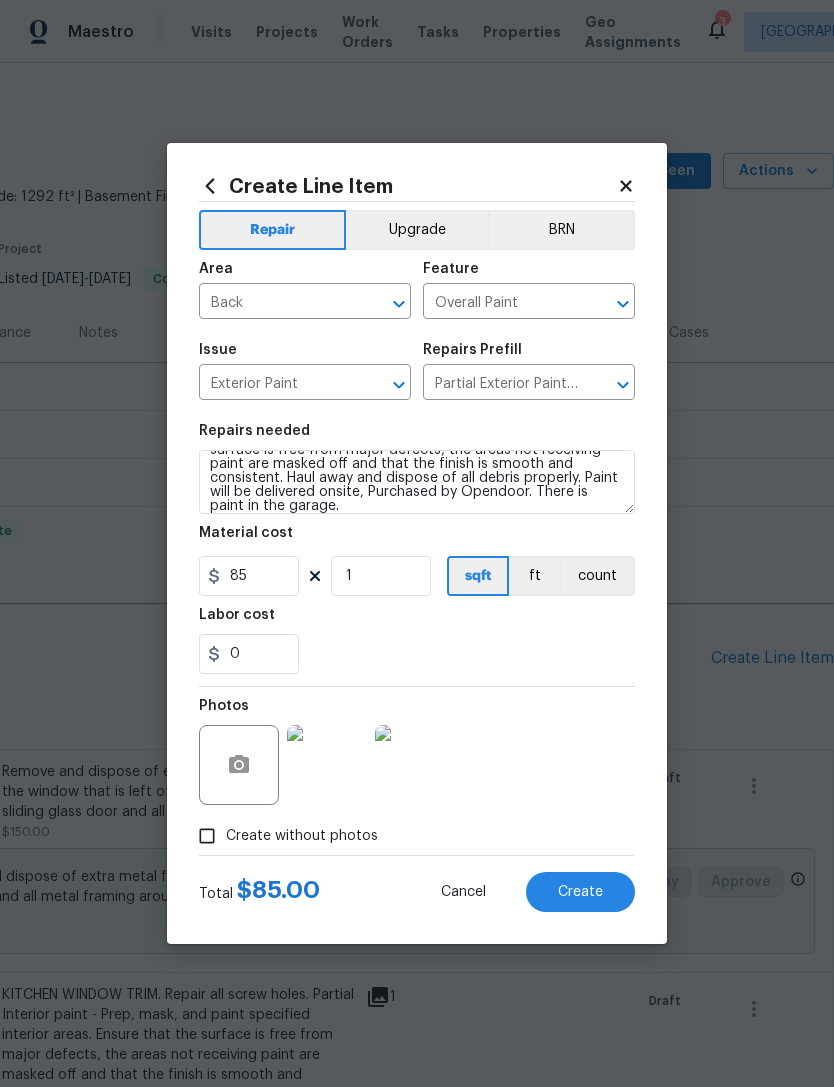 click on "0" at bounding box center (417, 654) 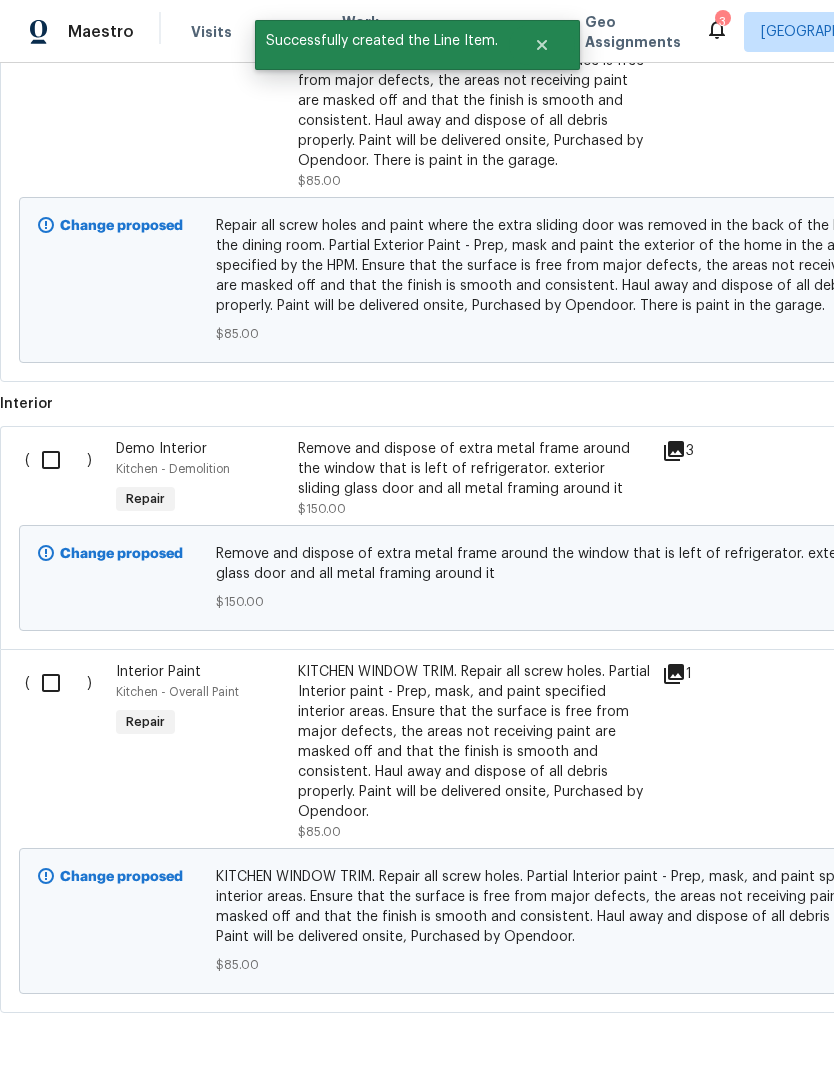 scroll, scrollTop: 791, scrollLeft: 0, axis: vertical 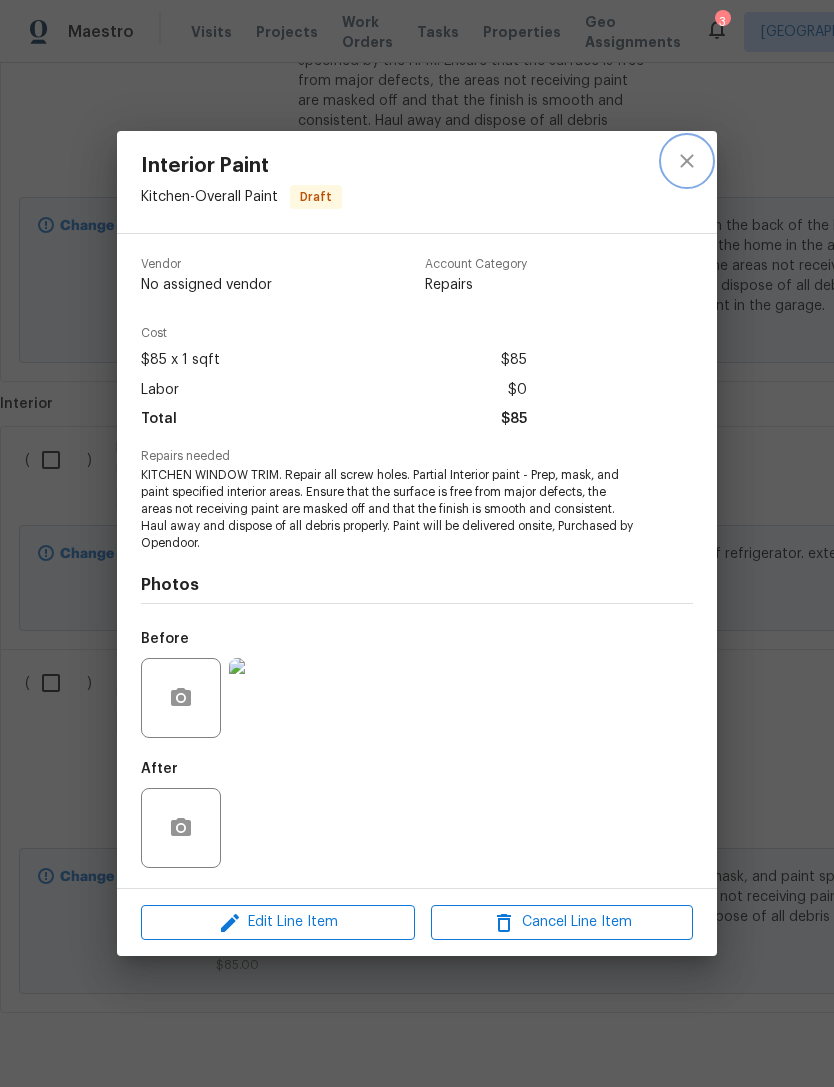 click 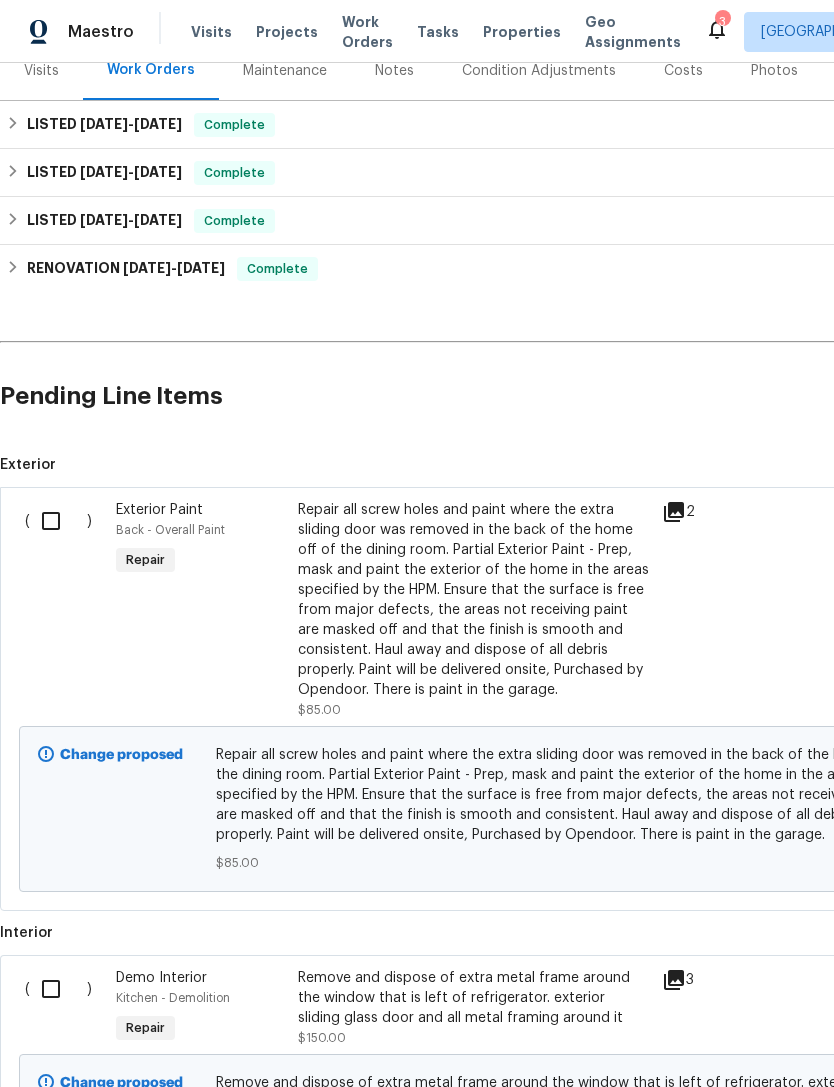 scroll, scrollTop: 261, scrollLeft: 0, axis: vertical 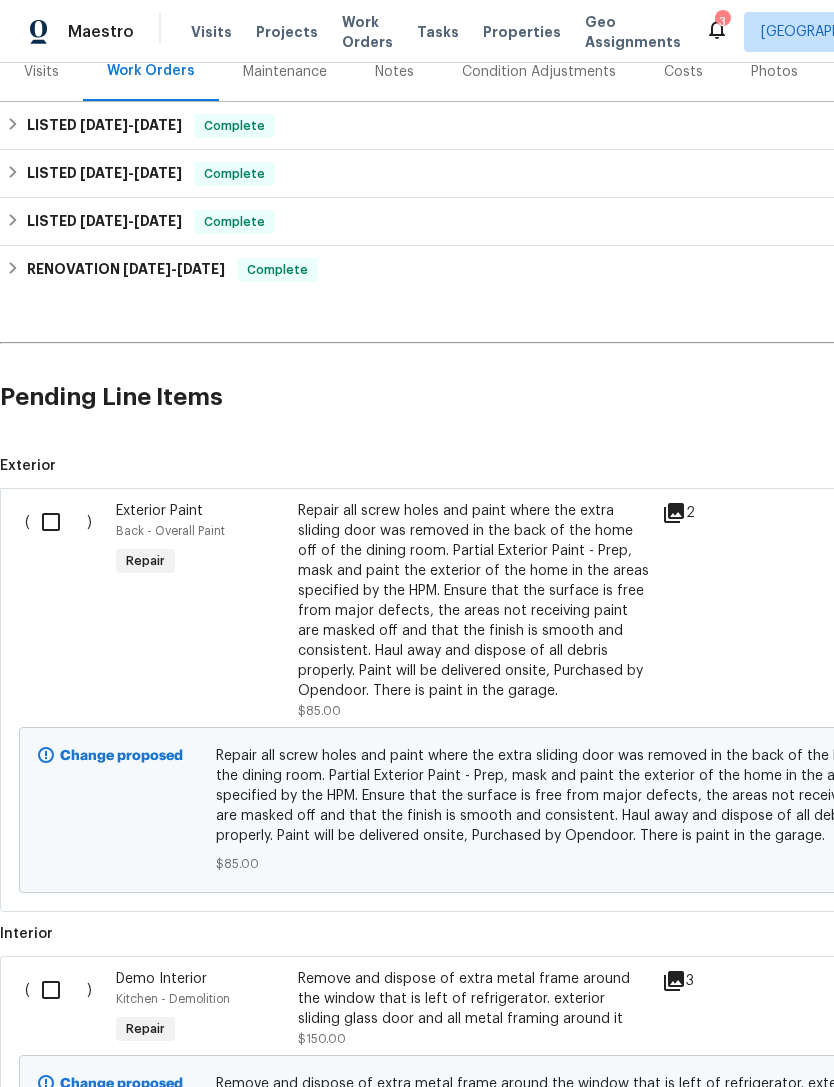 click at bounding box center (58, 522) 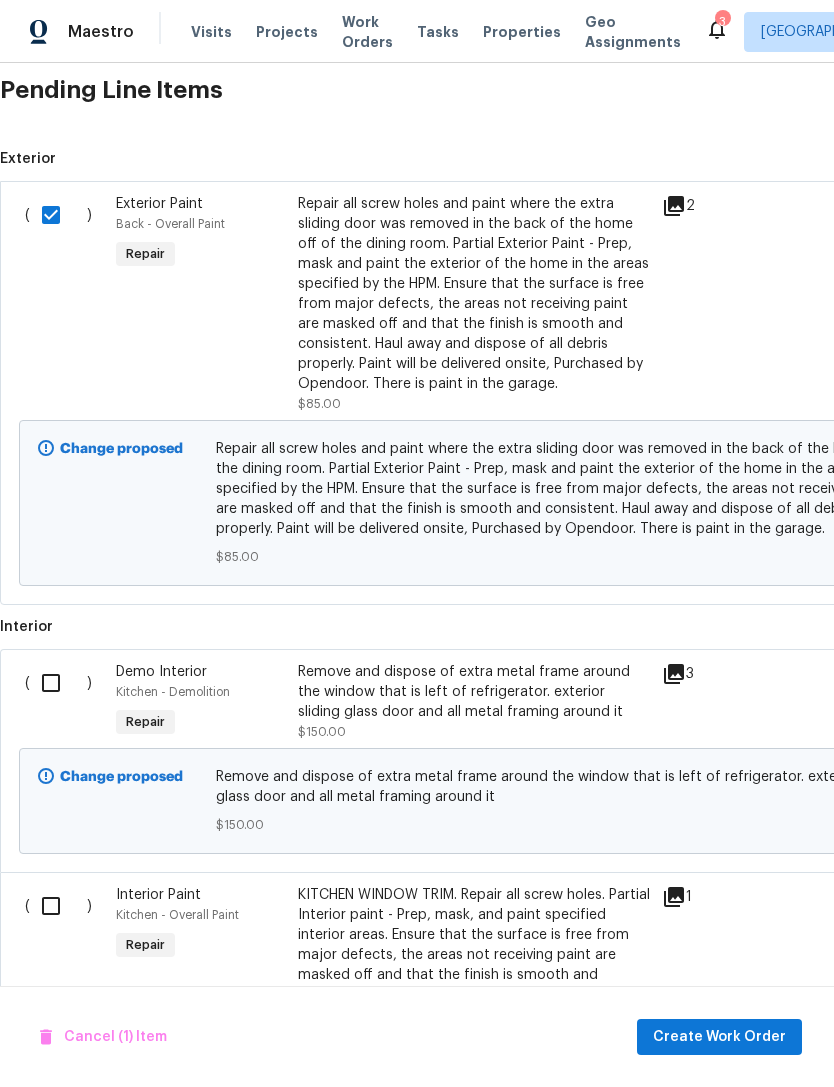 scroll, scrollTop: 568, scrollLeft: 0, axis: vertical 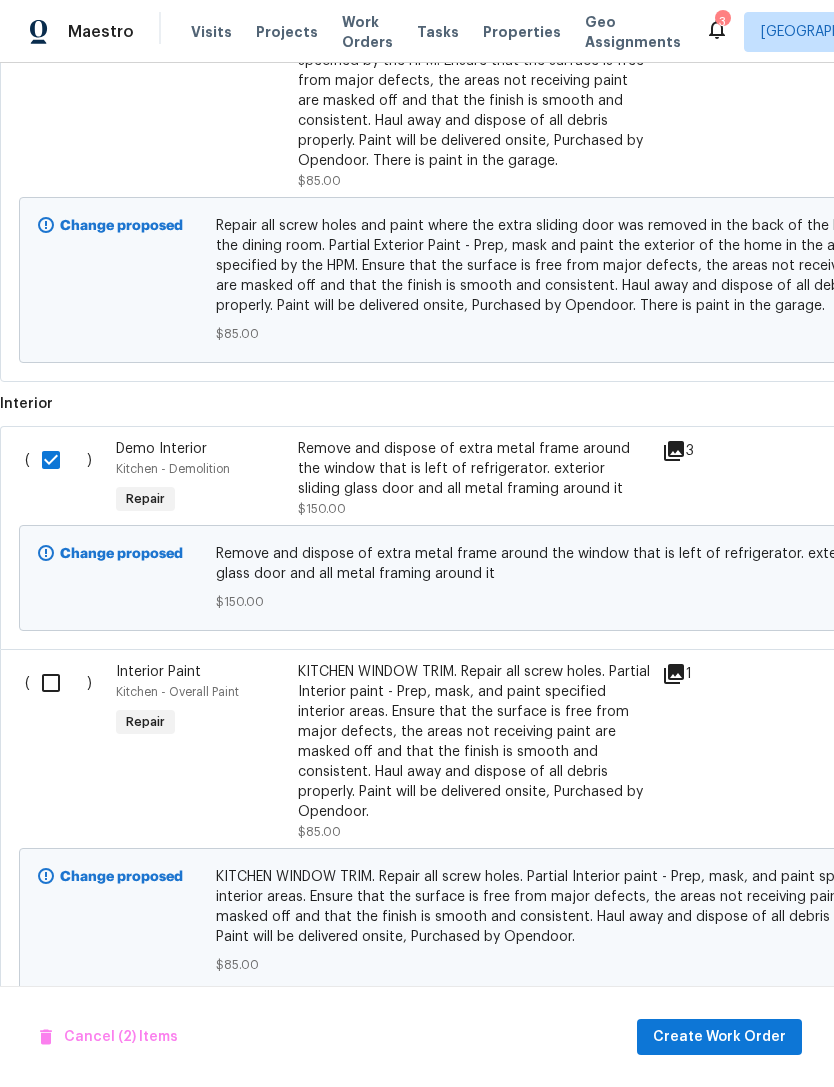 click at bounding box center (58, 683) 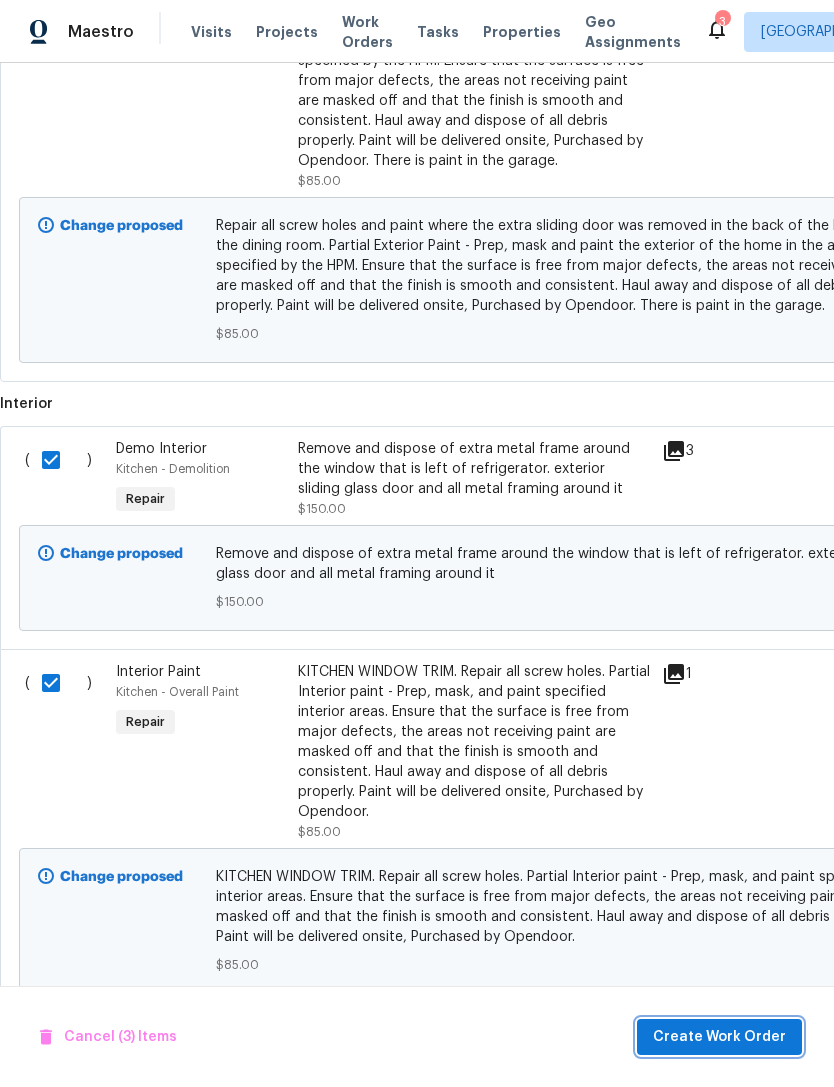 click on "Create Work Order" at bounding box center [719, 1037] 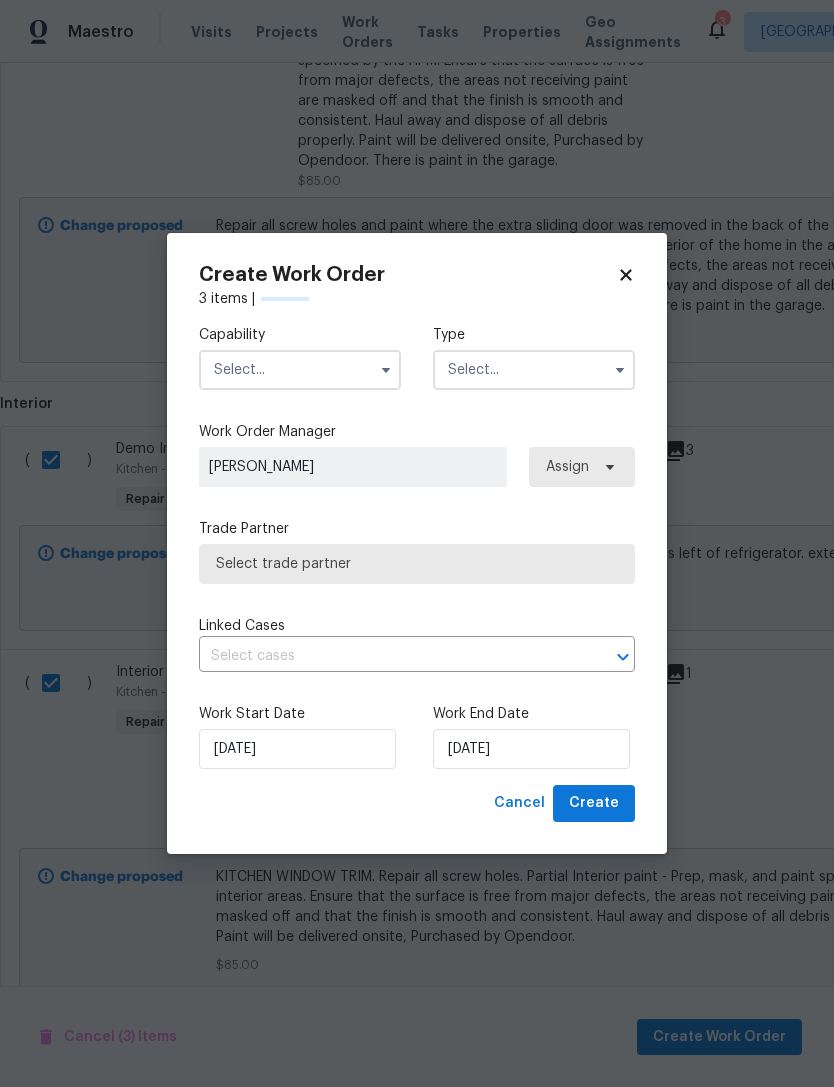 checkbox on "false" 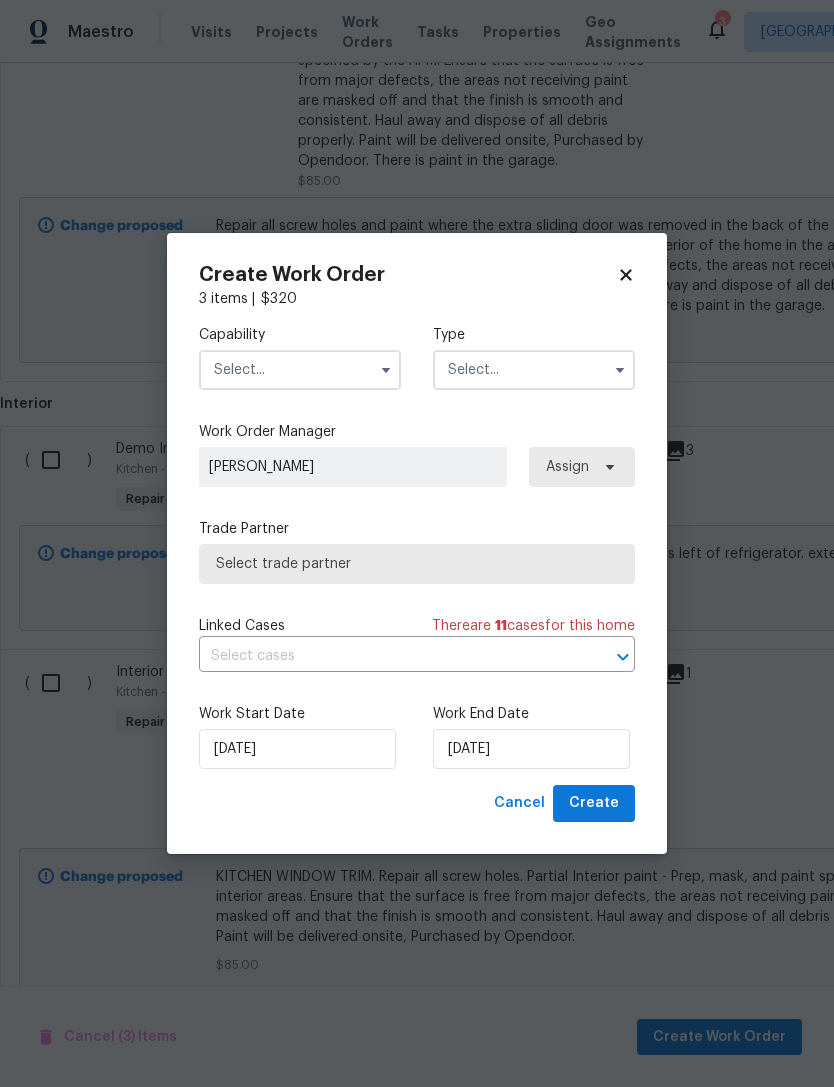 click at bounding box center [300, 370] 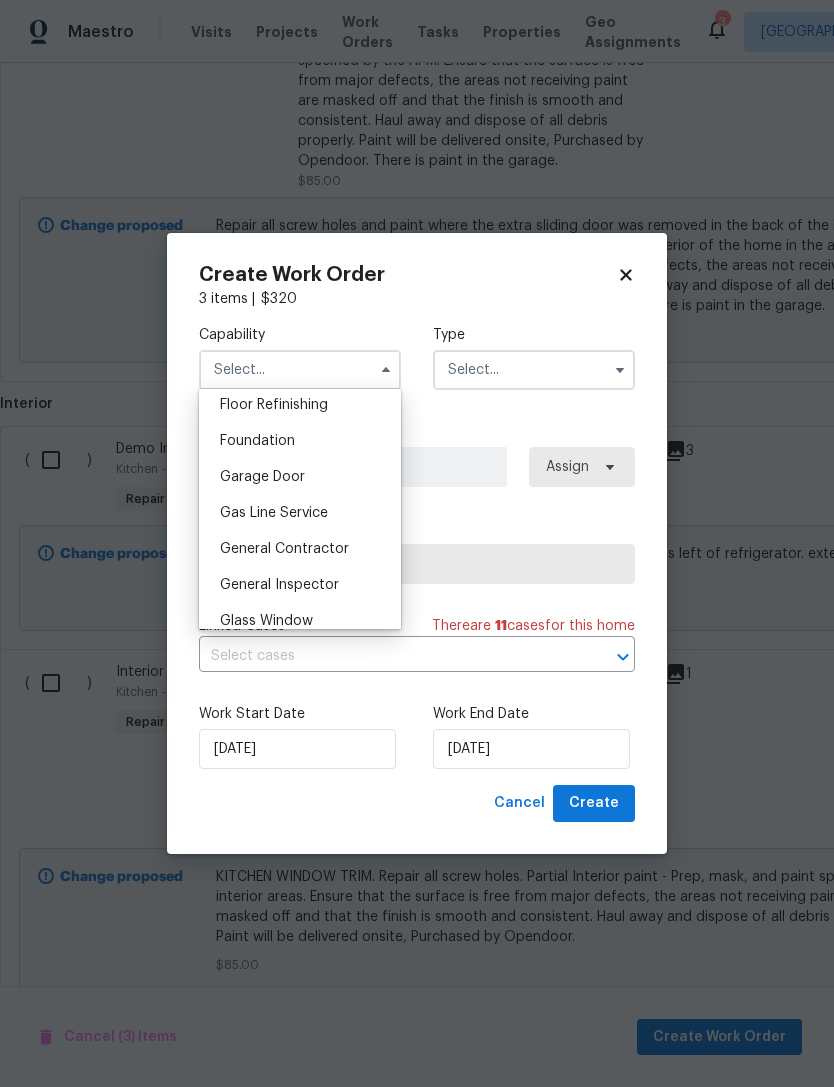 scroll, scrollTop: 817, scrollLeft: 0, axis: vertical 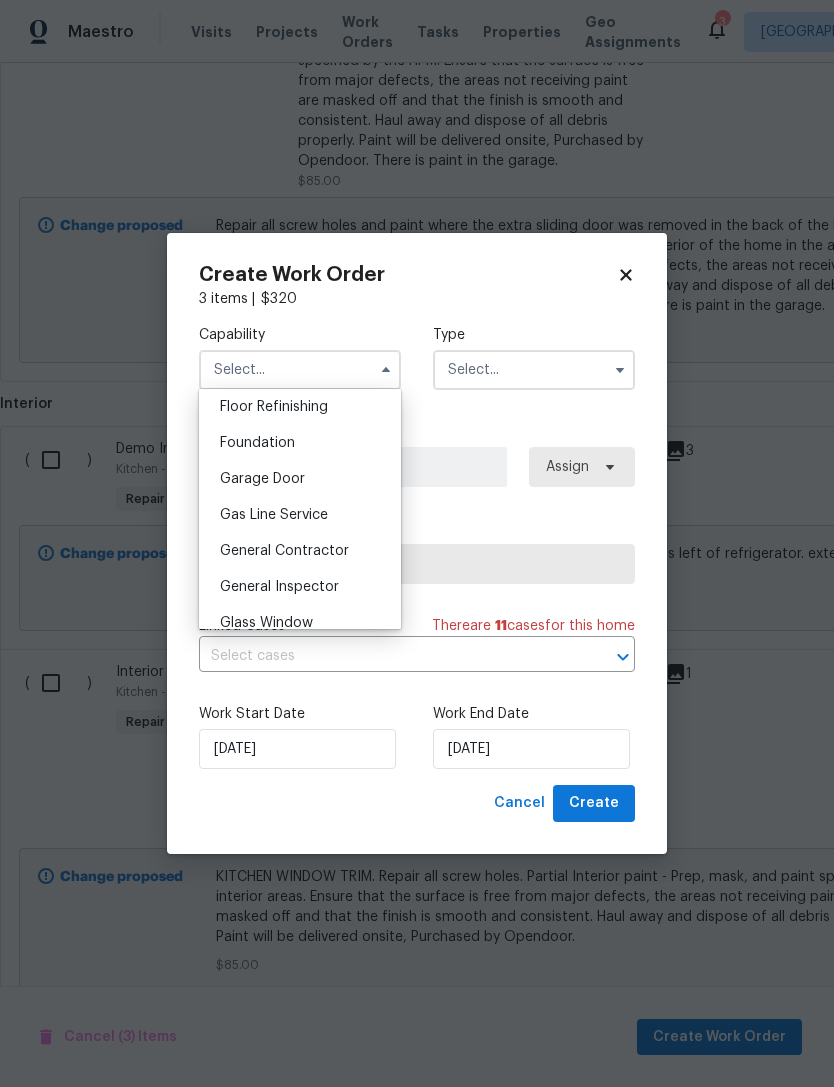 click on "General Contractor" at bounding box center [284, 551] 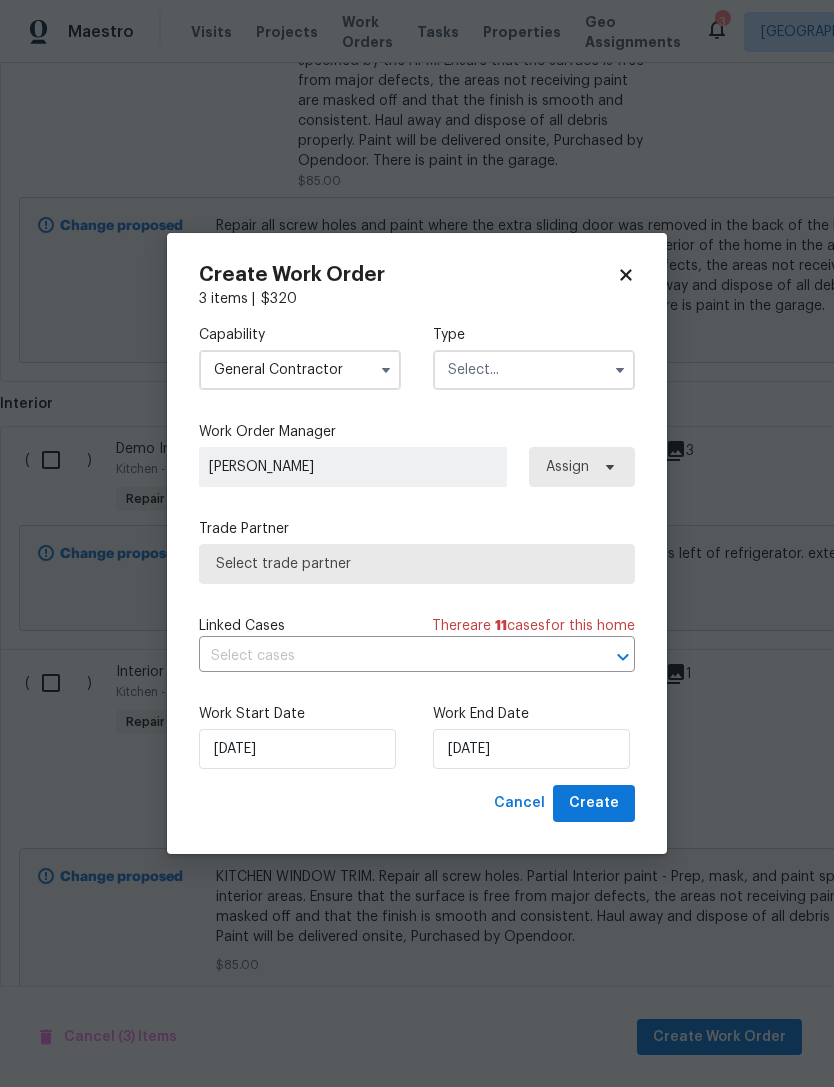 click at bounding box center (534, 370) 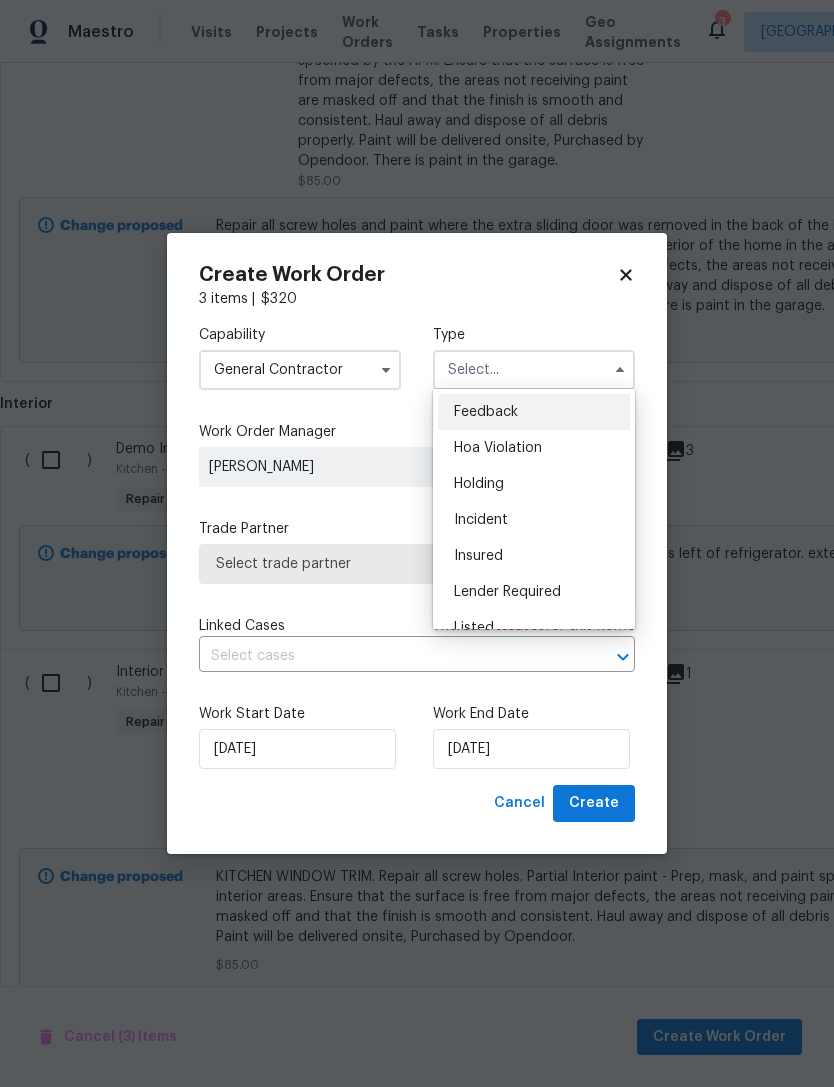 click on "Listed" at bounding box center (474, 628) 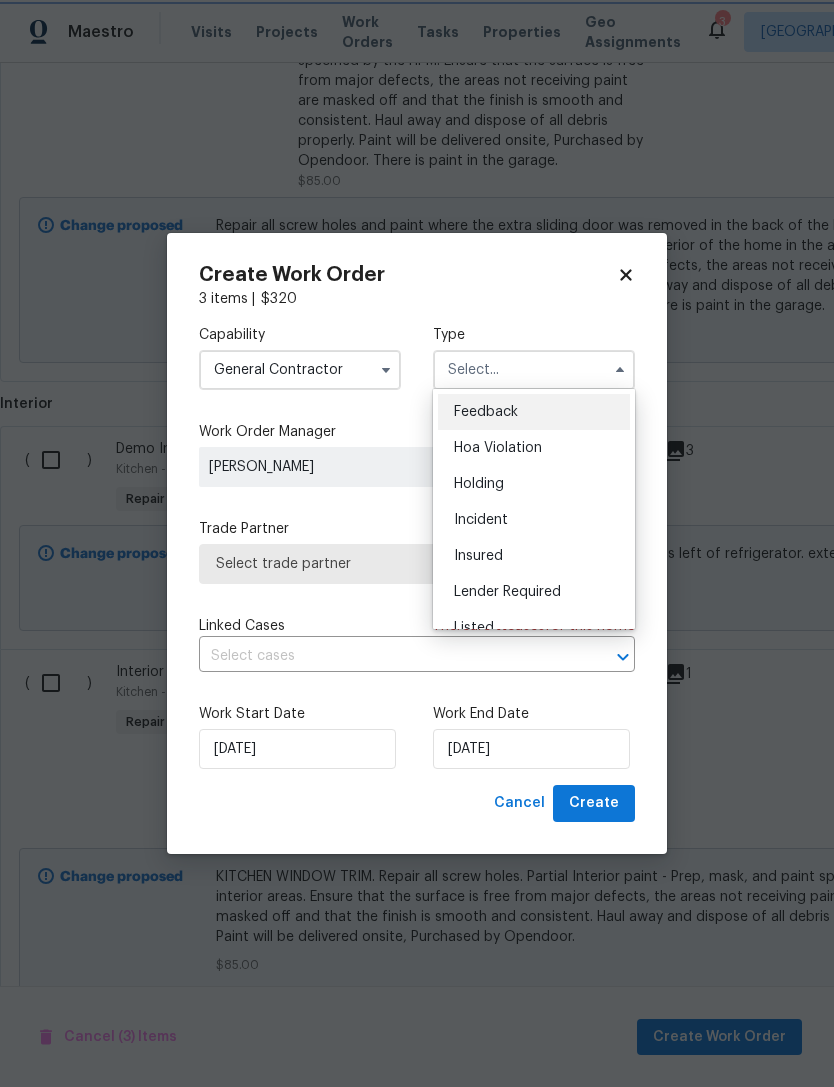 type on "Listed" 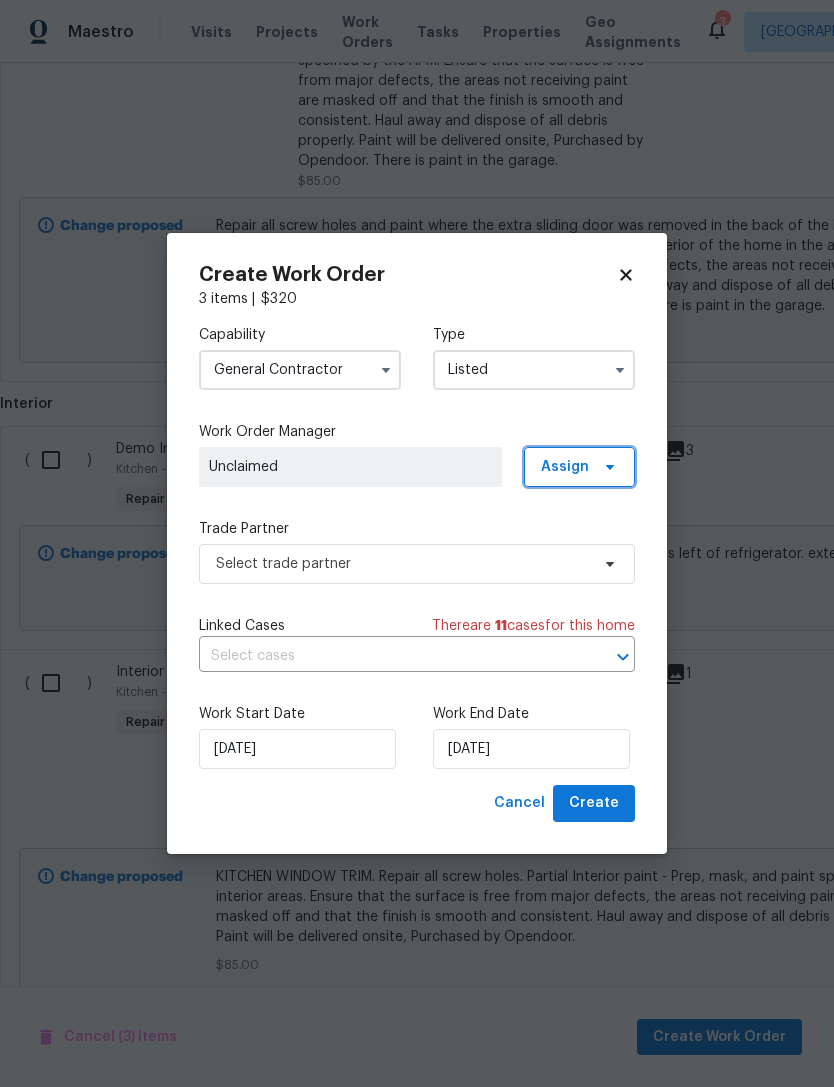 click 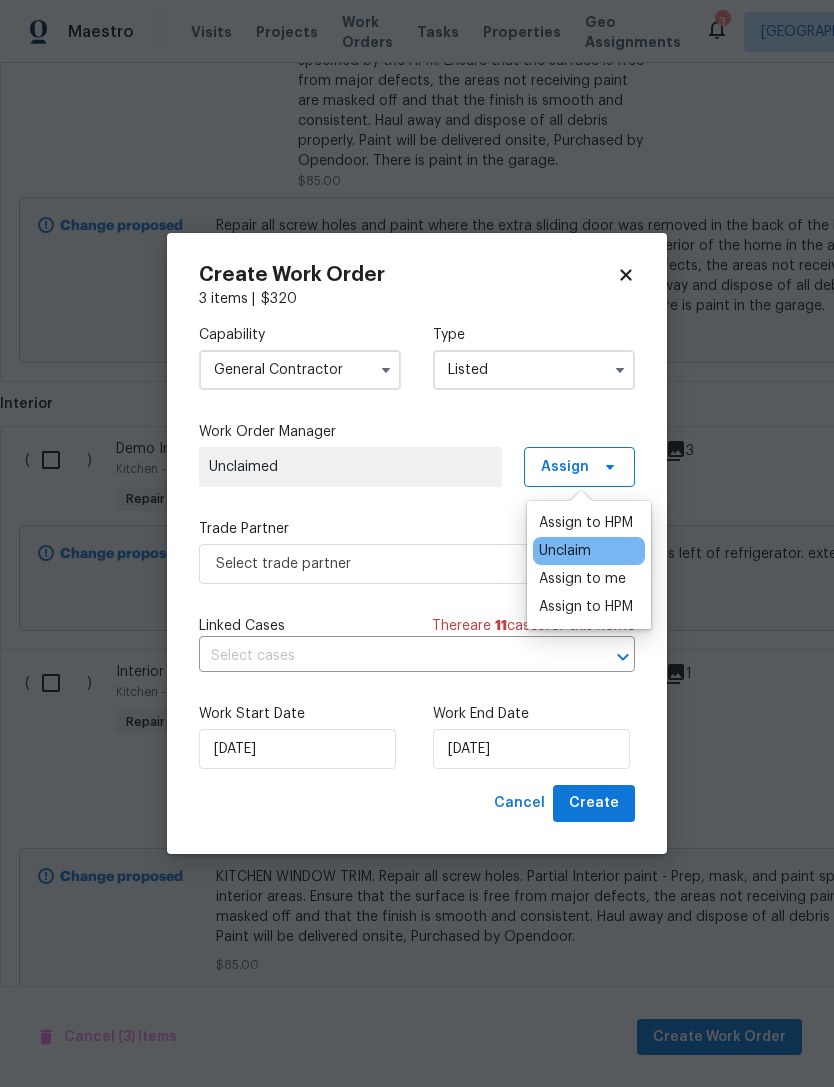 click on "Assign to HPM" at bounding box center (586, 607) 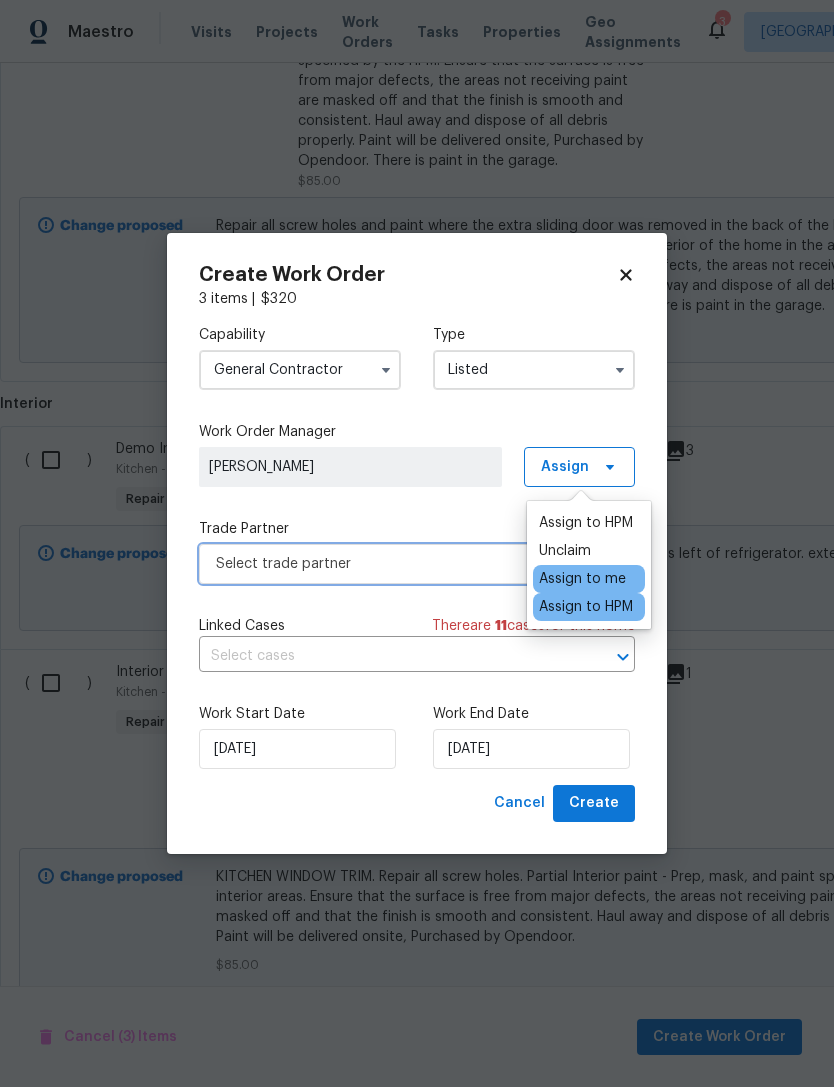 click on "Select trade partner" at bounding box center [402, 564] 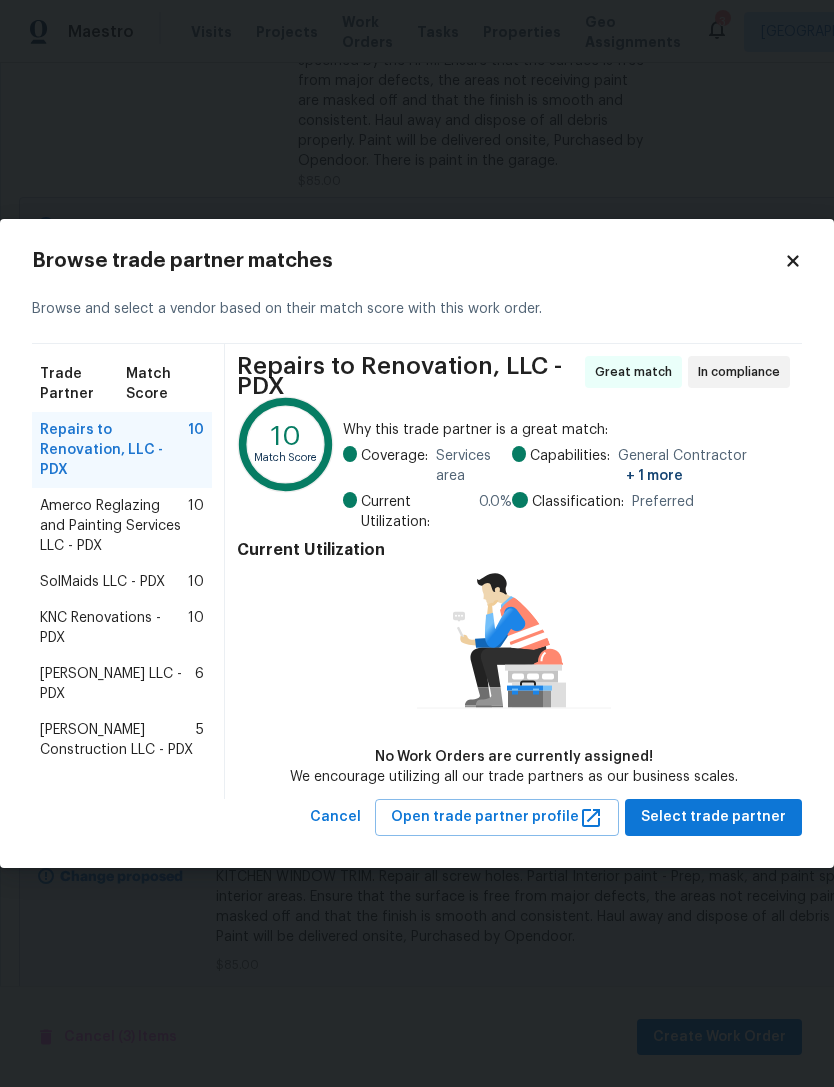 click on "KNC Renovations - PDX" at bounding box center [114, 628] 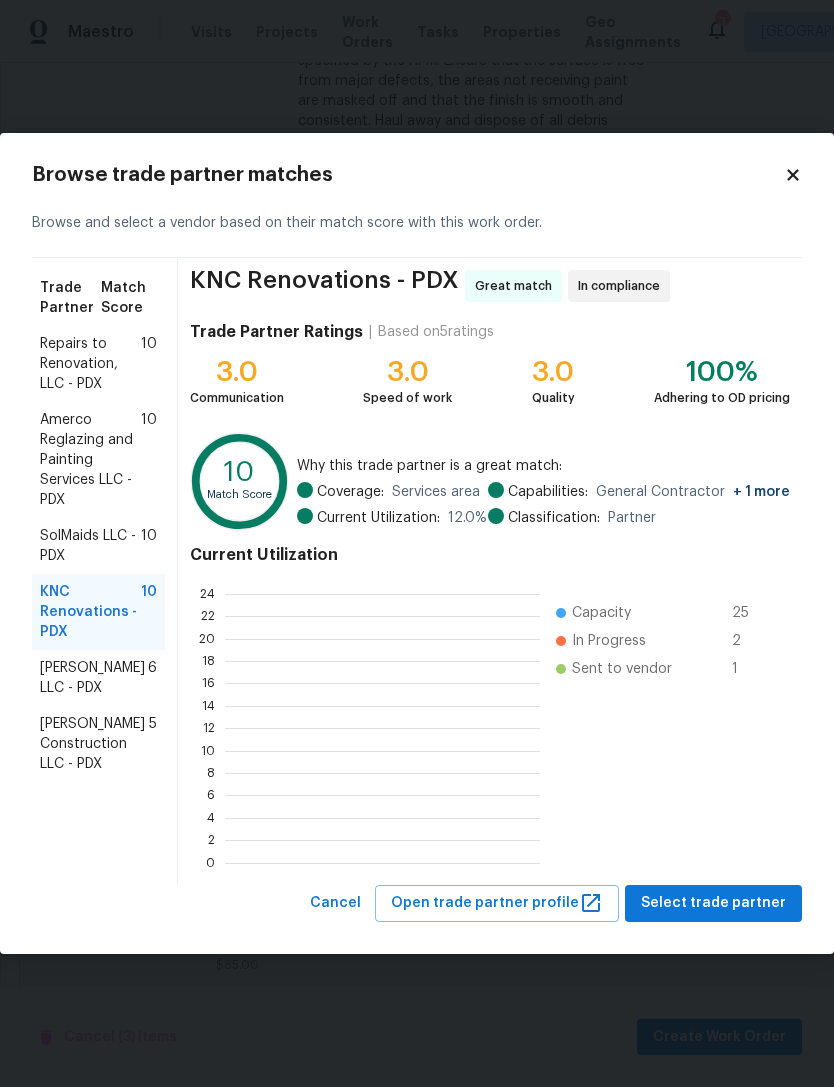 scroll, scrollTop: 2, scrollLeft: 2, axis: both 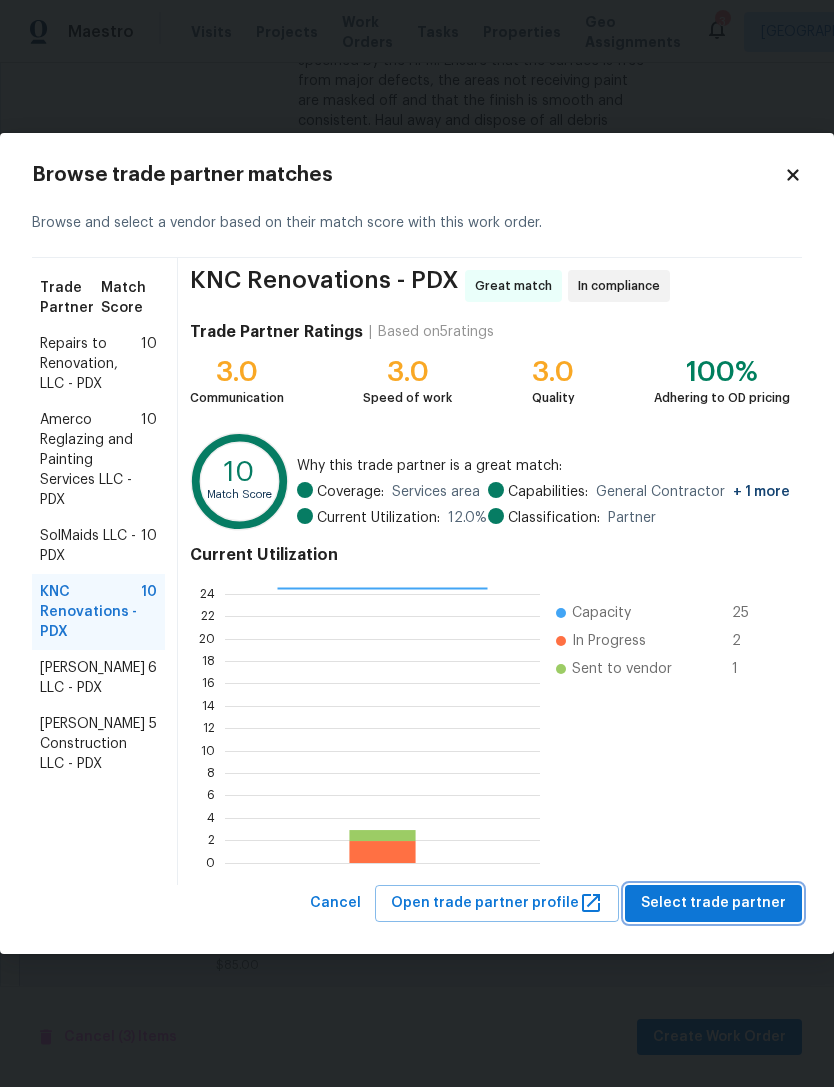 click on "Select trade partner" at bounding box center (713, 903) 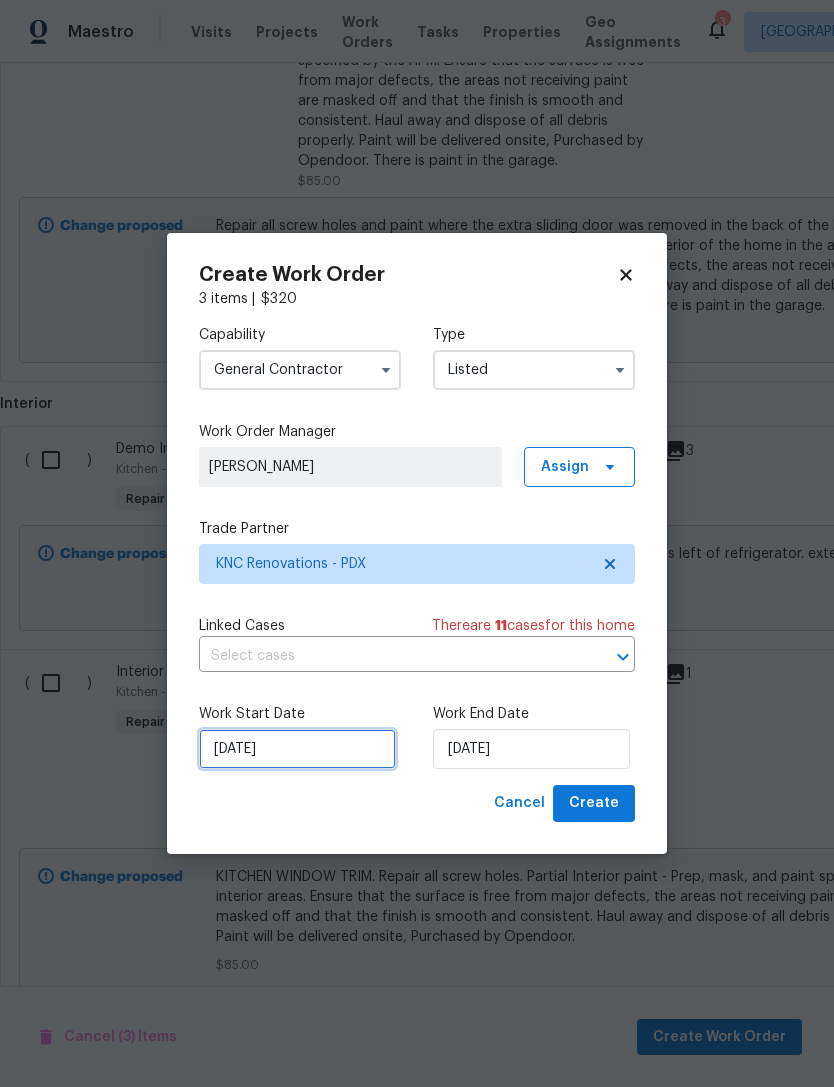 click on "[DATE]" at bounding box center (297, 749) 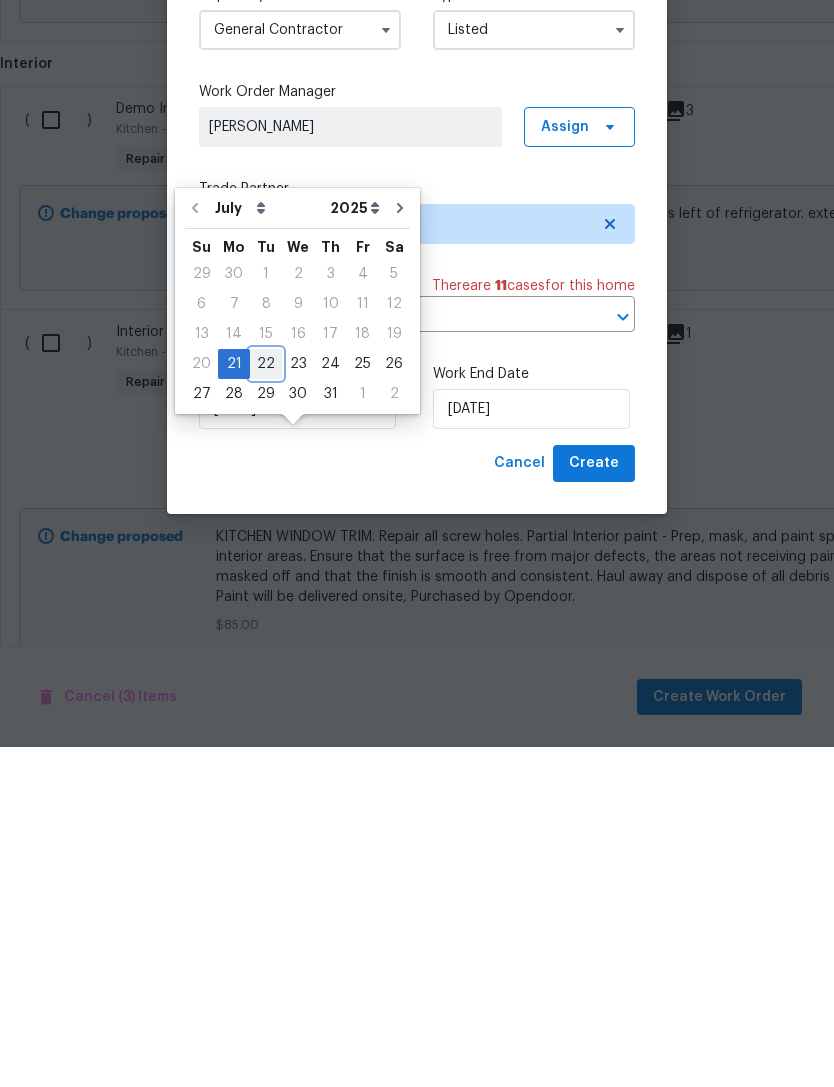click on "22" at bounding box center [266, 704] 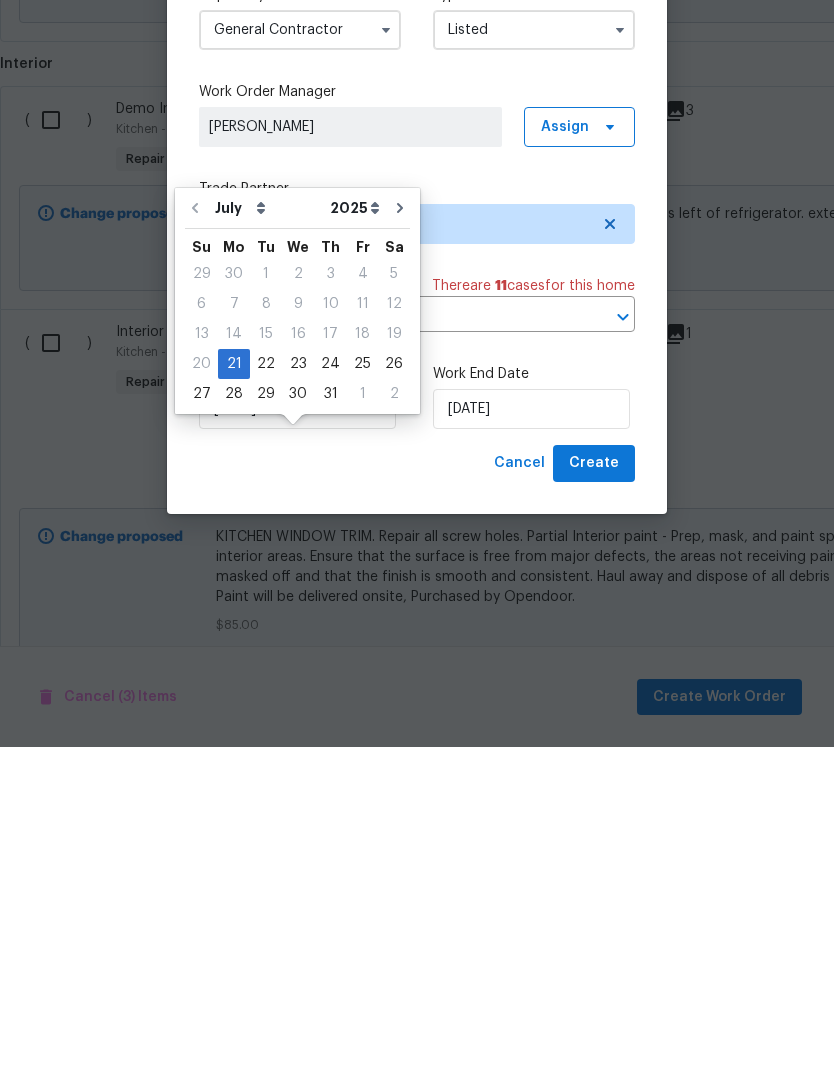 type on "[DATE]" 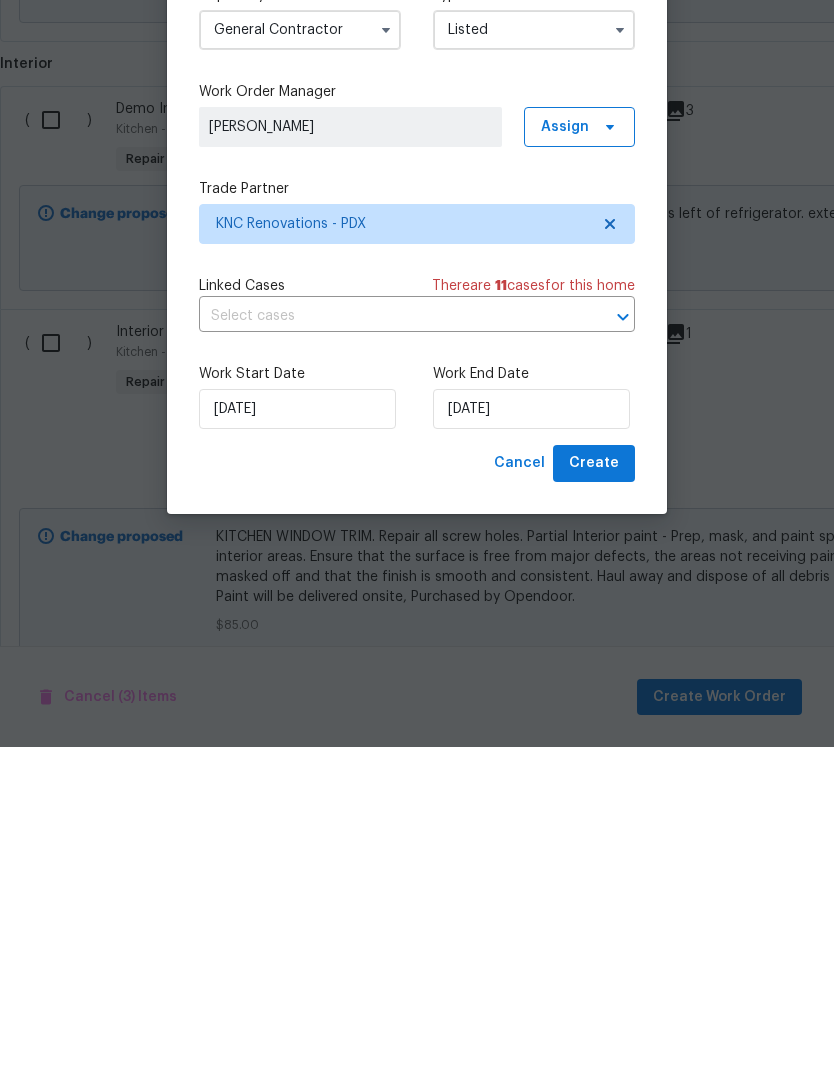 scroll, scrollTop: 64, scrollLeft: 0, axis: vertical 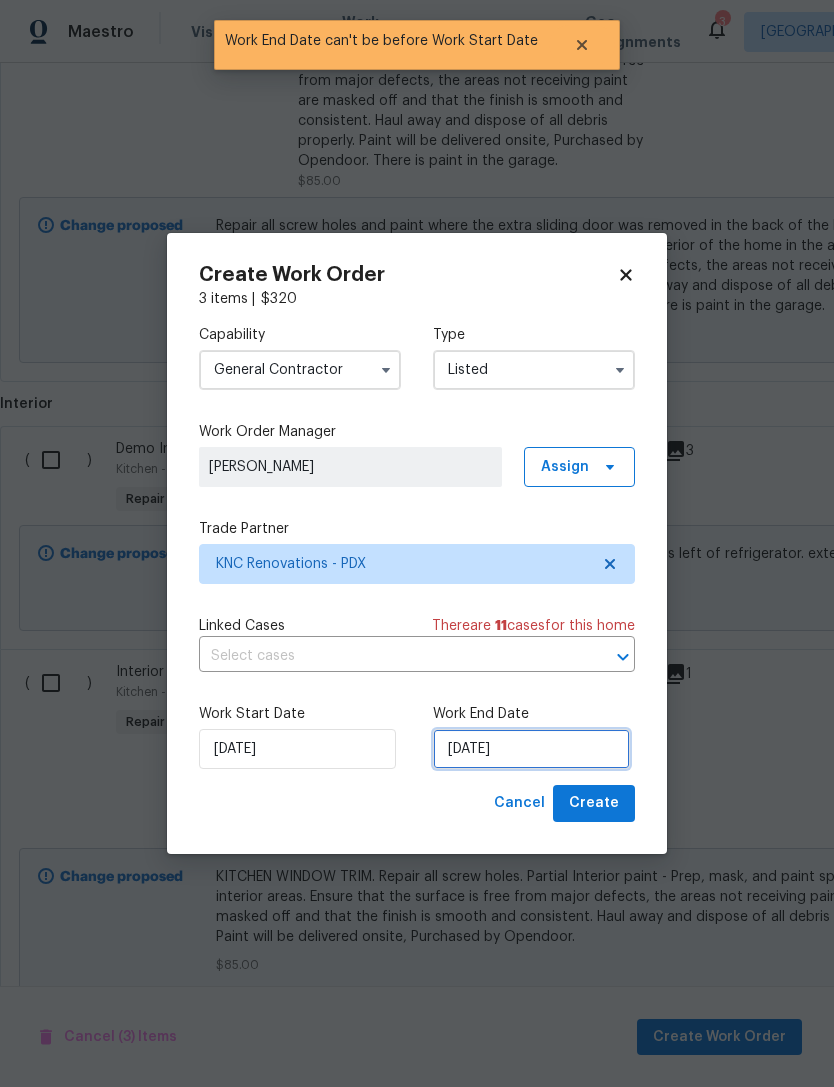 click on "[DATE]" at bounding box center [531, 749] 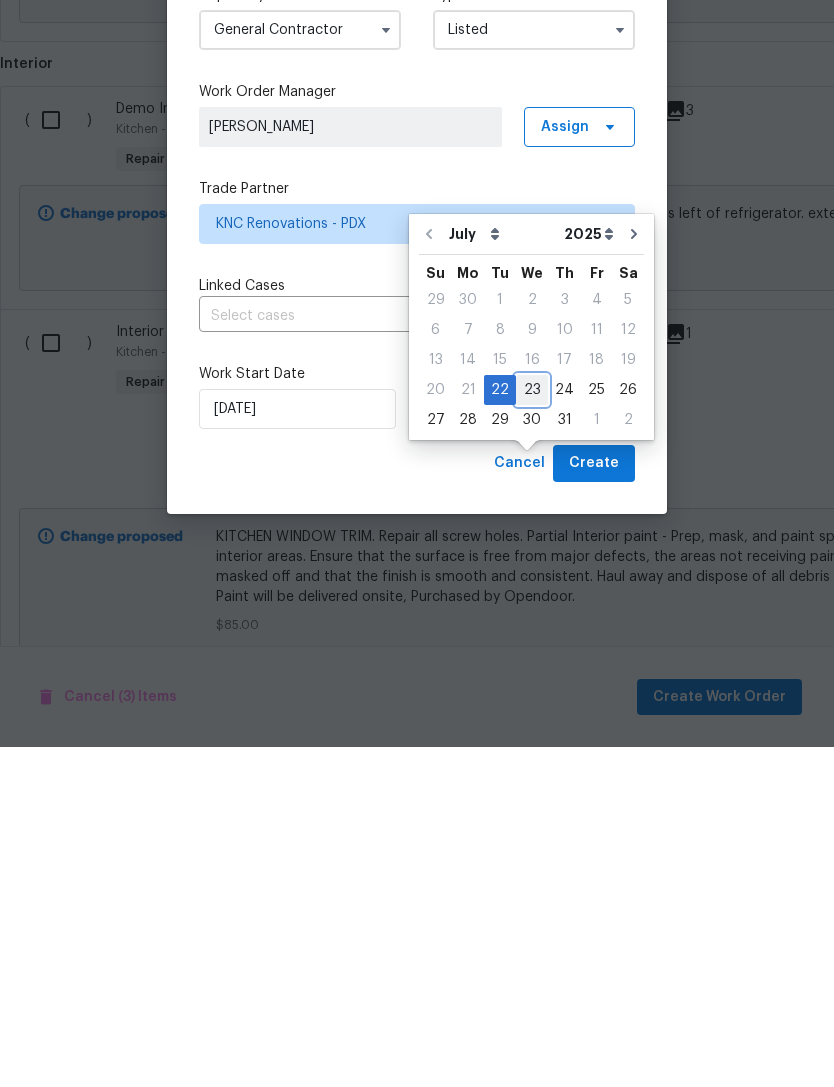 click on "23" at bounding box center [532, 730] 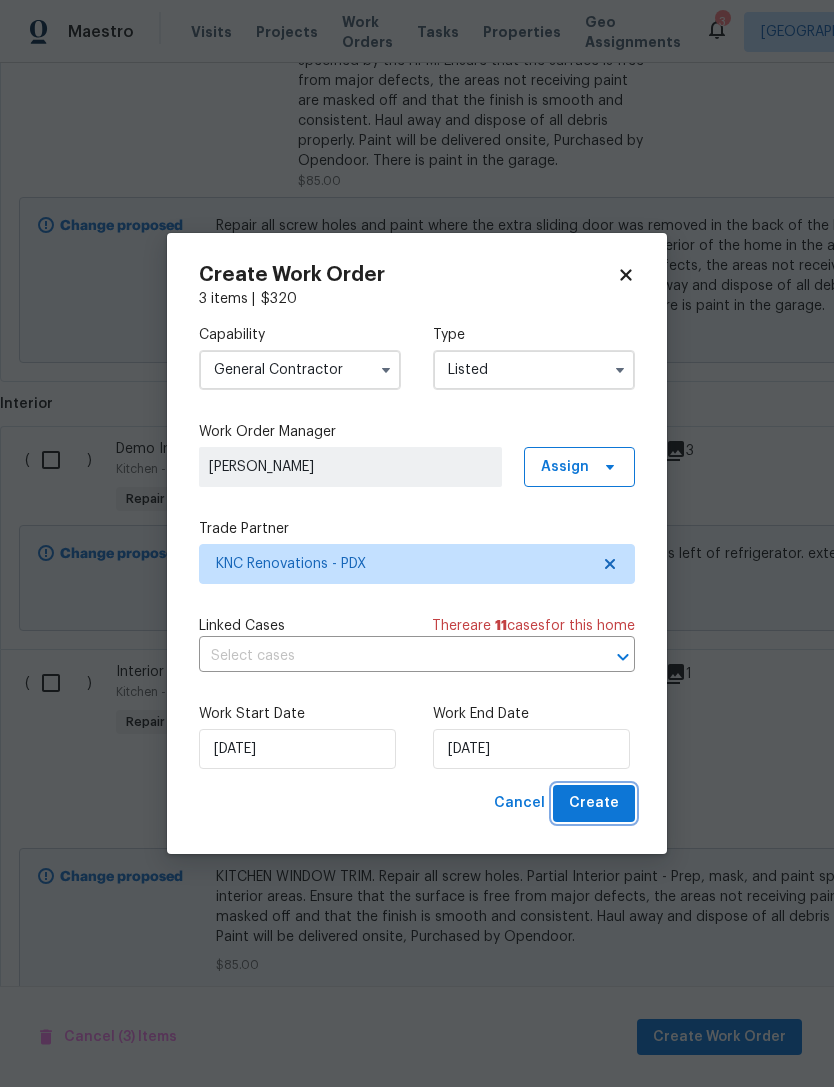 click on "Create" at bounding box center (594, 803) 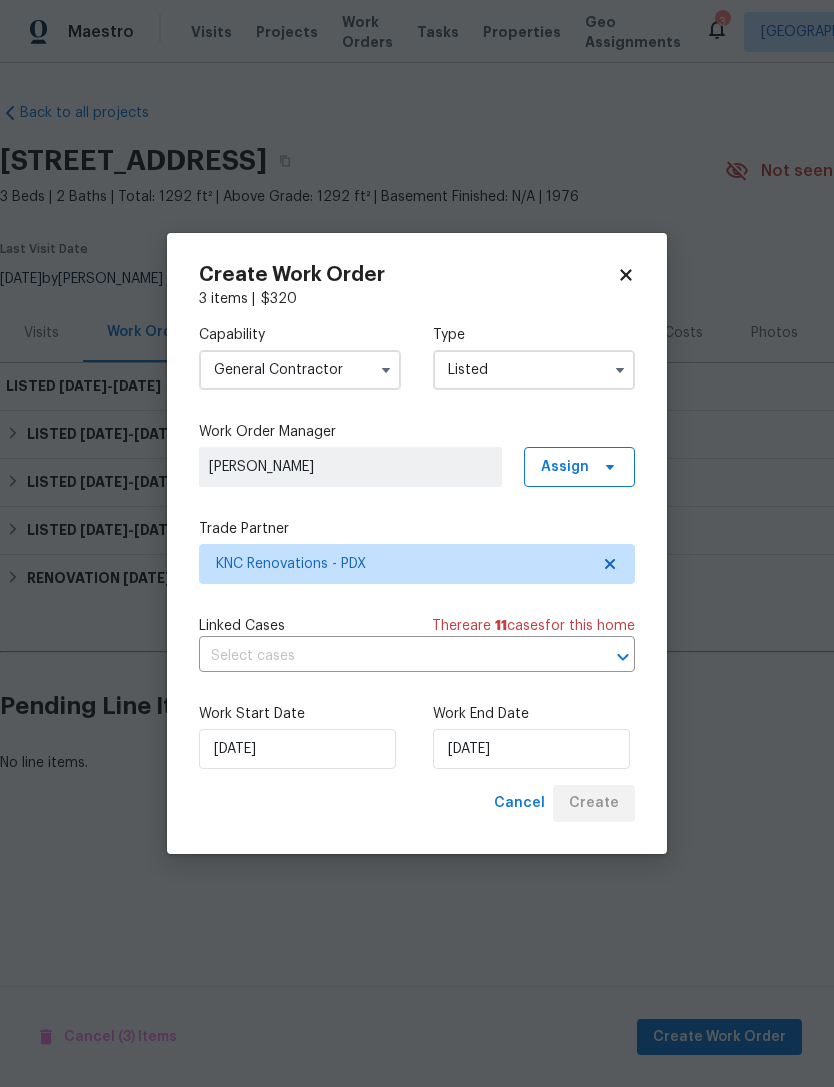 scroll, scrollTop: 0, scrollLeft: 0, axis: both 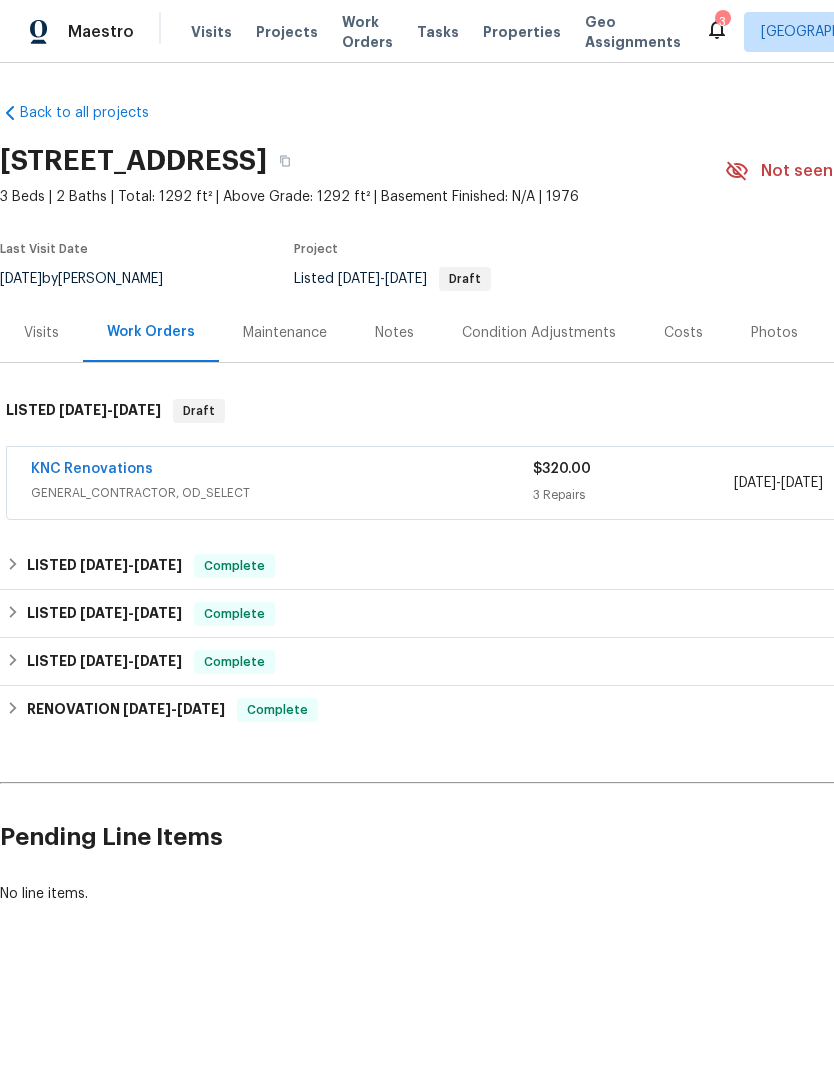 click on "GENERAL_CONTRACTOR, OD_SELECT" at bounding box center (282, 493) 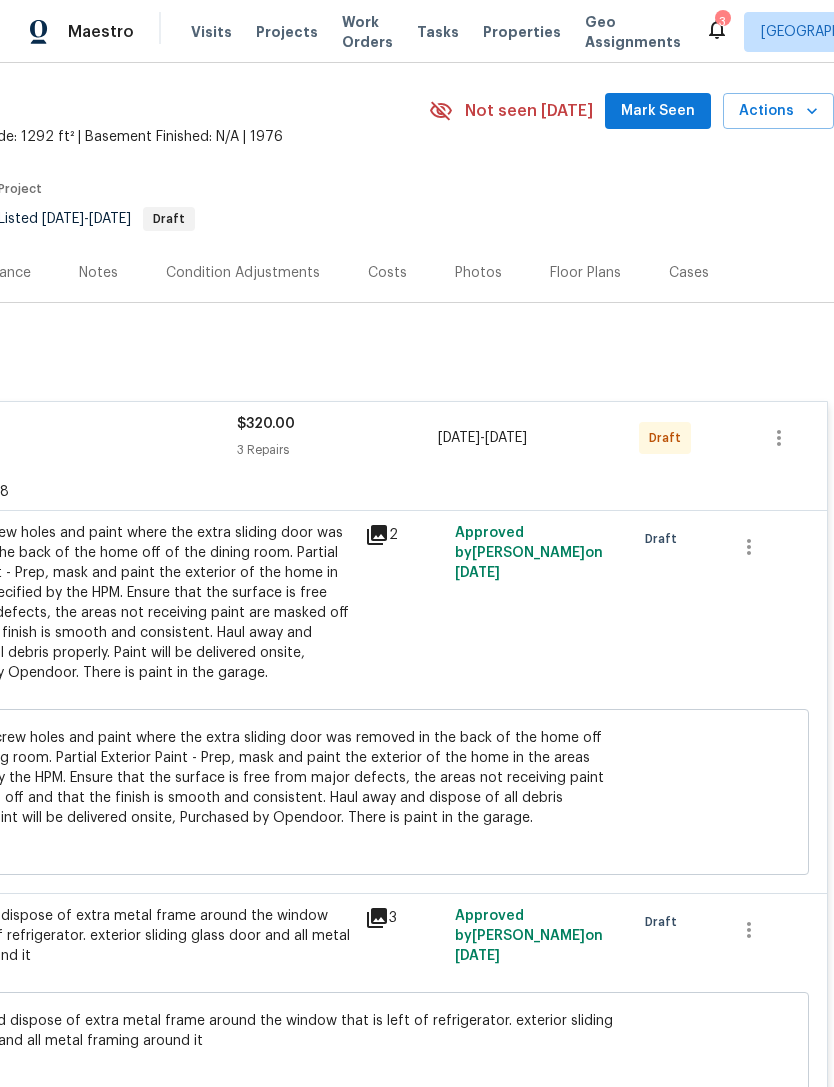scroll, scrollTop: 60, scrollLeft: 296, axis: both 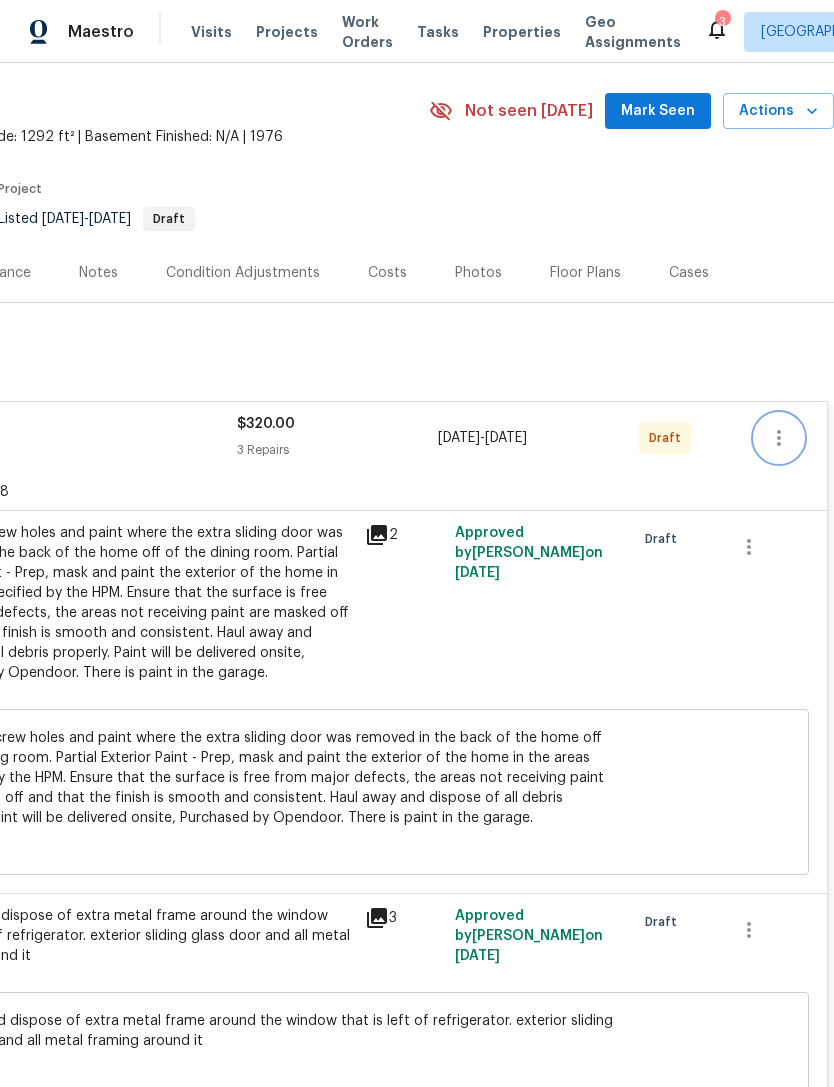 click 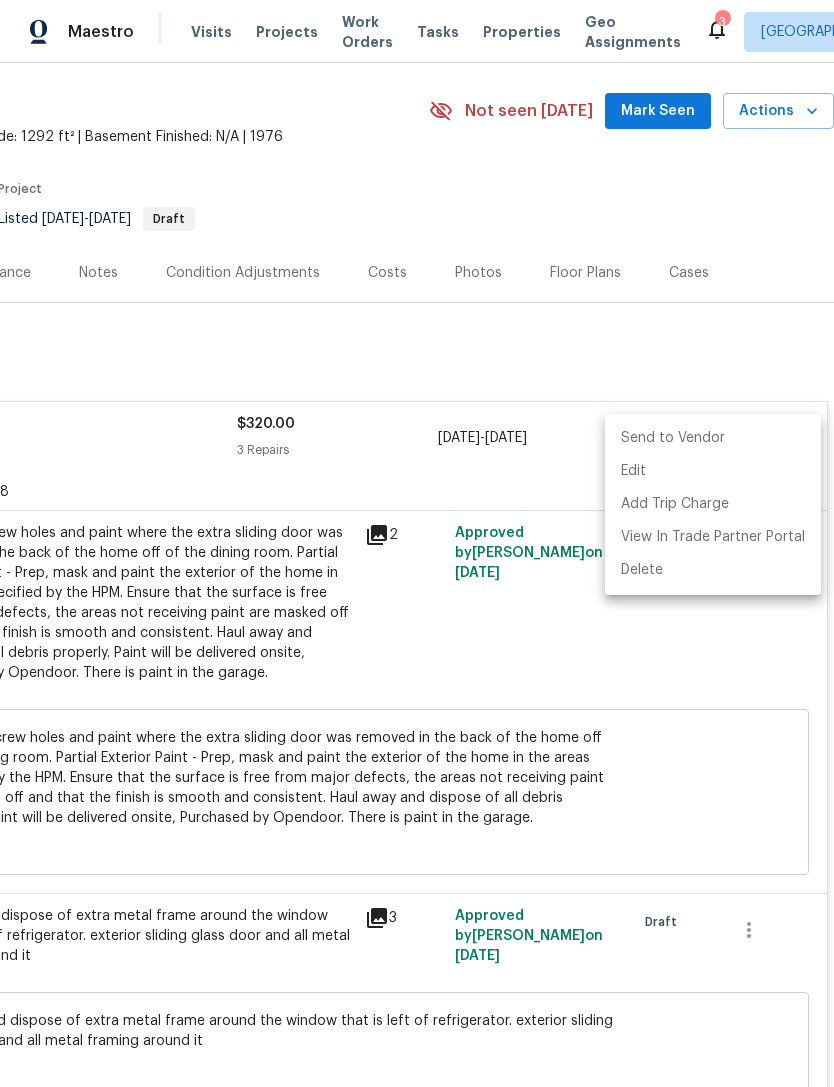 click on "Send to Vendor" at bounding box center [713, 438] 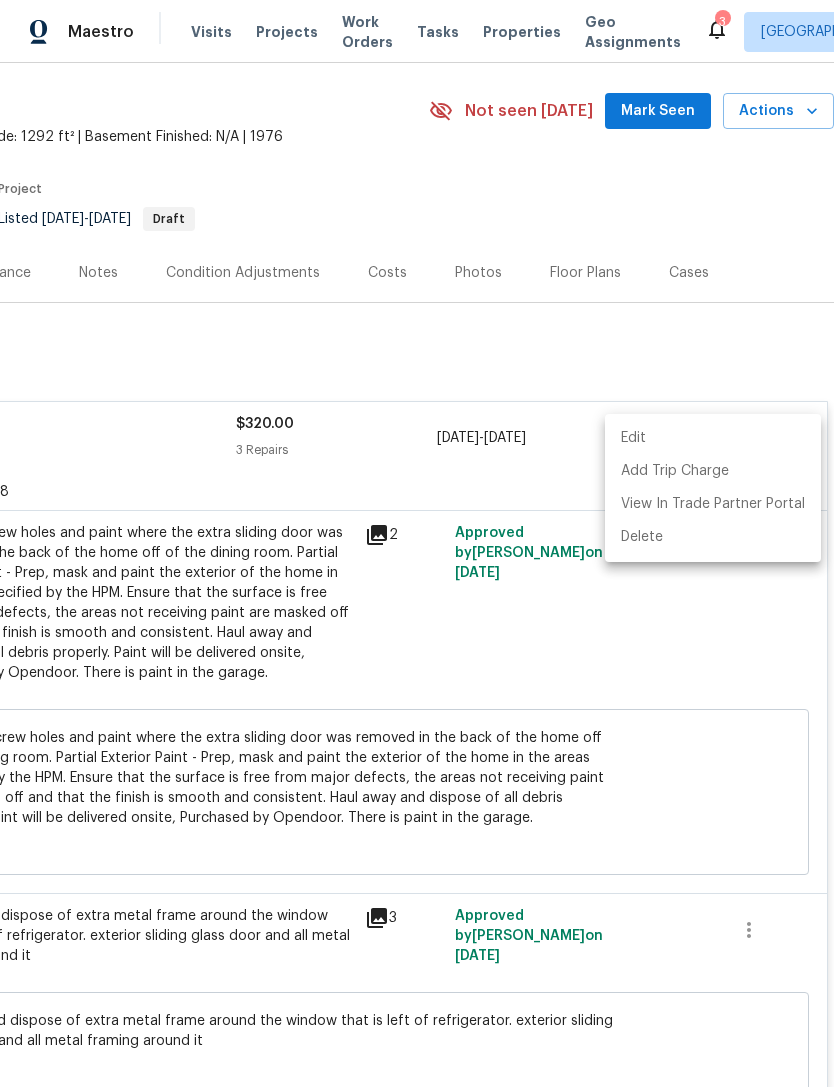 click at bounding box center [417, 543] 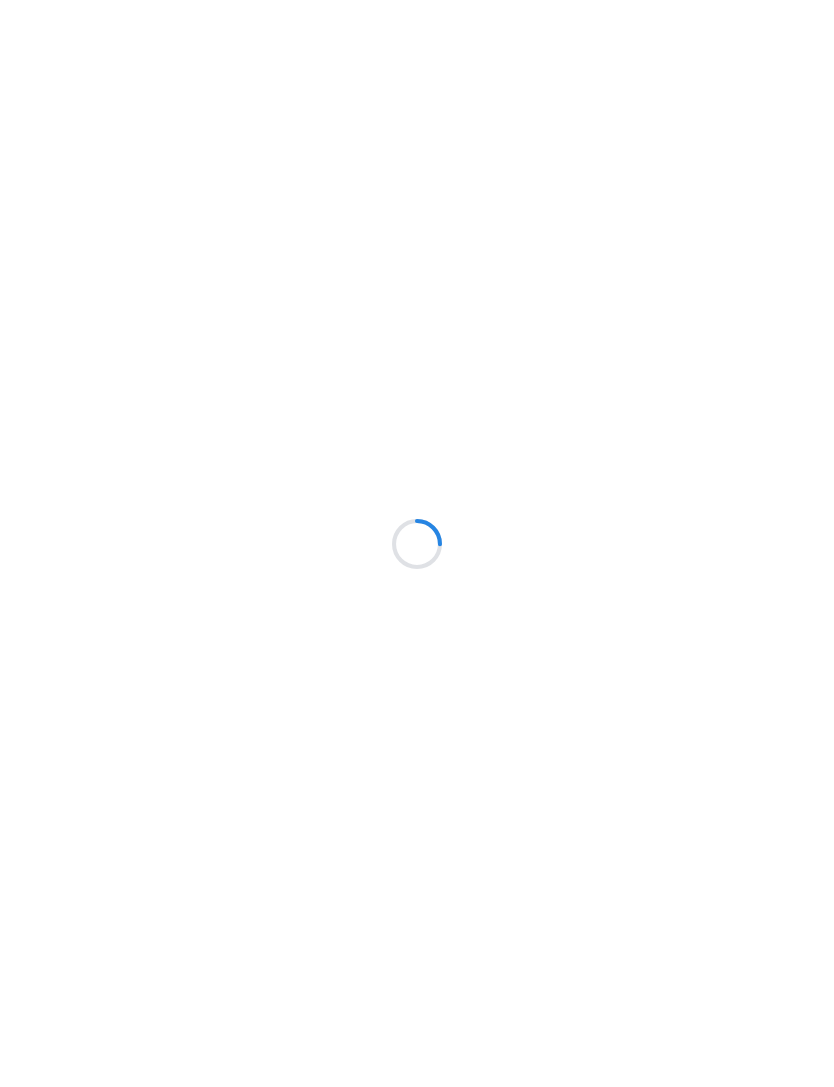 scroll, scrollTop: 0, scrollLeft: 0, axis: both 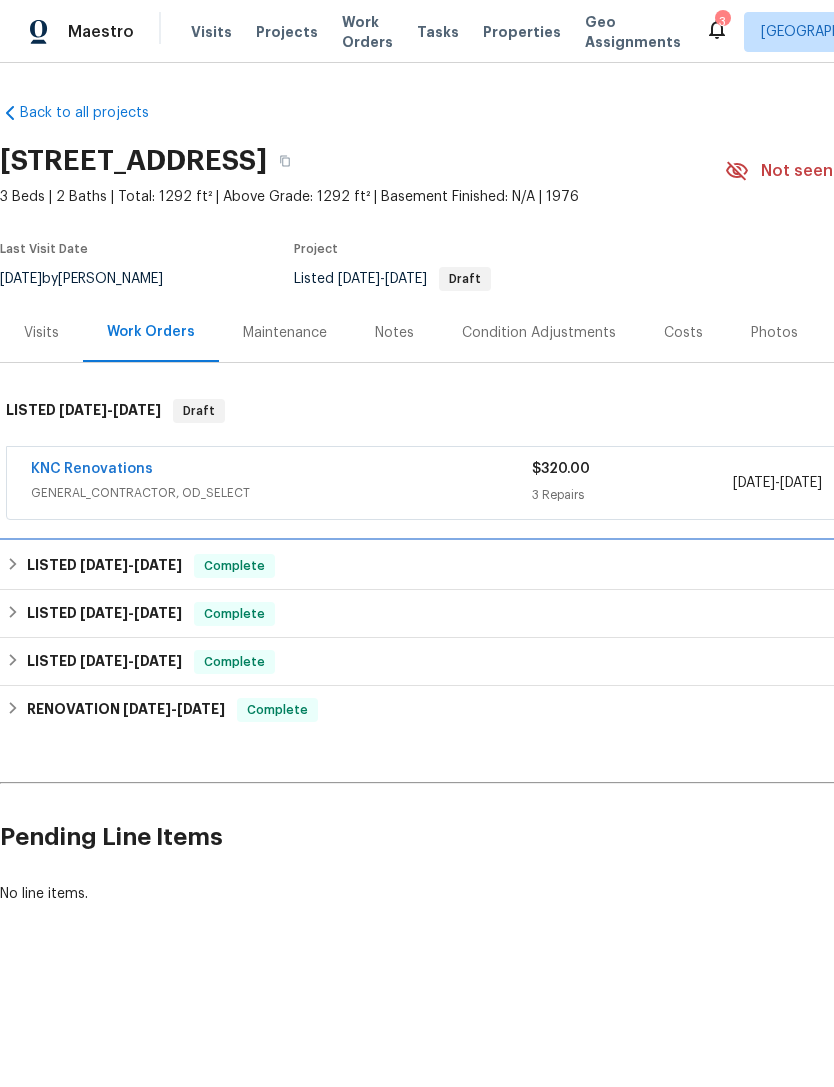 click on "[DATE]" at bounding box center [158, 565] 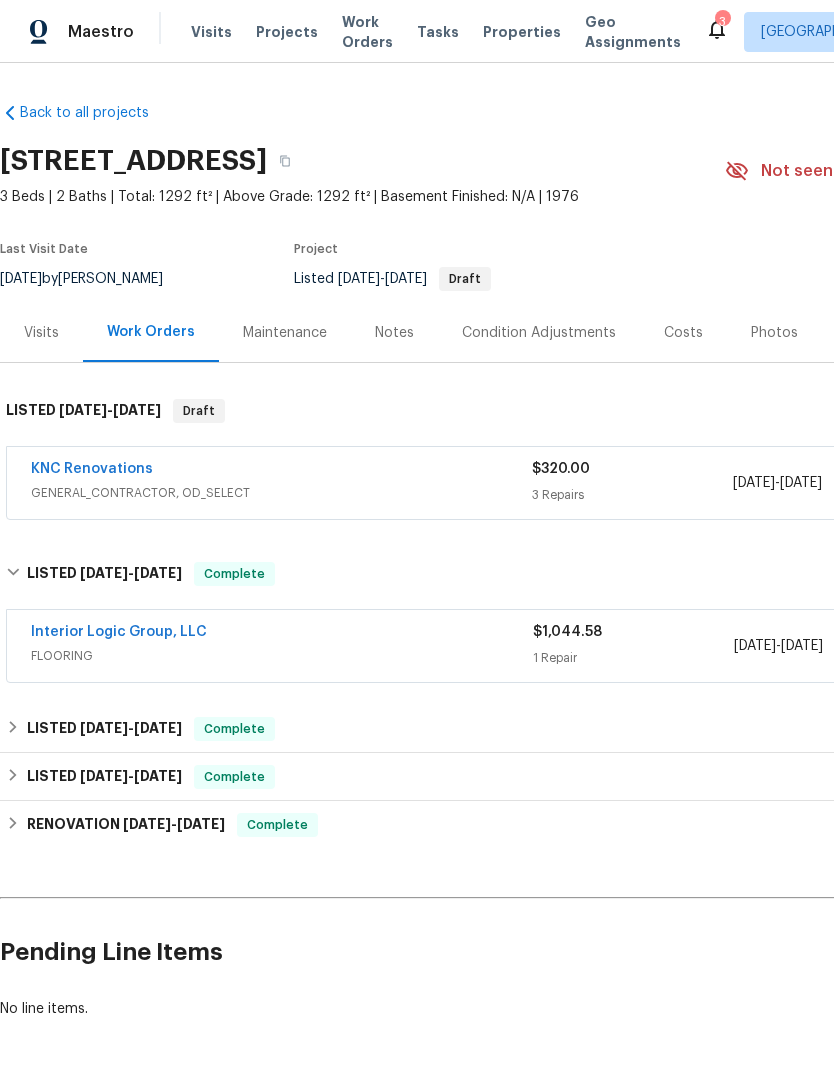 click on "Interior Logic Group, LLC" at bounding box center [119, 632] 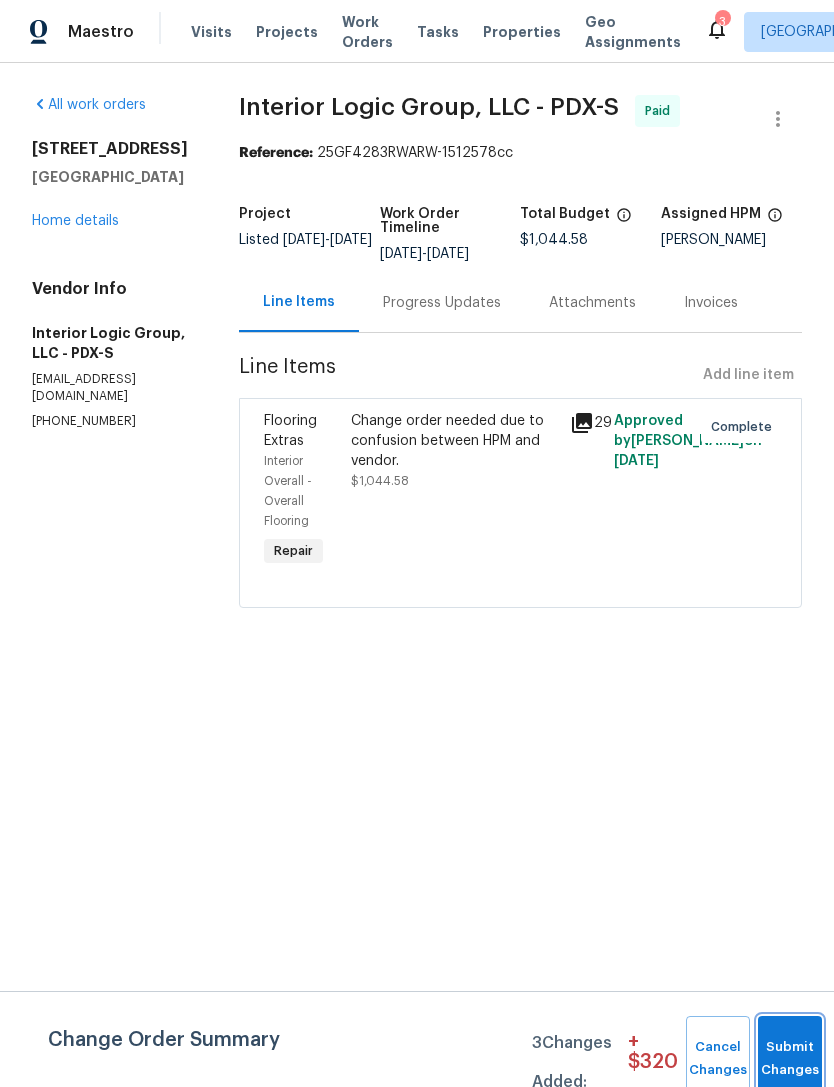 click on "Submit Changes" 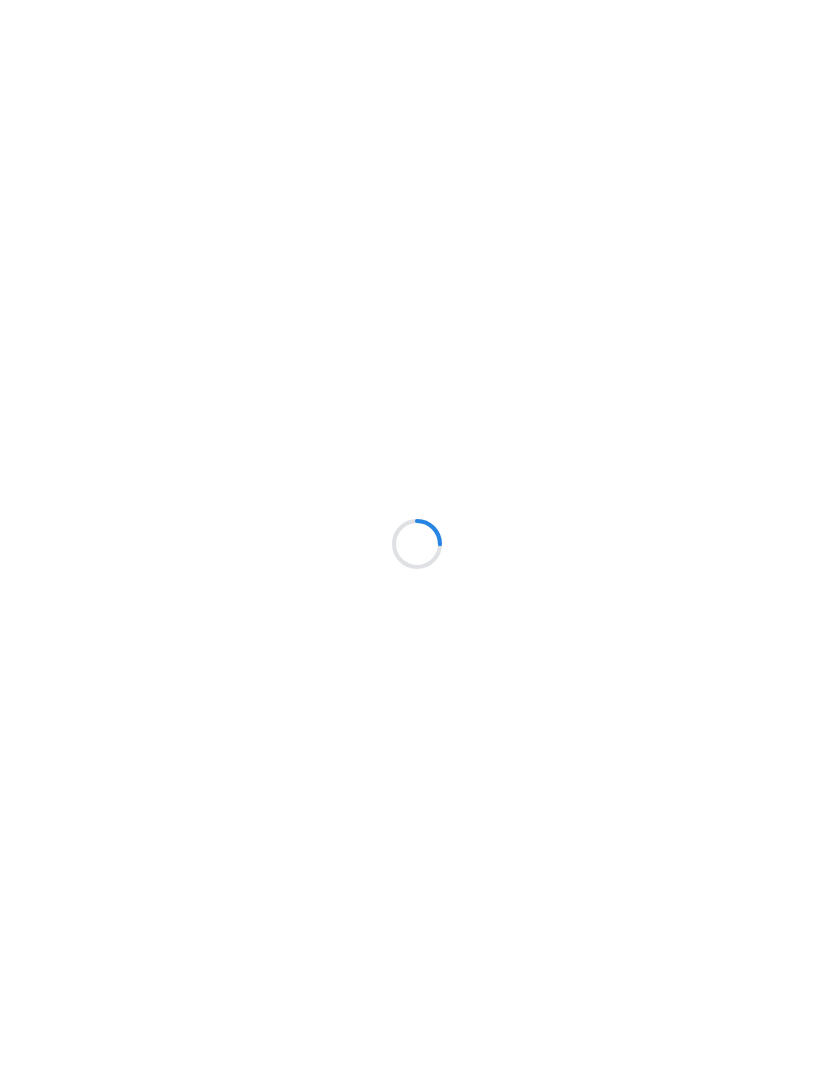 scroll, scrollTop: 0, scrollLeft: 0, axis: both 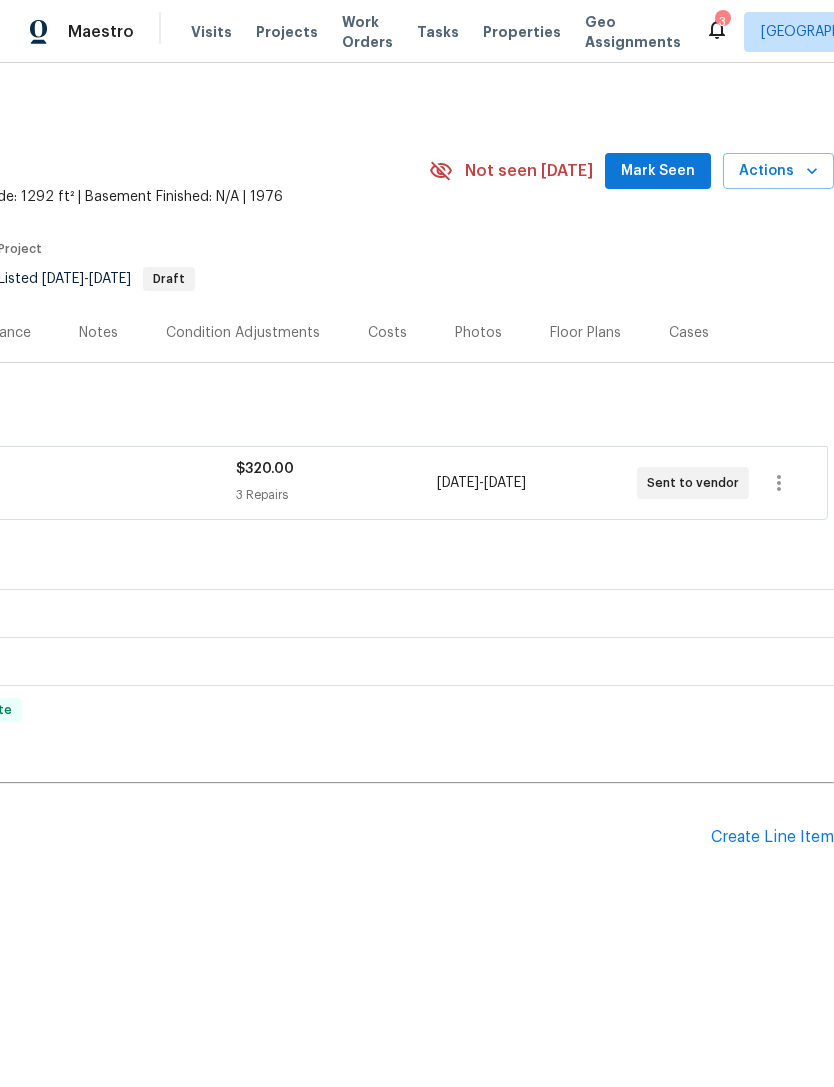 click on "Create Line Item" at bounding box center [772, 837] 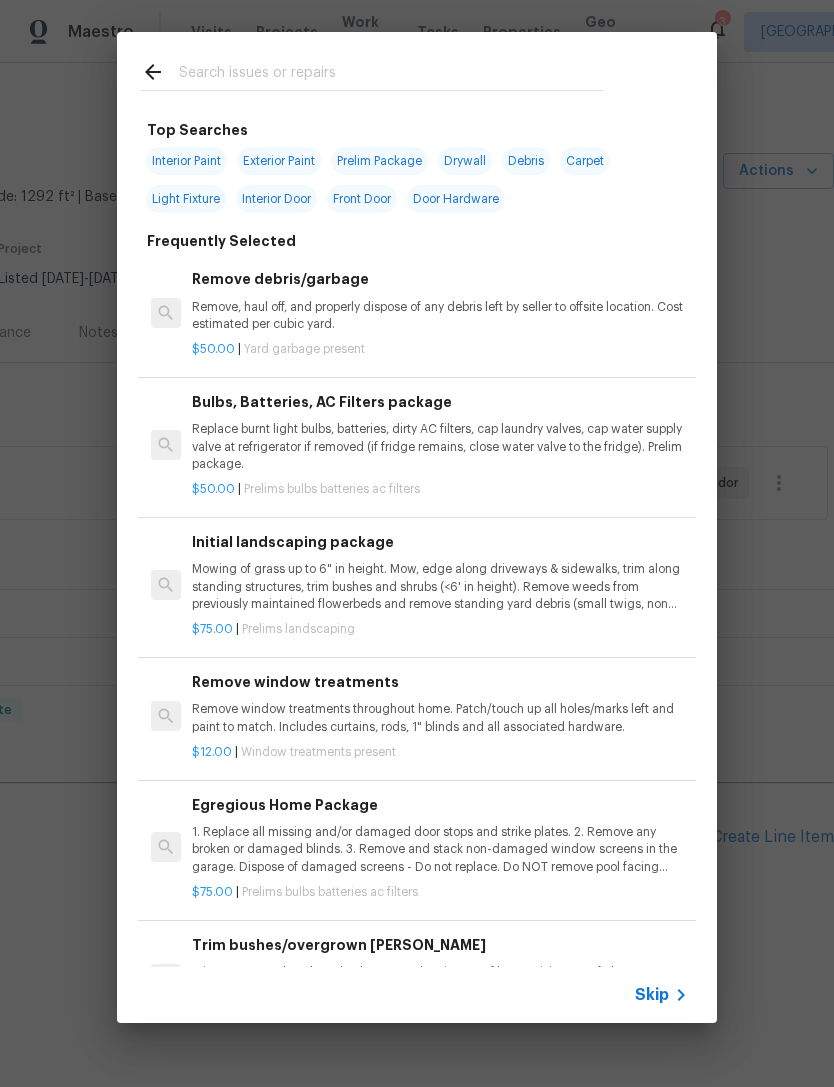 click on "Skip" at bounding box center [652, 995] 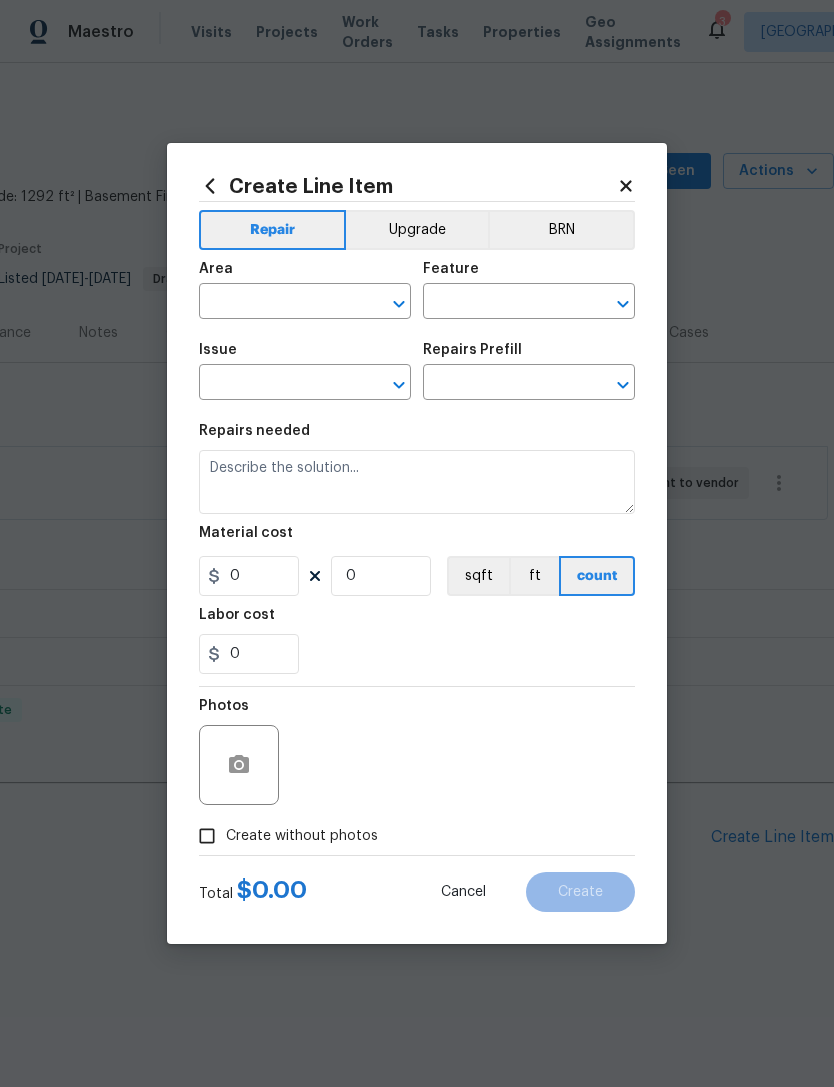 click at bounding box center [277, 384] 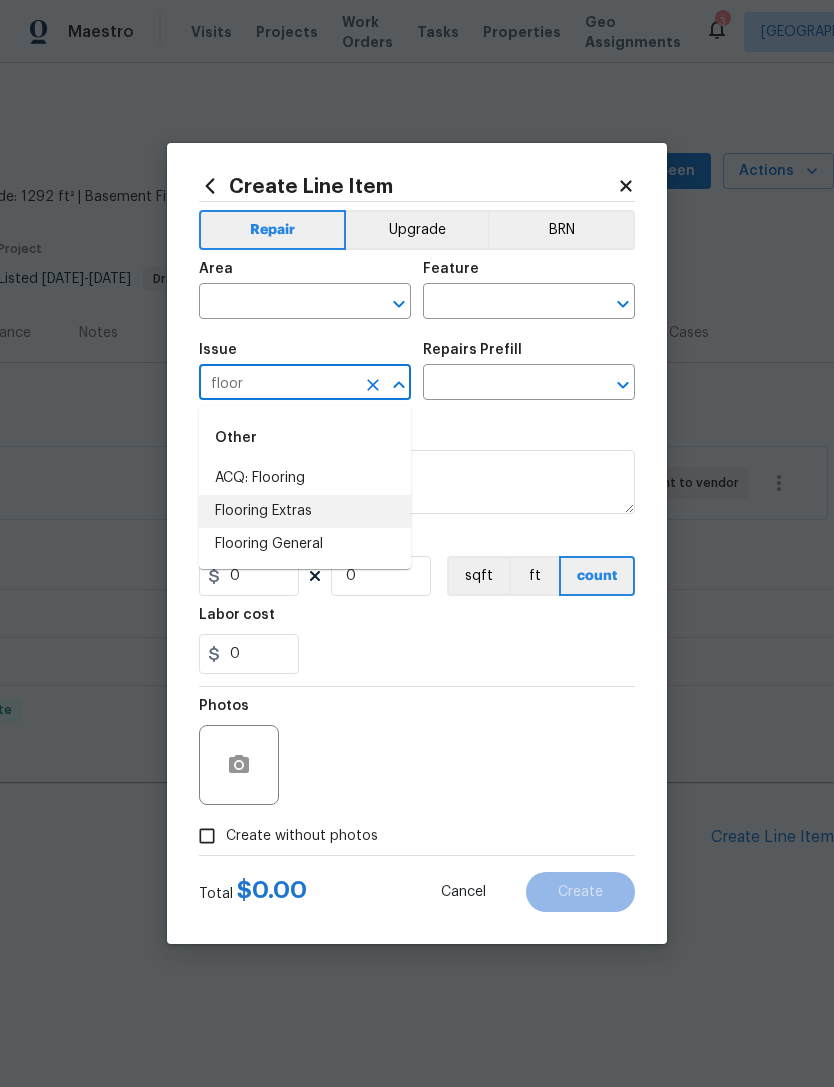 click on "Flooring Extras" at bounding box center (305, 511) 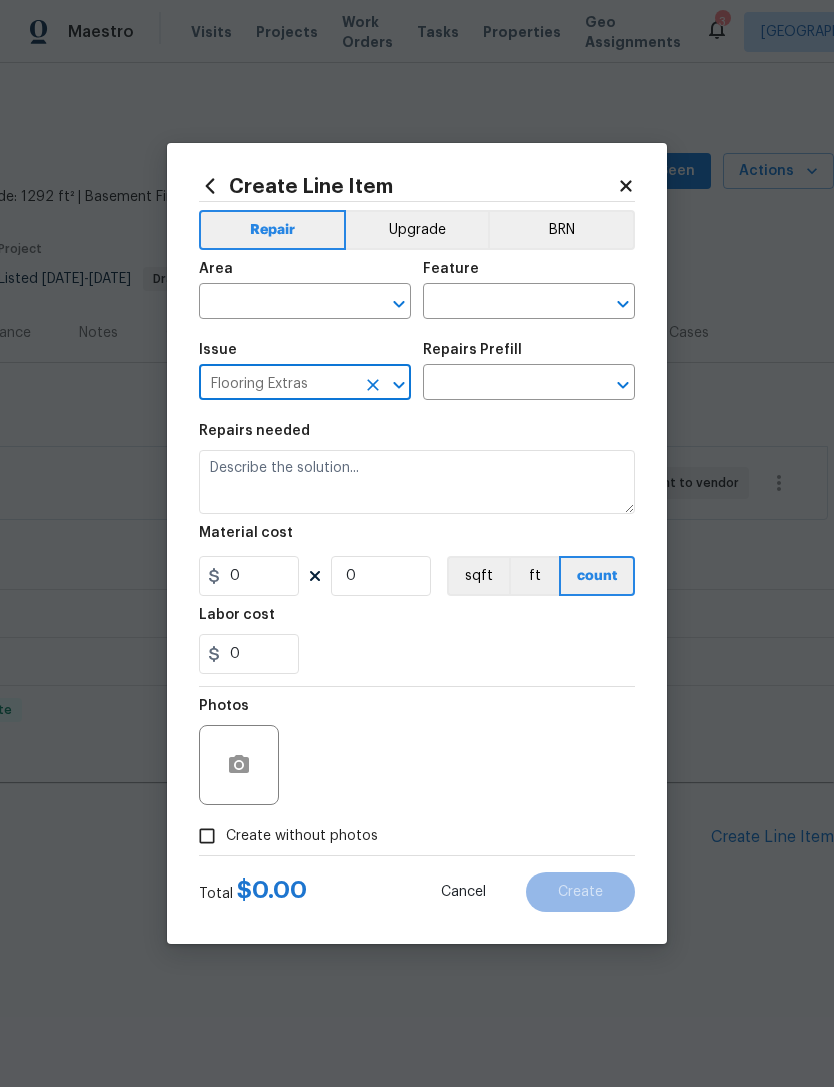 click at bounding box center (501, 384) 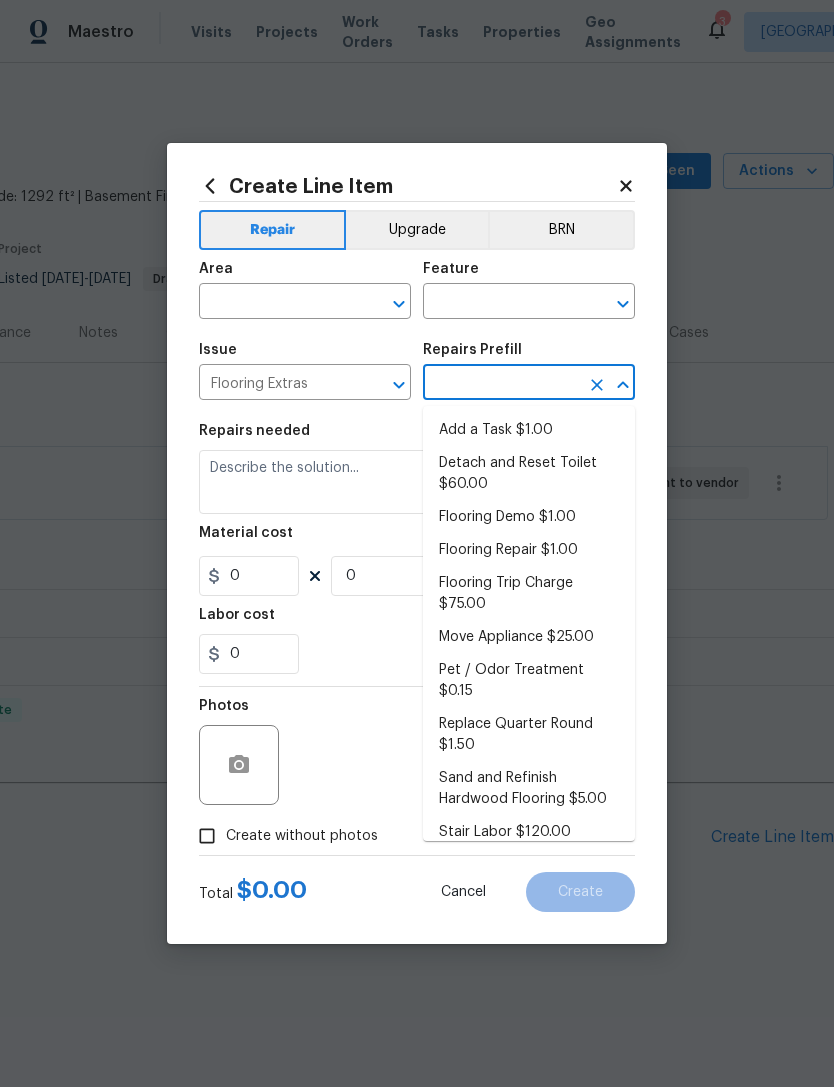 click on "Add a Task $1.00" at bounding box center [529, 430] 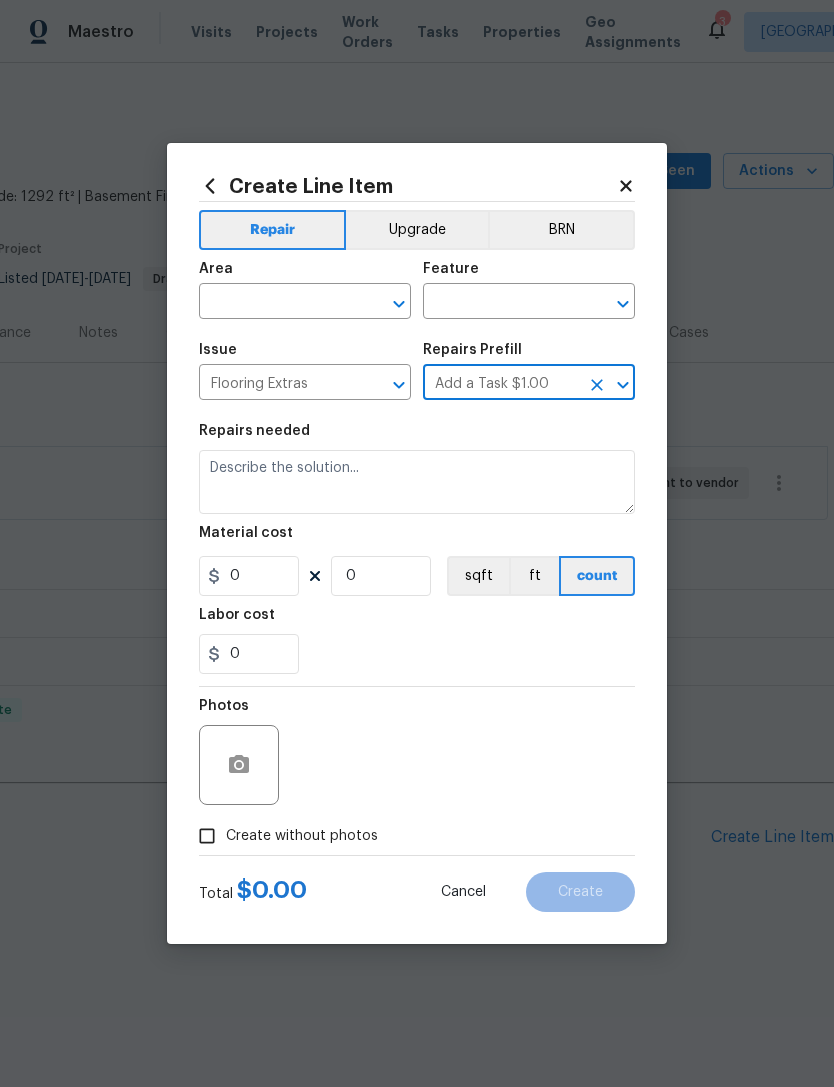 type on "Overall Flooring" 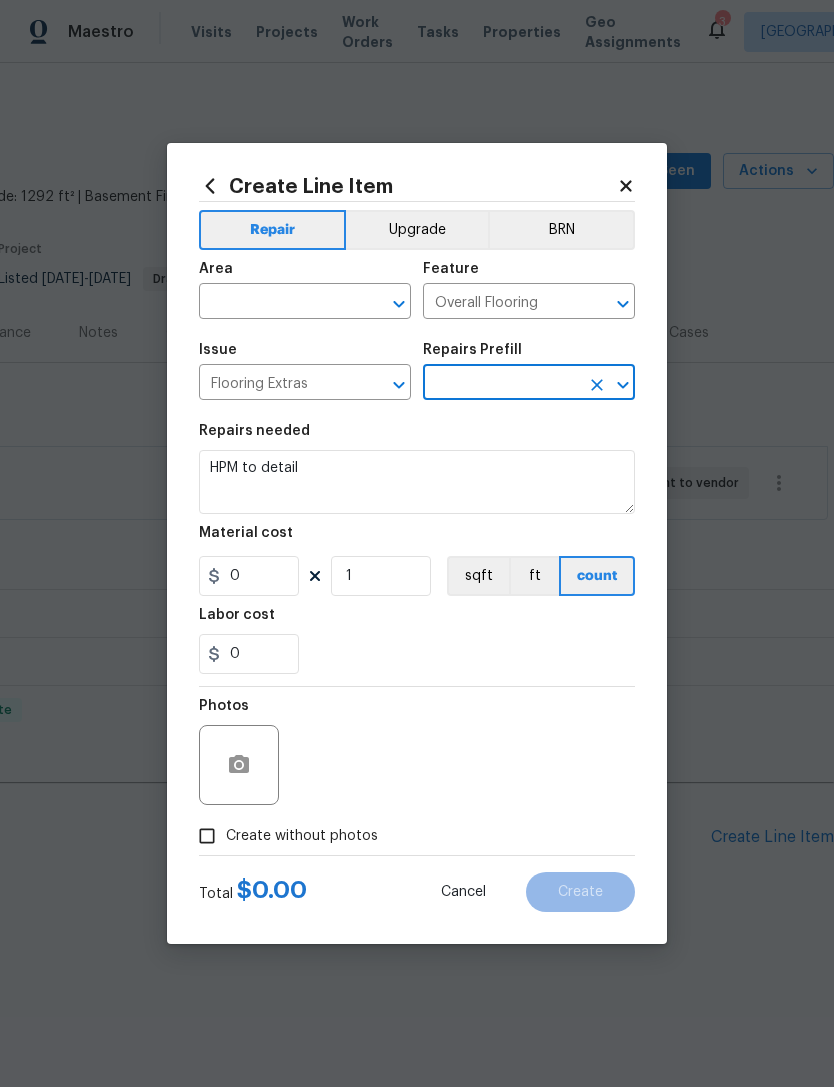 type on "Add a Task $1.00" 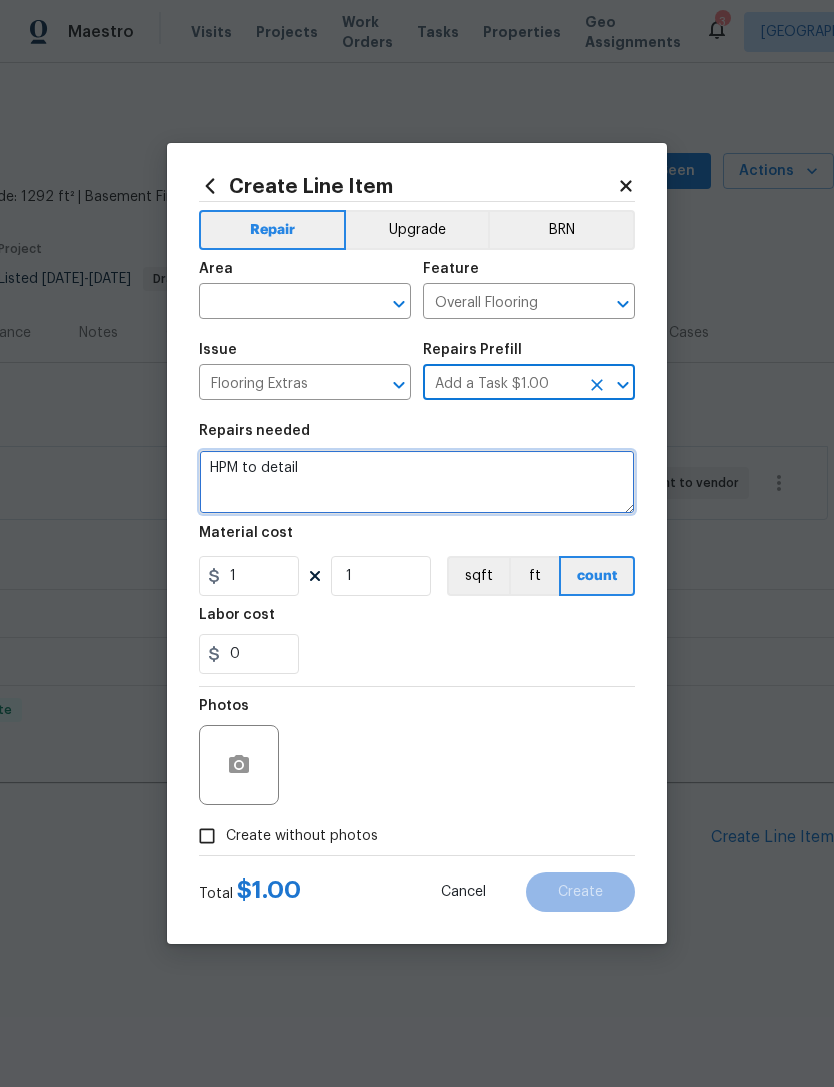click on "HPM to detail" at bounding box center [417, 482] 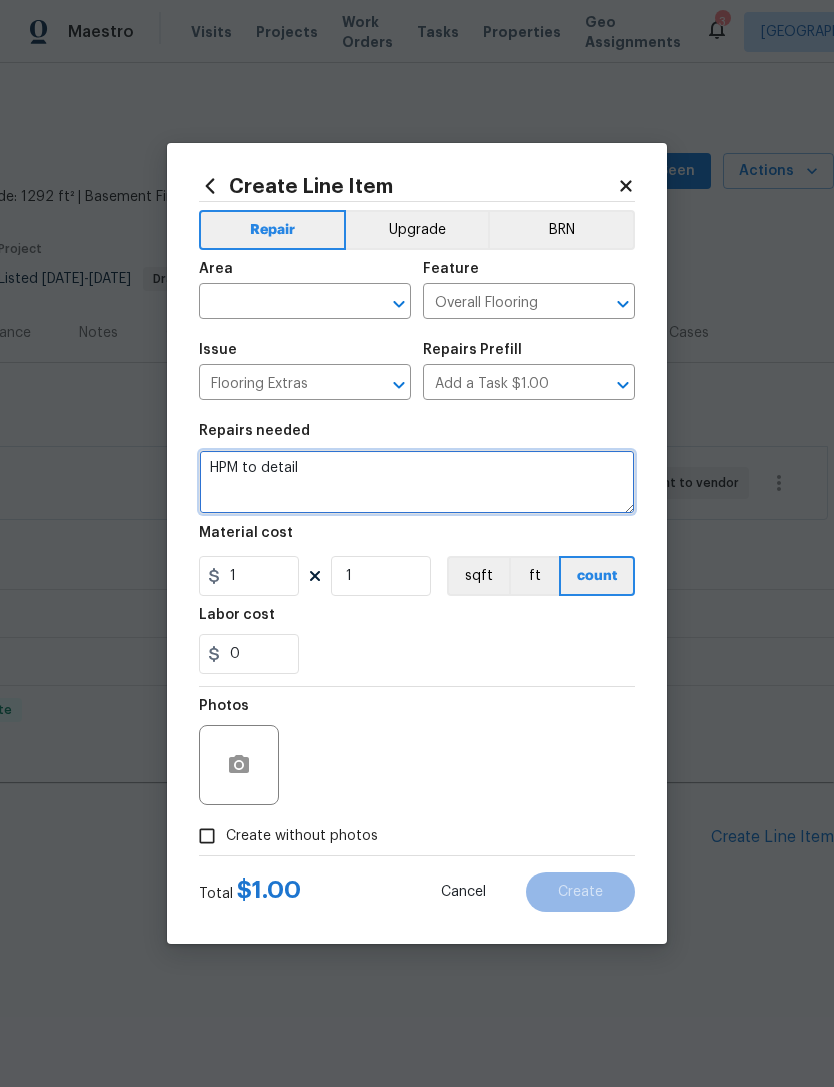 click on "HPM to detail" at bounding box center (417, 482) 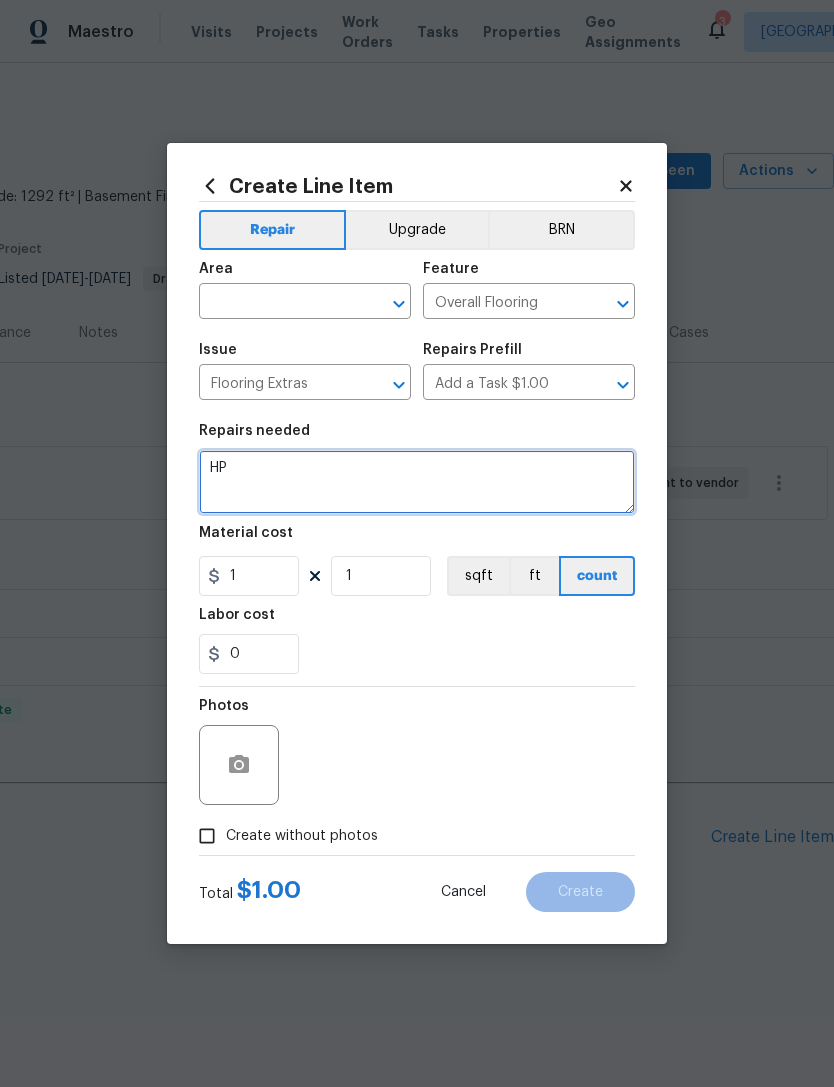 type on "H" 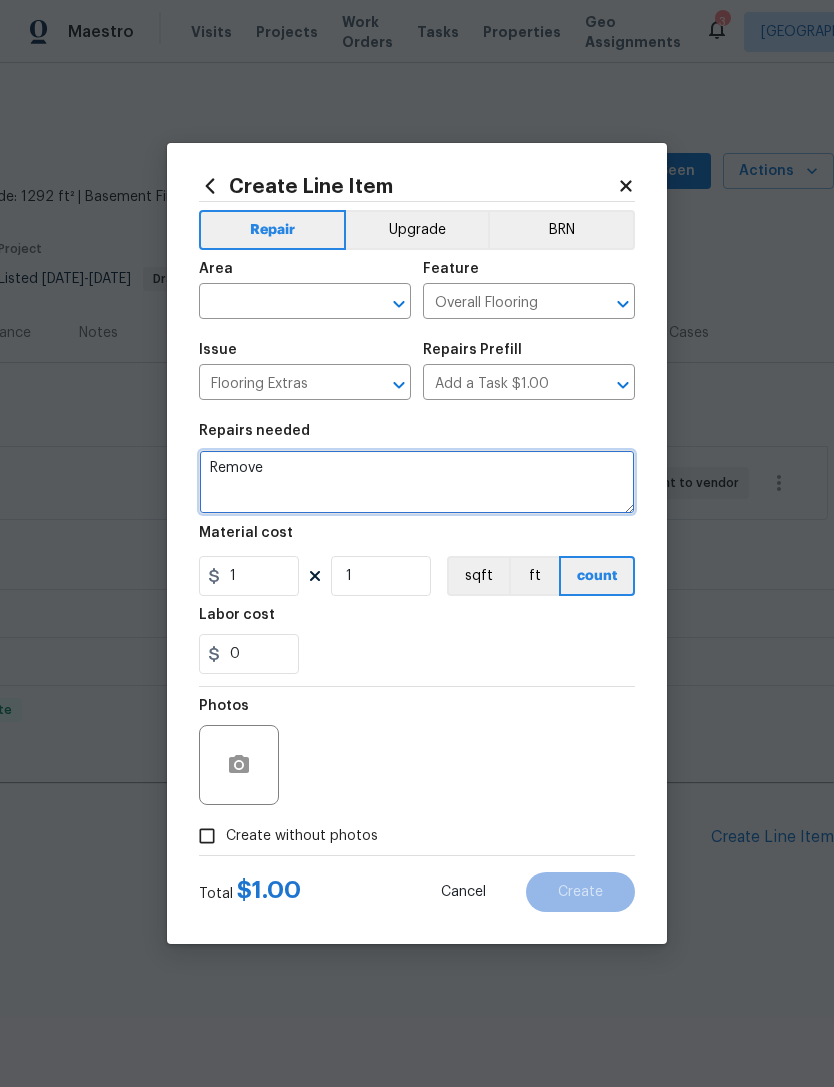 type on "Remove." 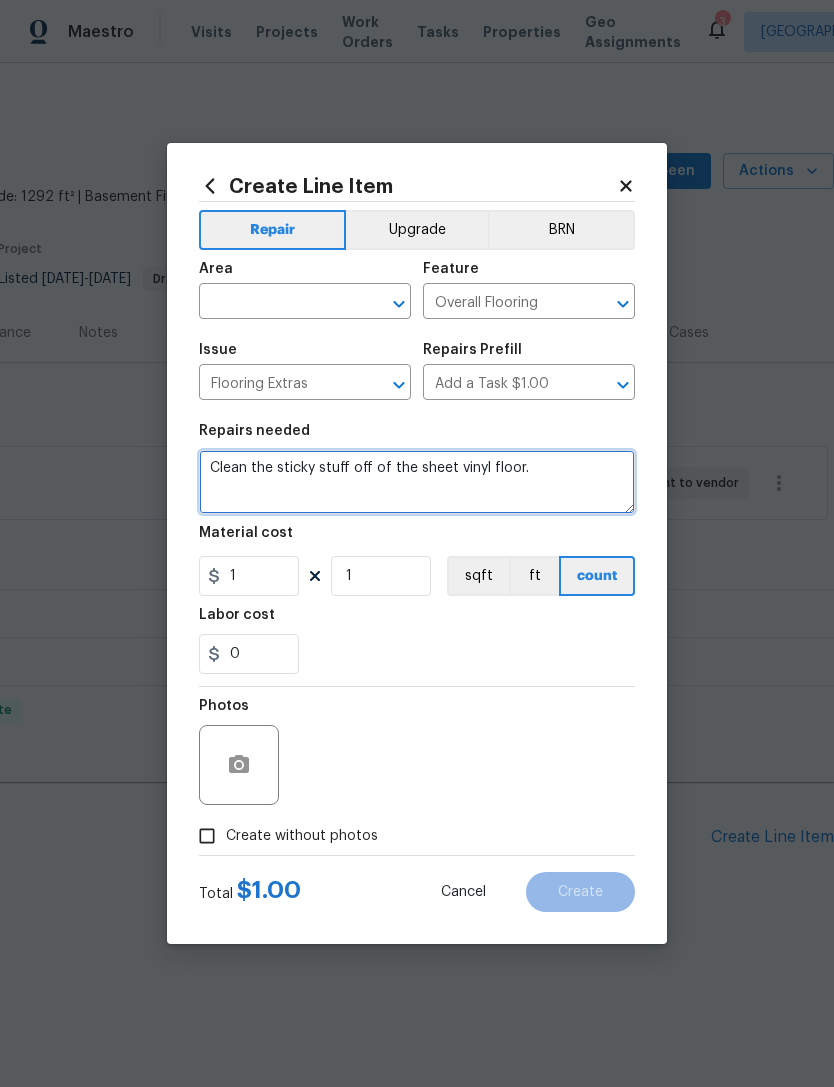 type on "Clean the sticky stuff off of the sheet vinyl floor." 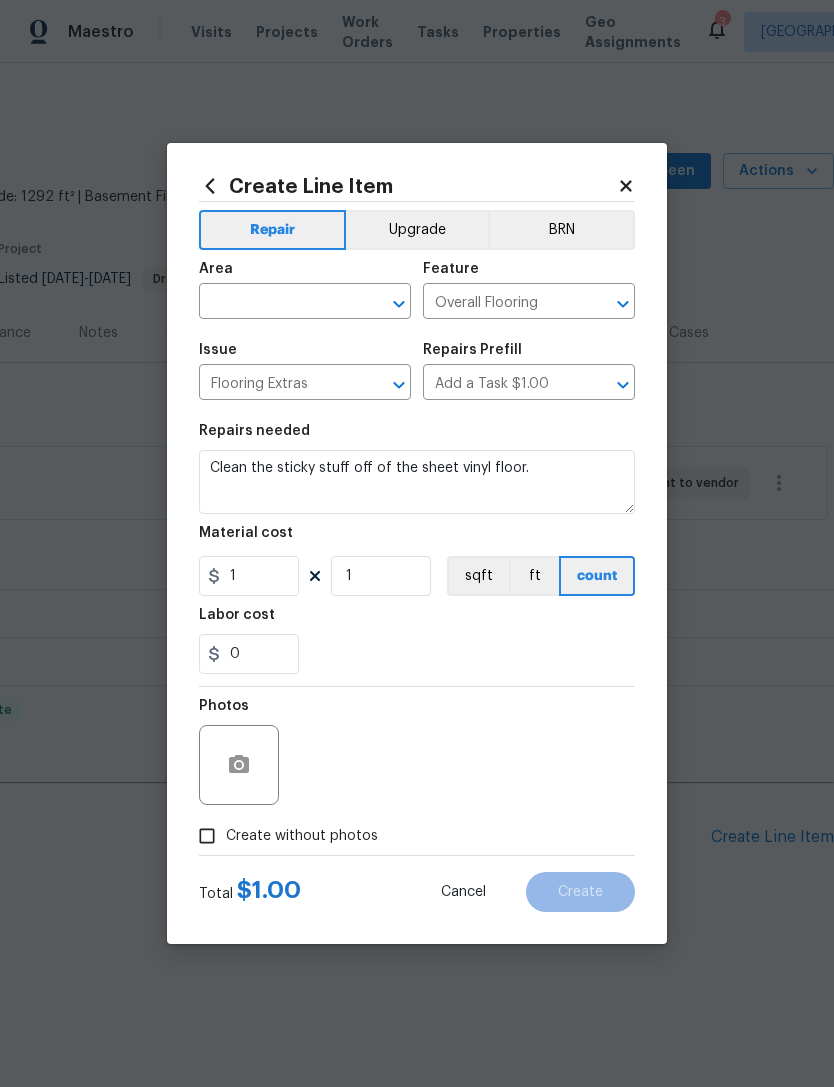 click at bounding box center (277, 303) 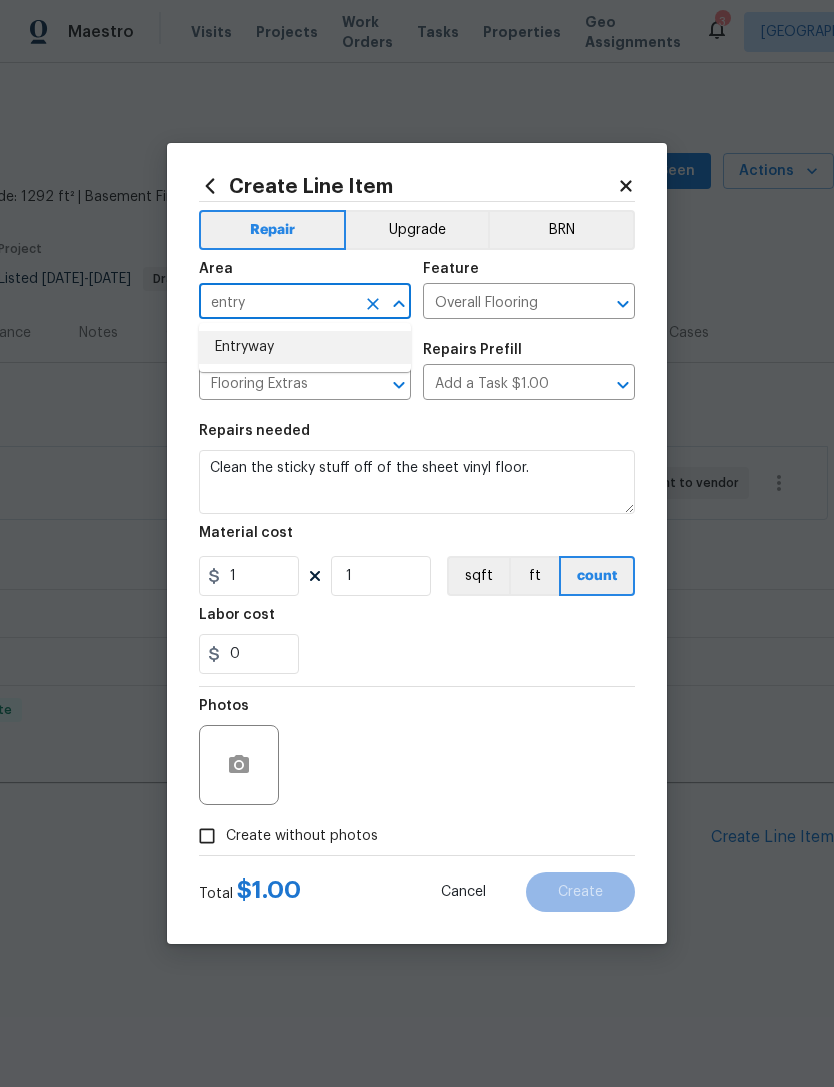 click on "Entryway" at bounding box center (305, 347) 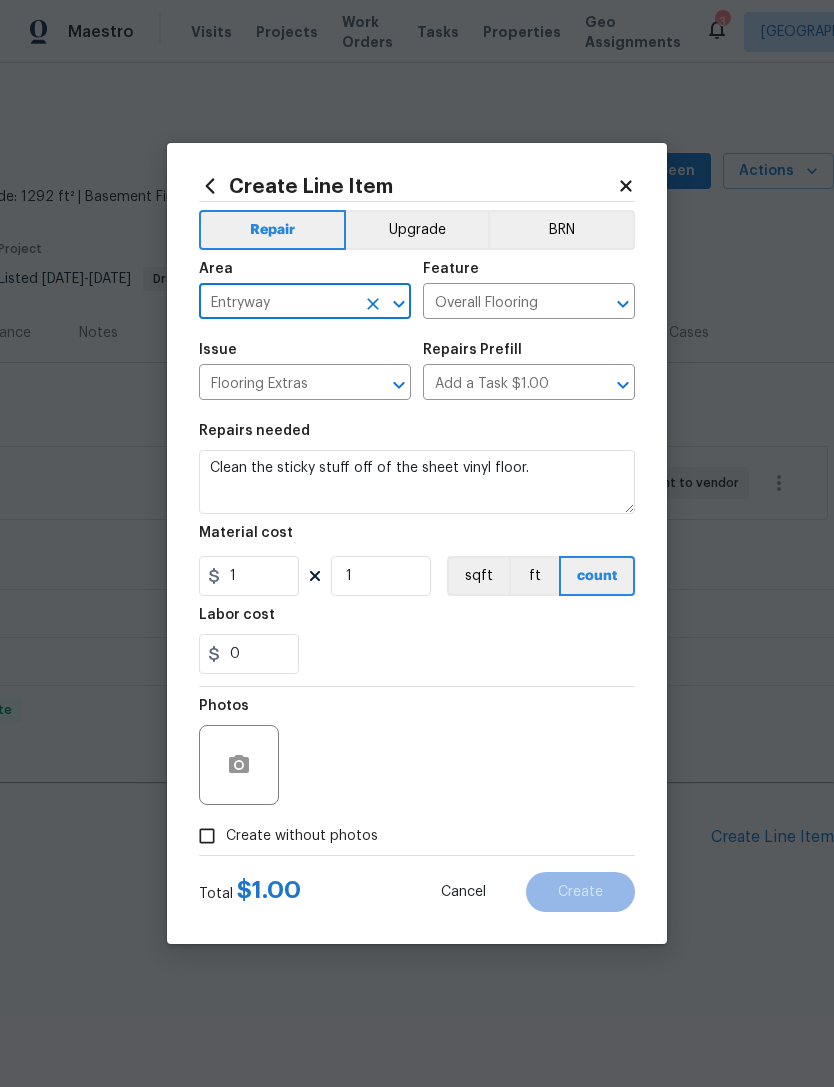 click on "Issue" at bounding box center [305, 356] 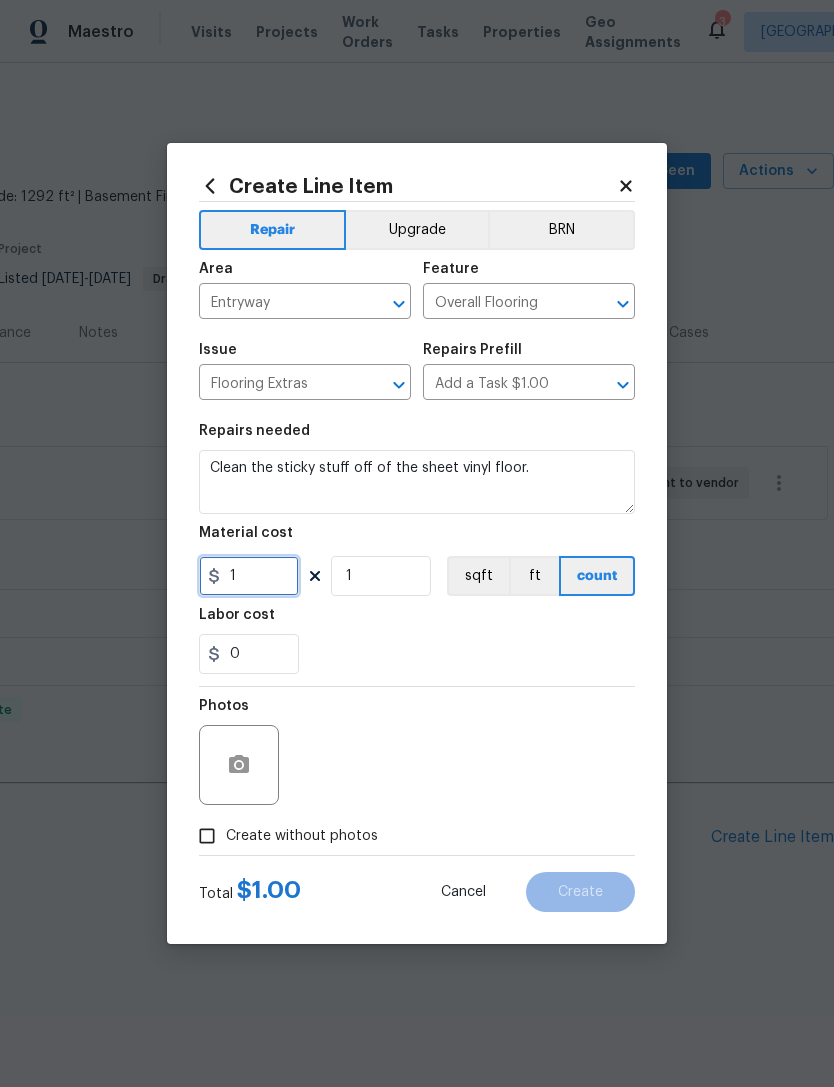 click on "1" at bounding box center [249, 576] 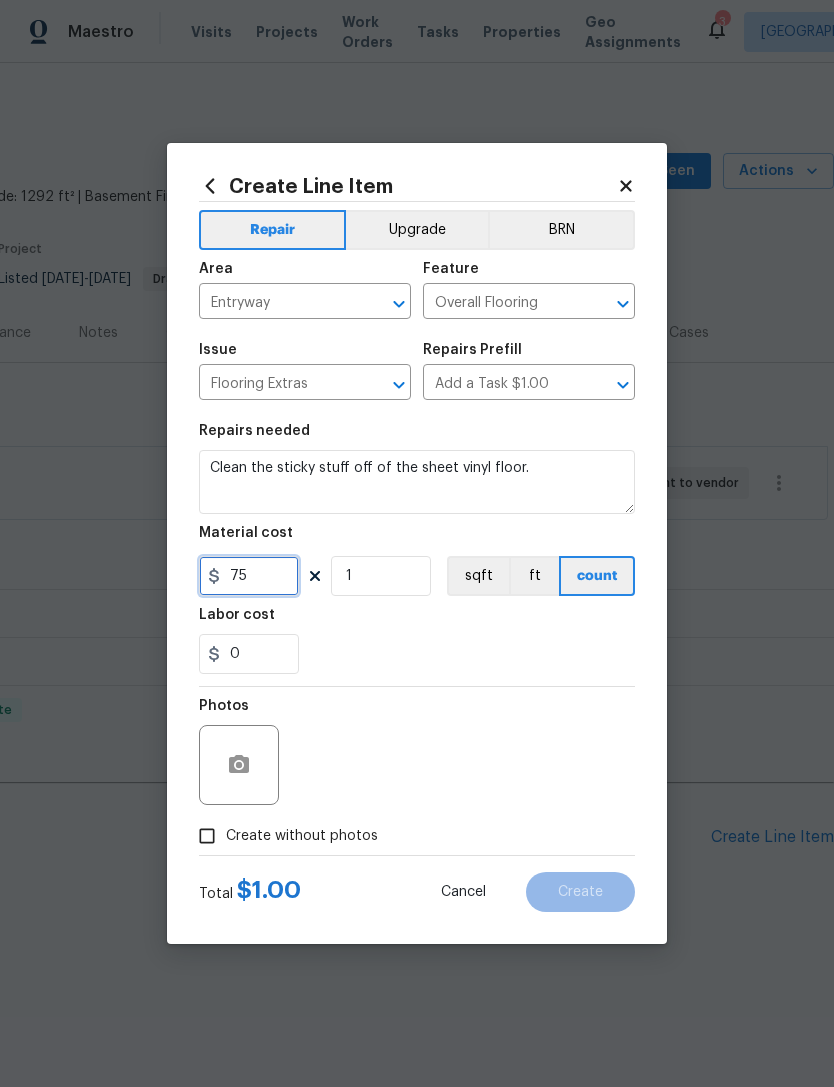 type on "75" 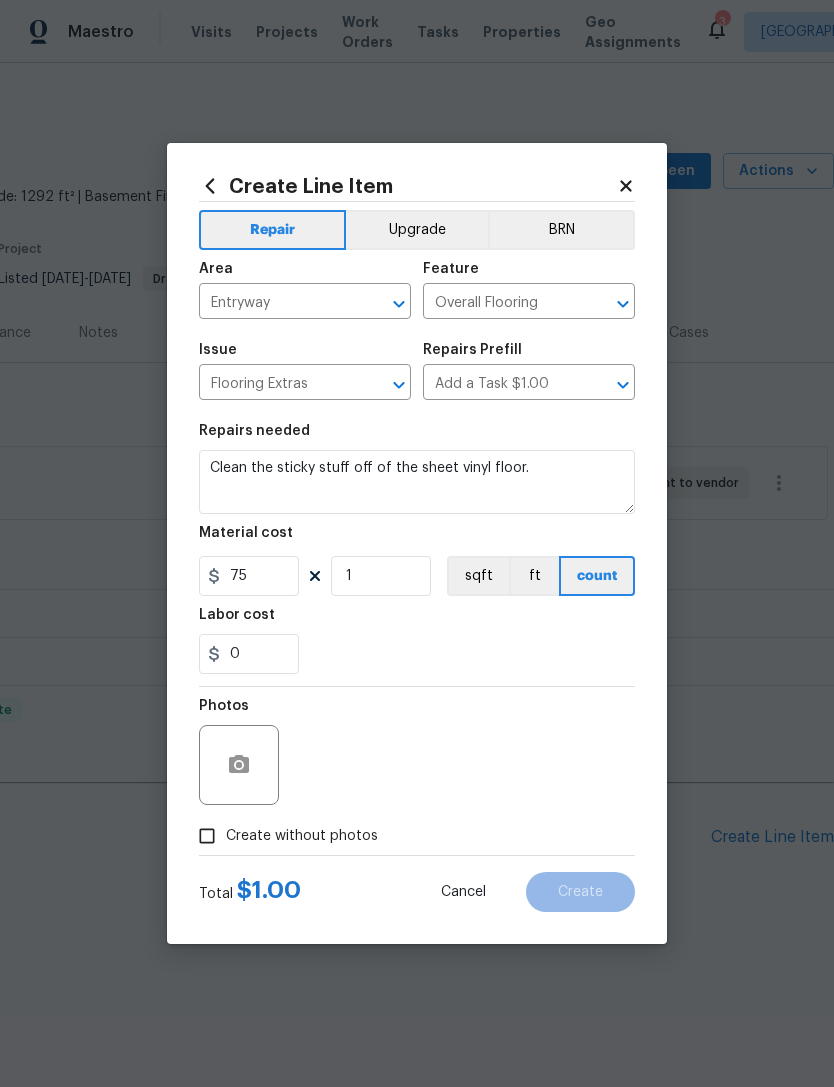 click on "0" at bounding box center [417, 654] 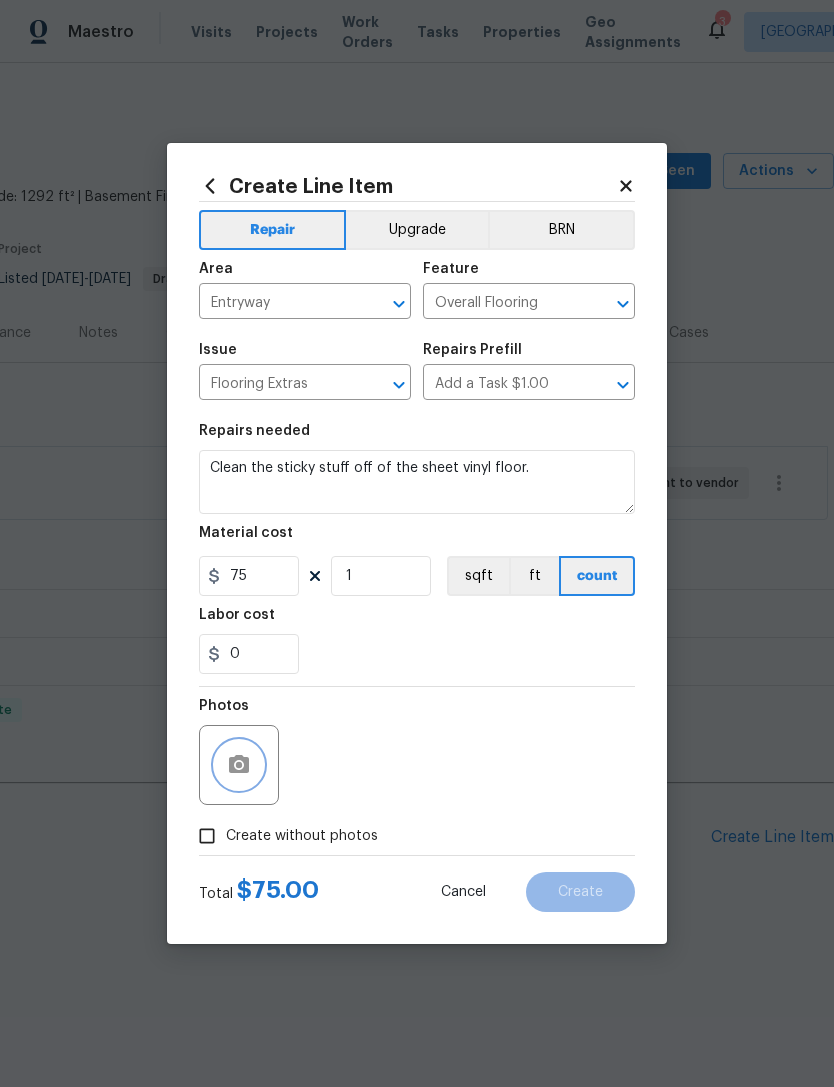 click at bounding box center [239, 765] 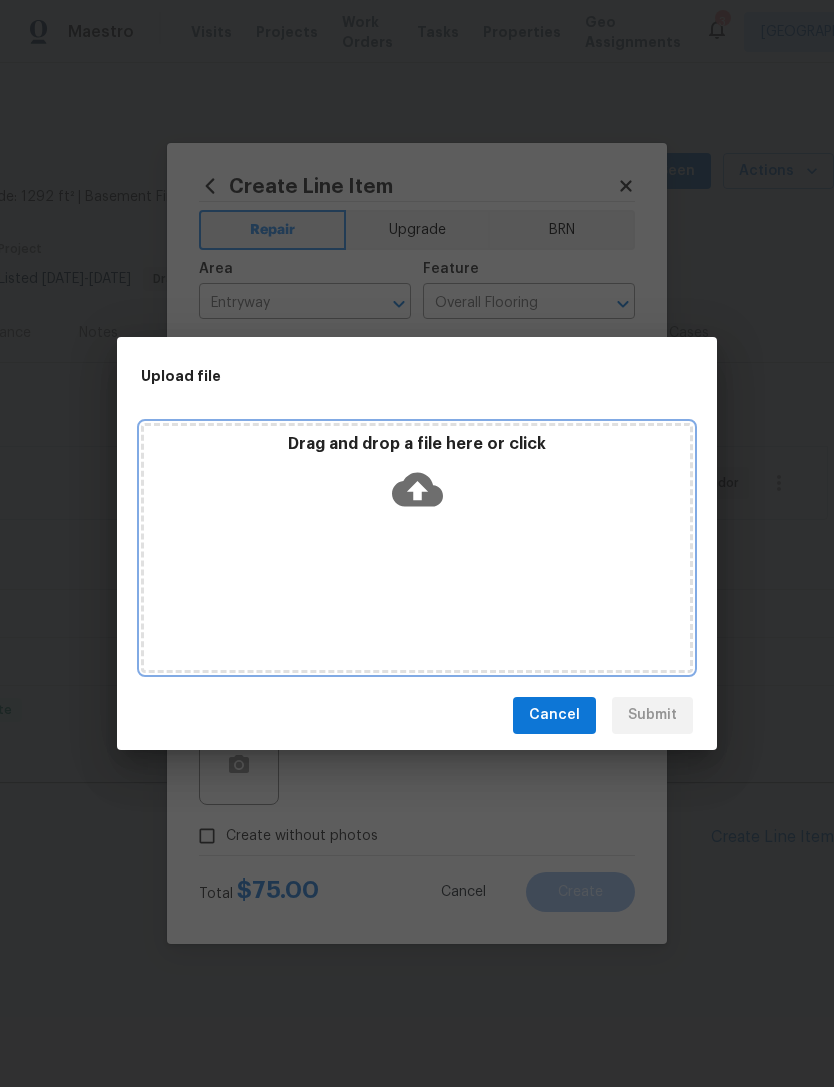 click on "Drag and drop a file here or click" at bounding box center [417, 548] 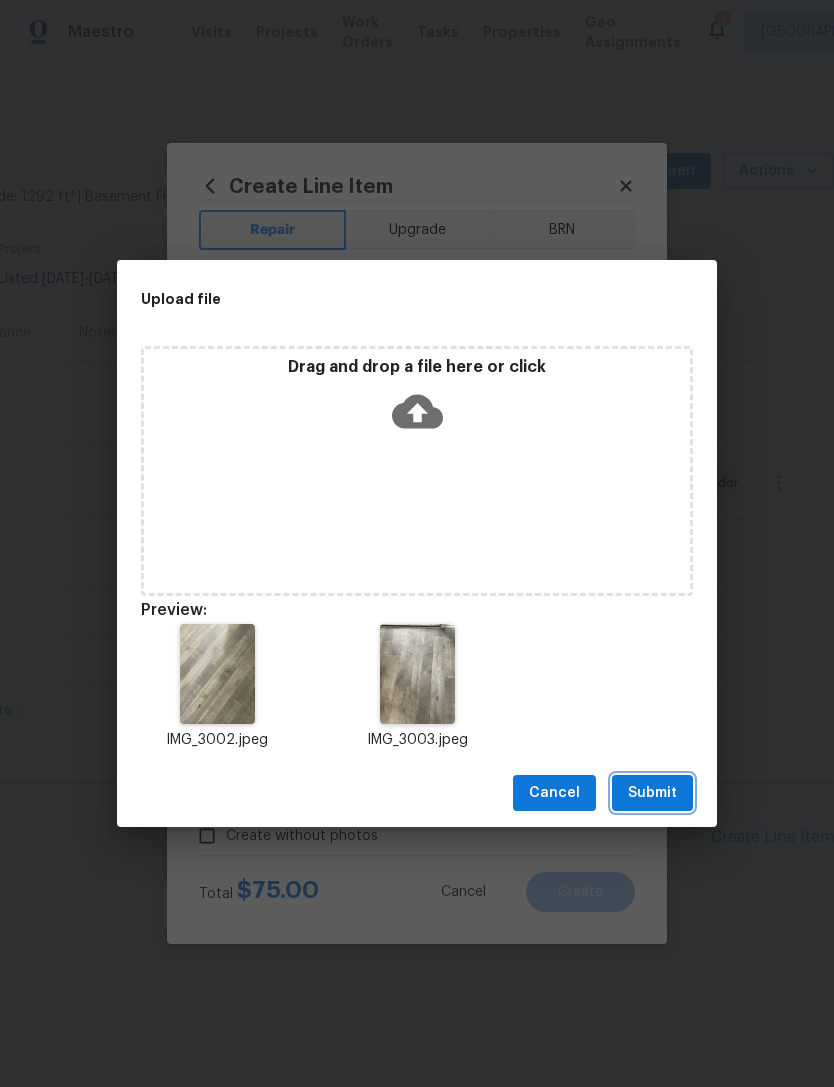 click on "Submit" at bounding box center (652, 793) 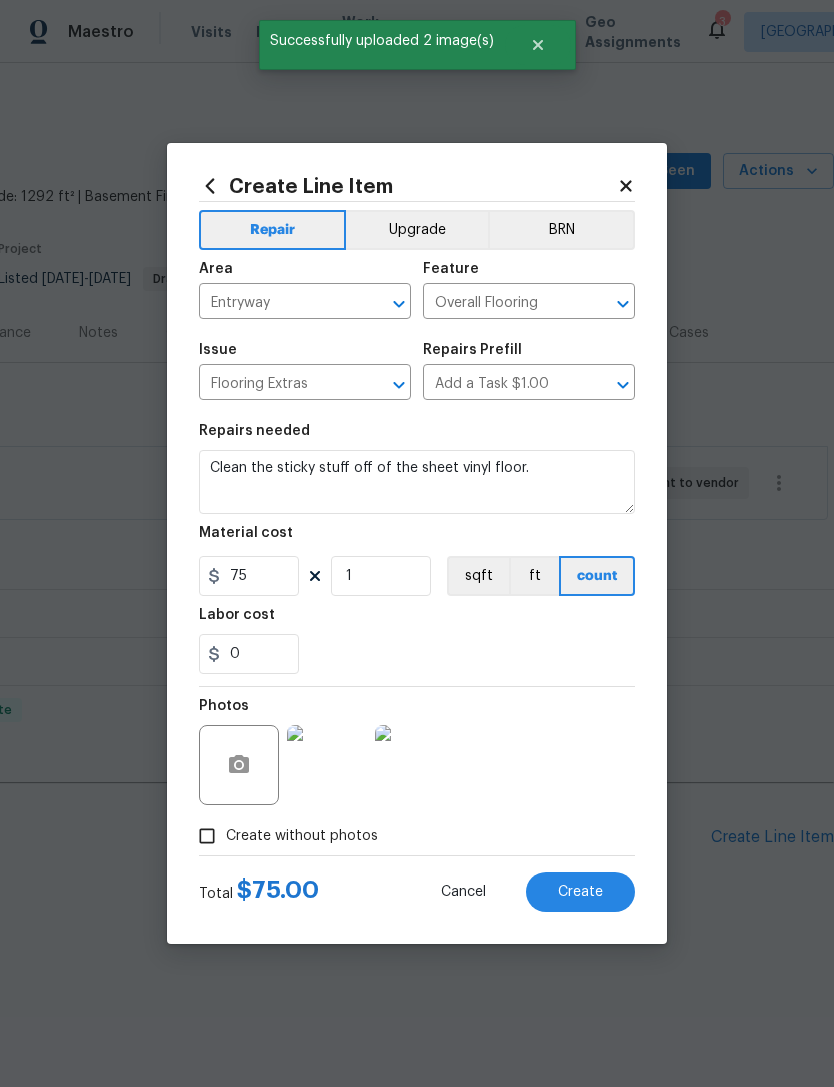 click on "Create" at bounding box center [580, 892] 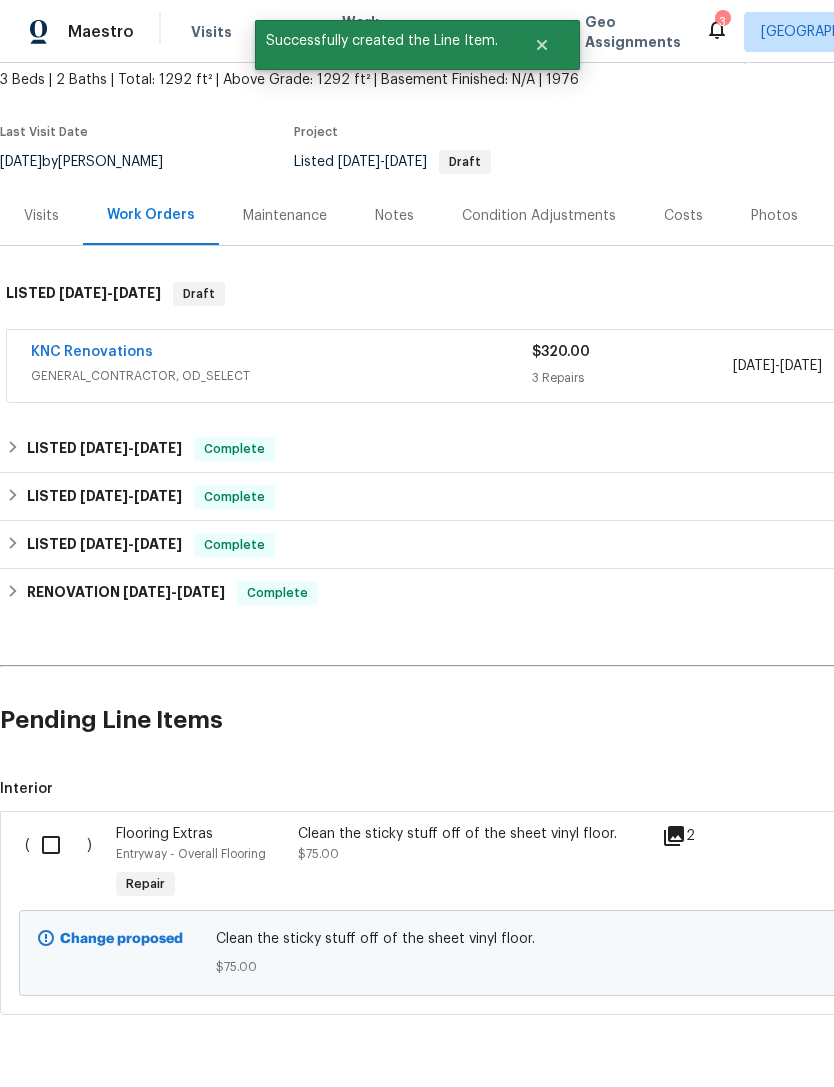 scroll, scrollTop: 117, scrollLeft: 0, axis: vertical 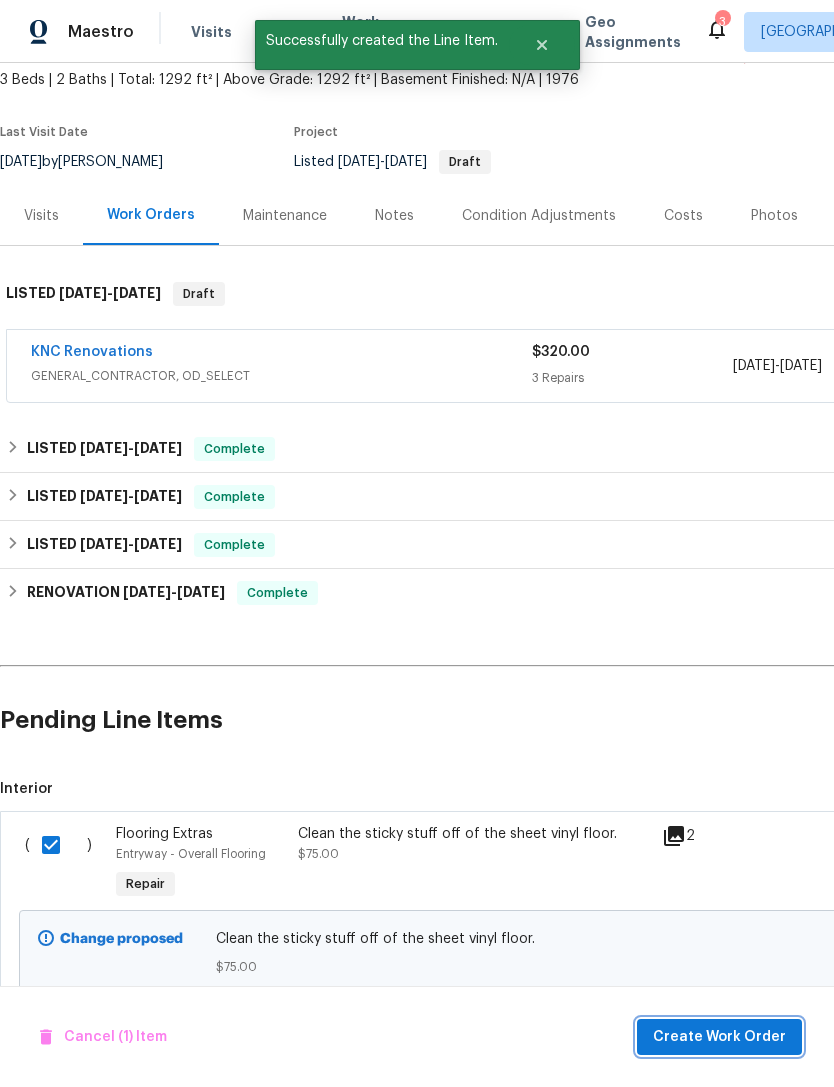 click on "Create Work Order" at bounding box center (719, 1037) 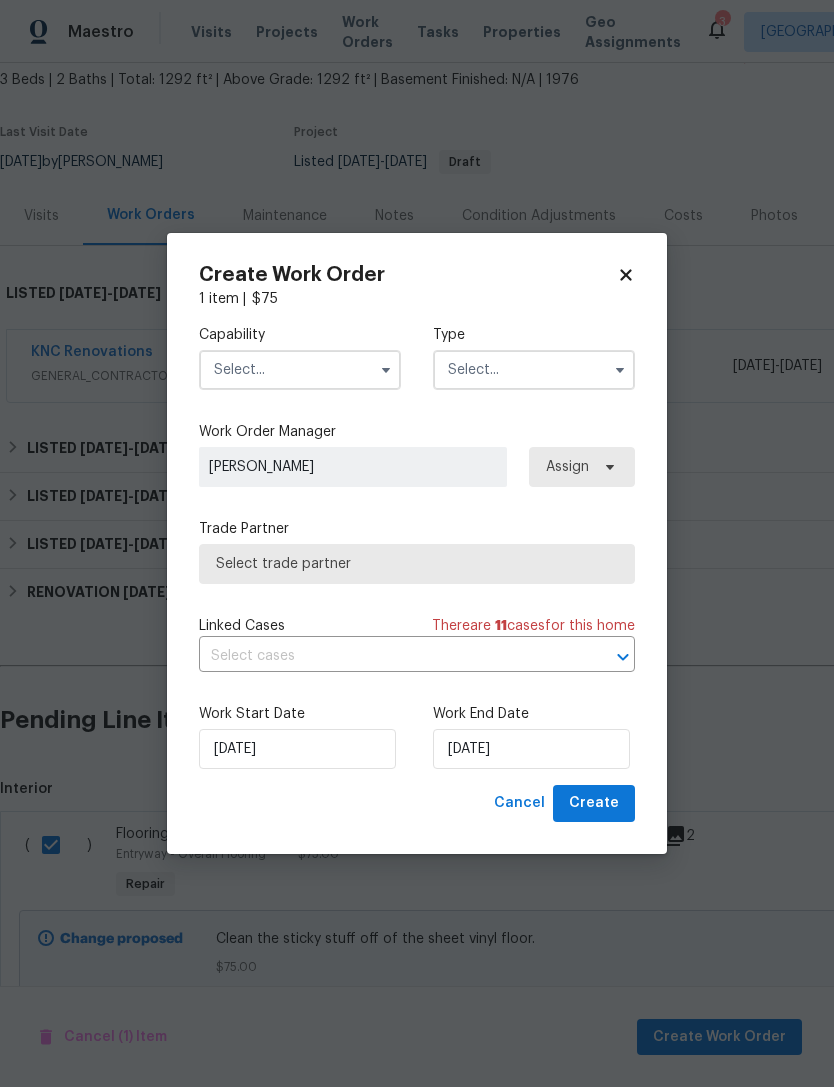 click at bounding box center (300, 370) 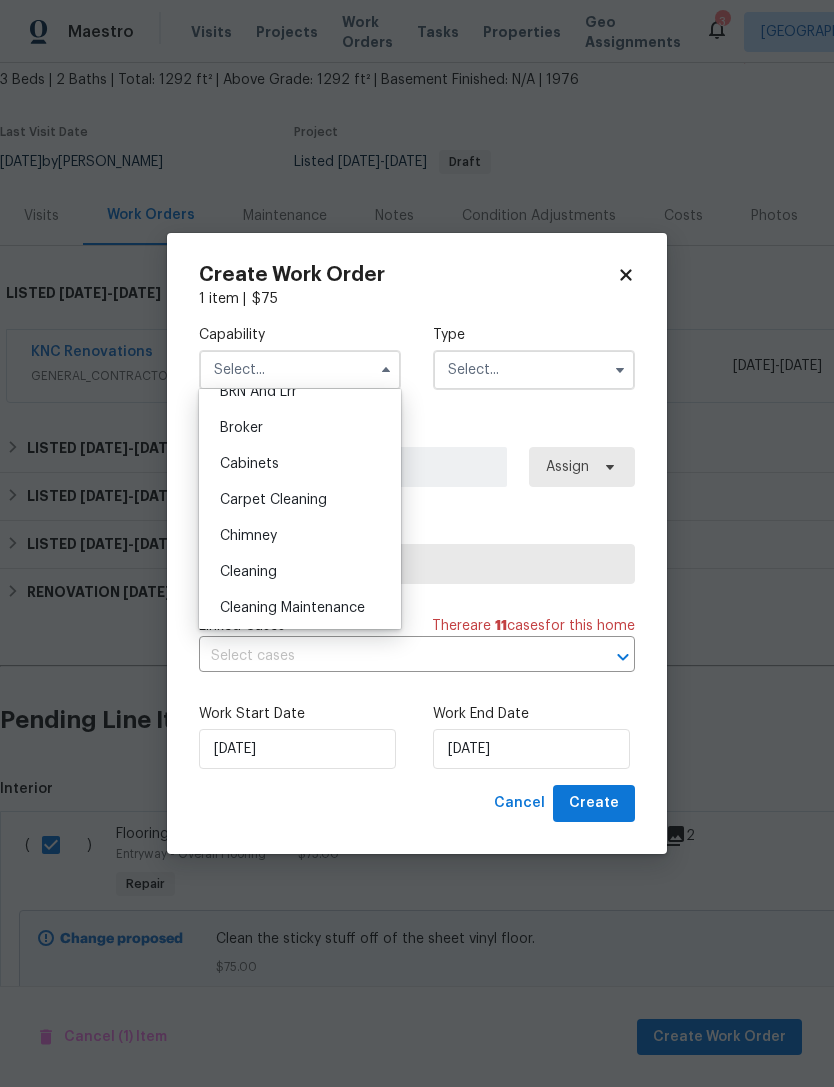scroll, scrollTop: 129, scrollLeft: 0, axis: vertical 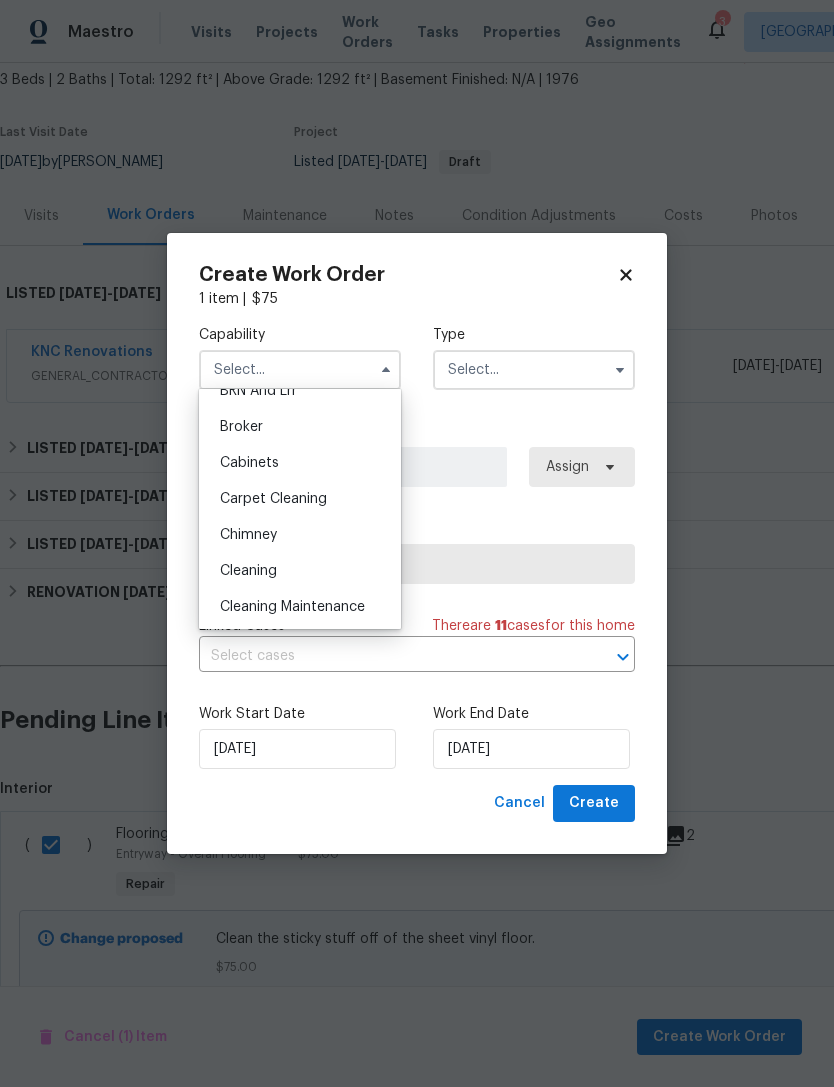click on "Cleaning" at bounding box center (248, 571) 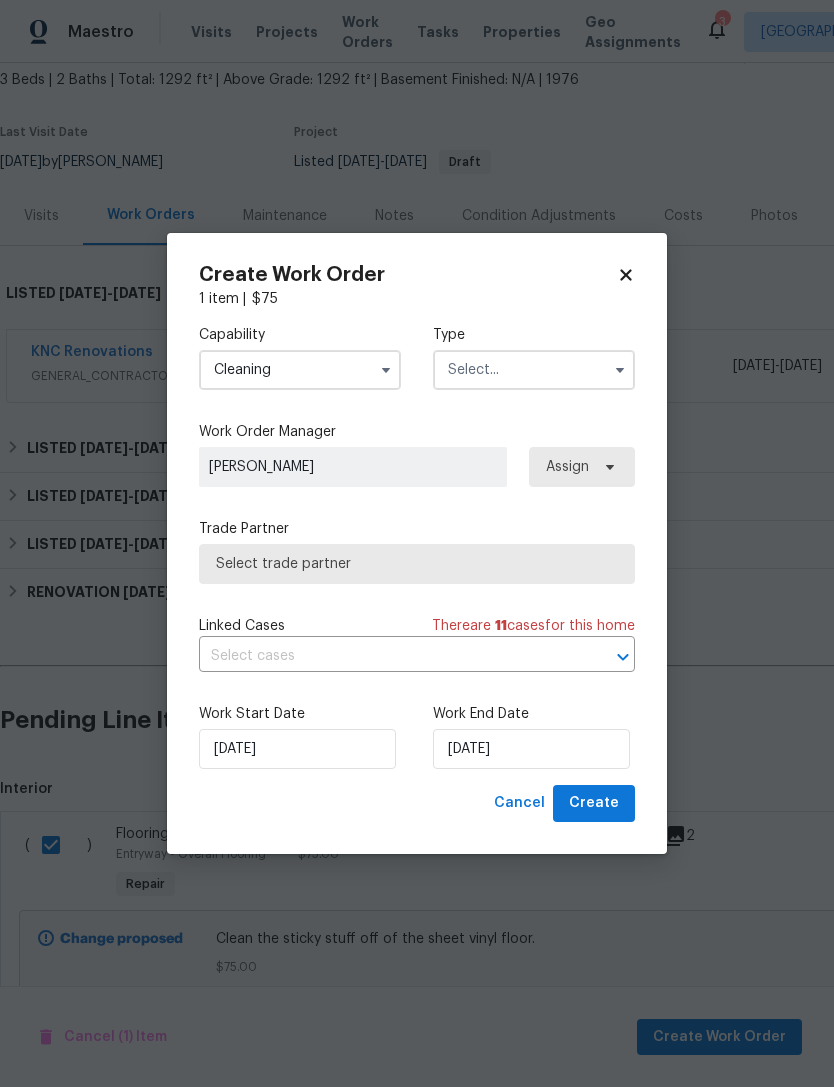 click at bounding box center (534, 370) 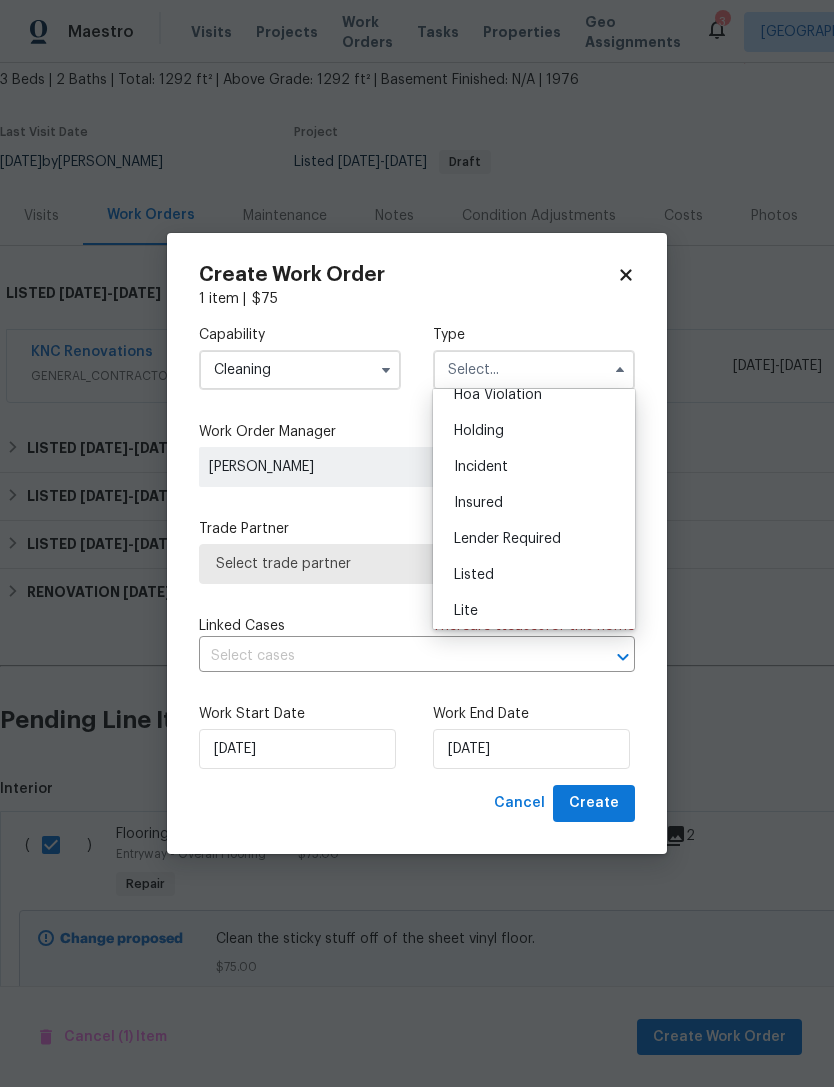 scroll, scrollTop: 85, scrollLeft: 0, axis: vertical 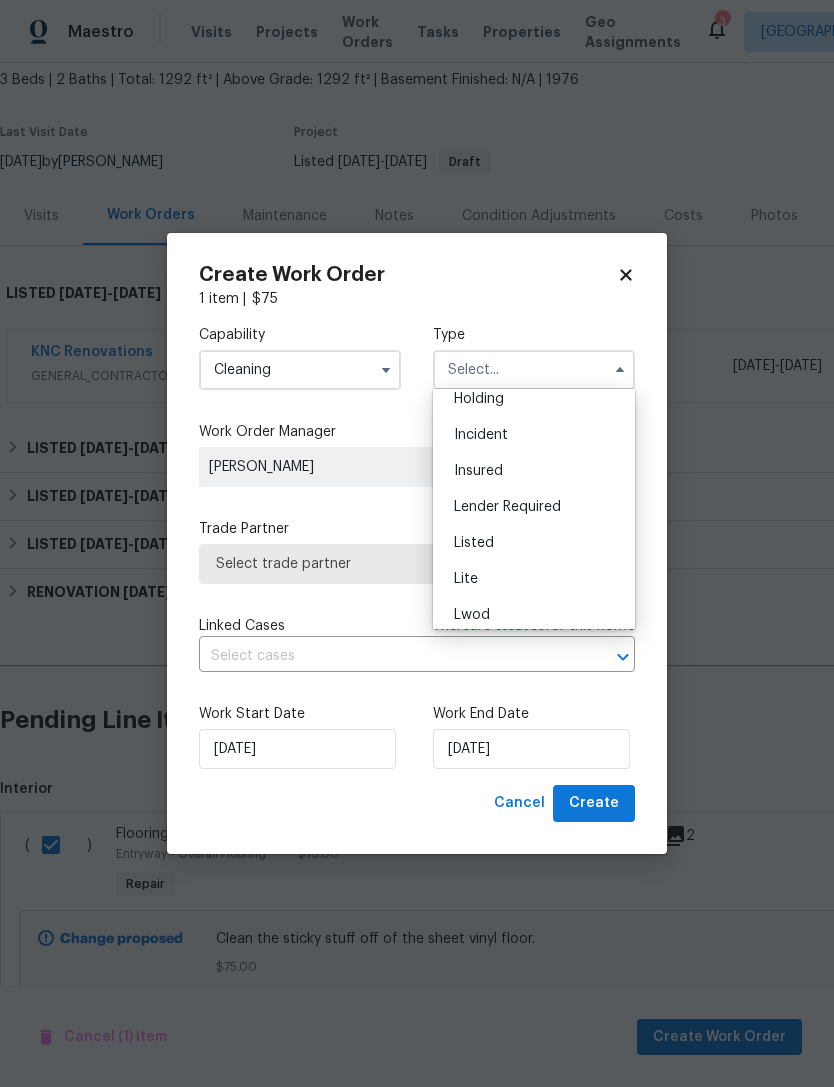 click on "Listed" at bounding box center [474, 543] 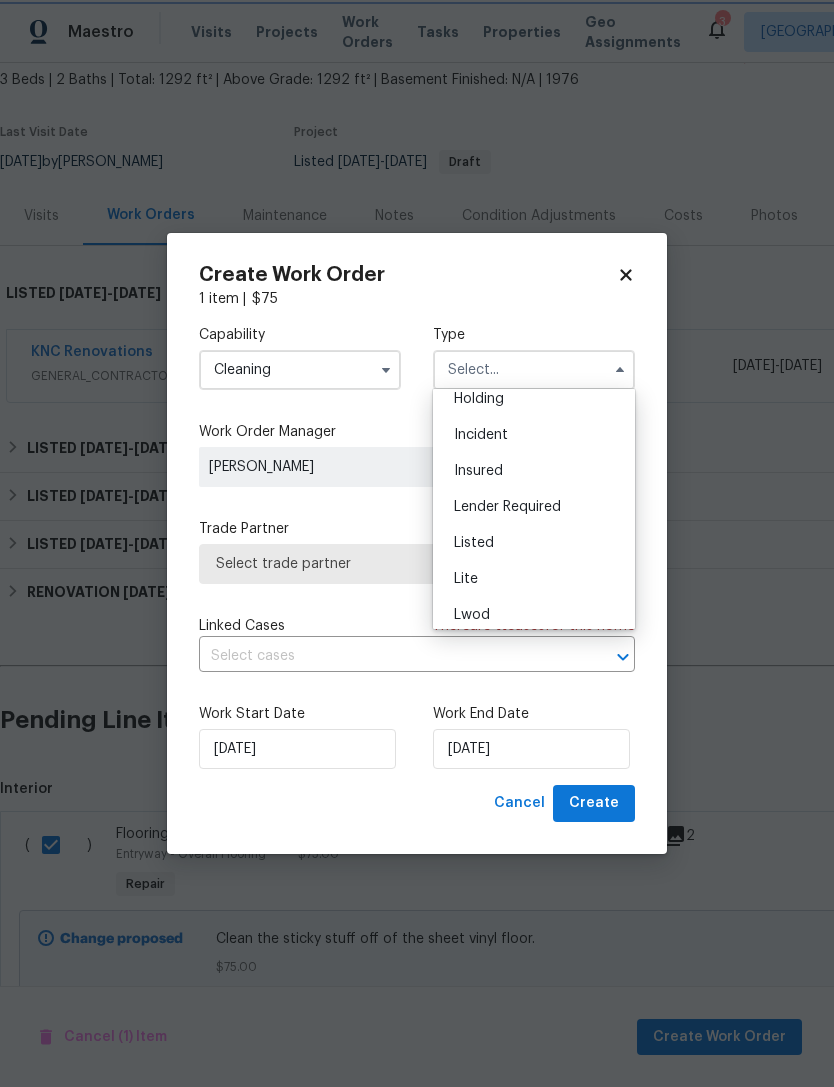 type on "Listed" 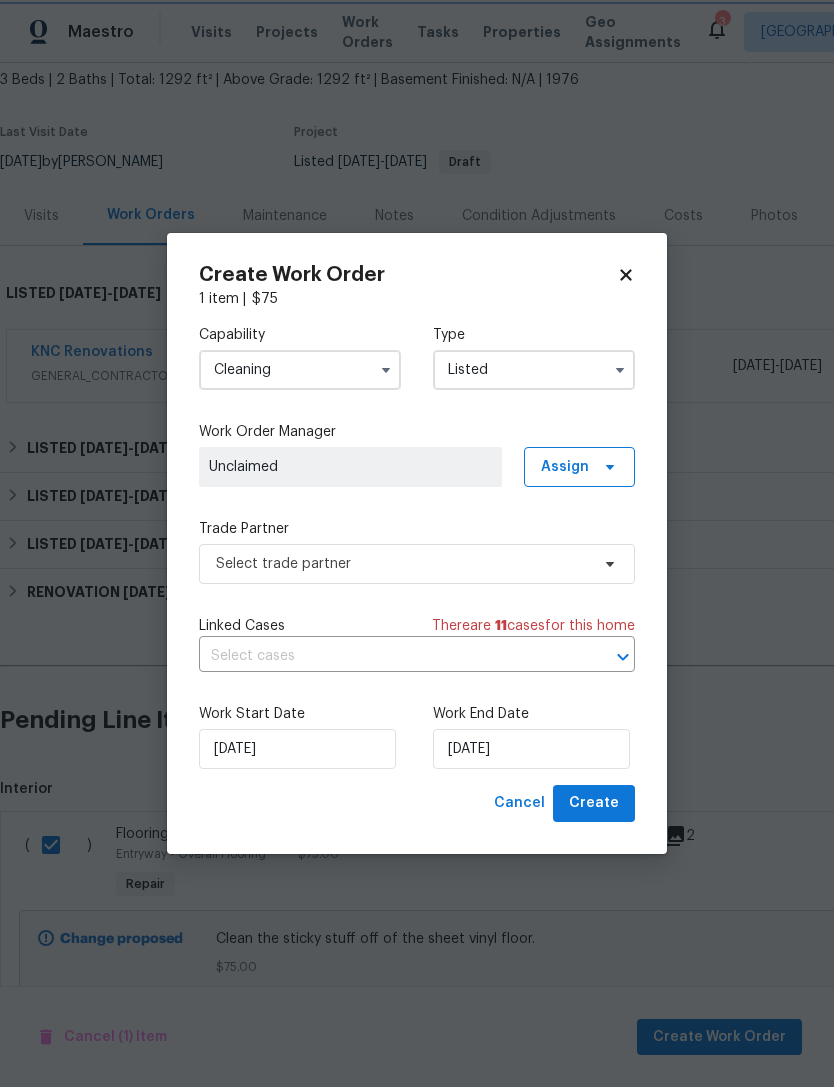 scroll, scrollTop: 0, scrollLeft: 0, axis: both 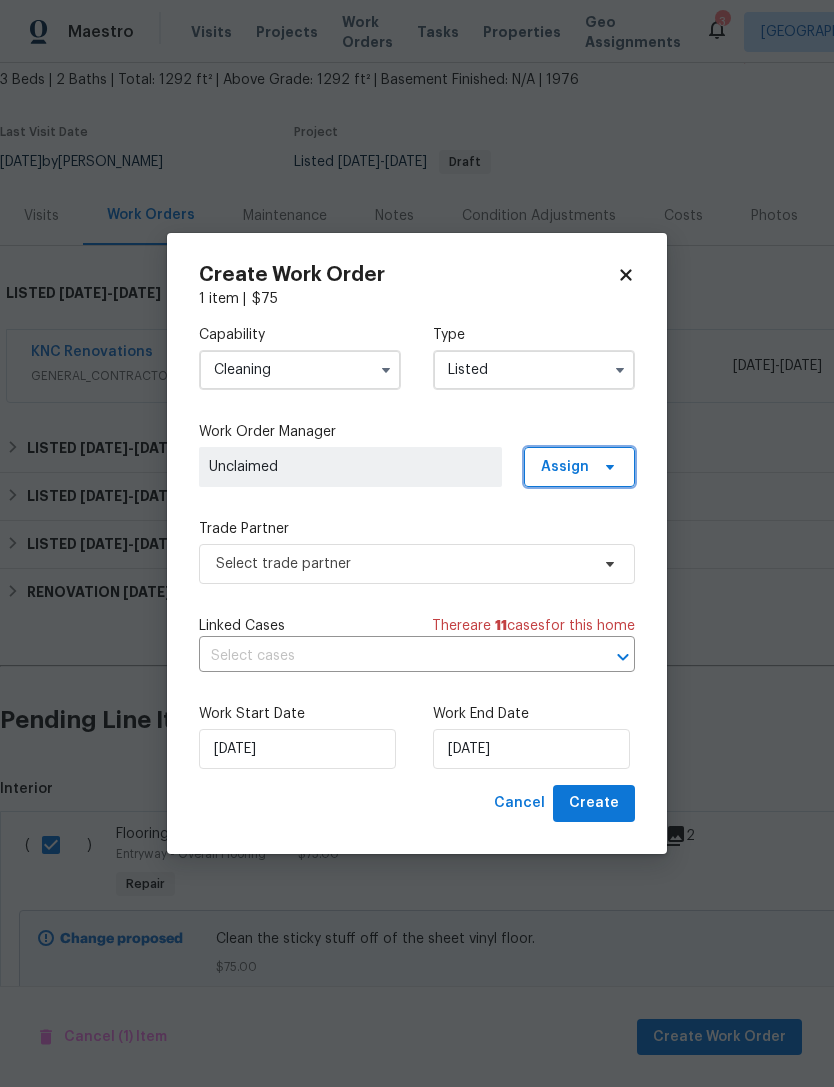 click 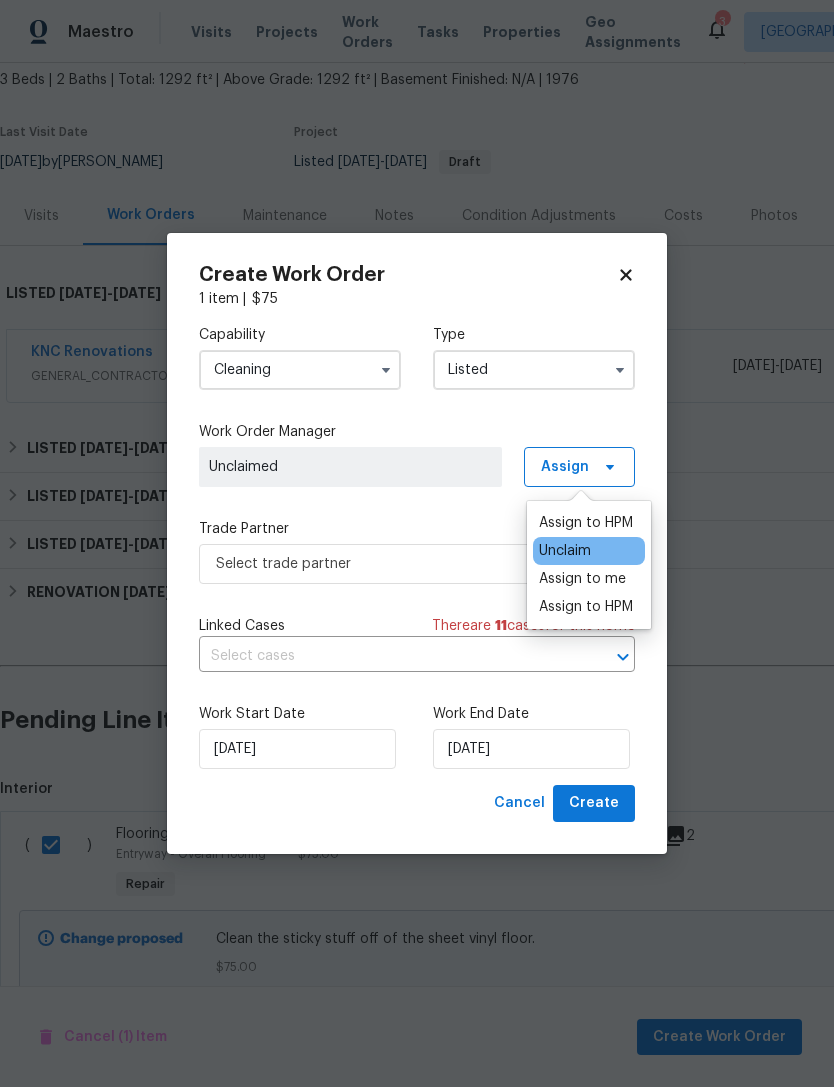 click on "Assign to HPM" at bounding box center [586, 607] 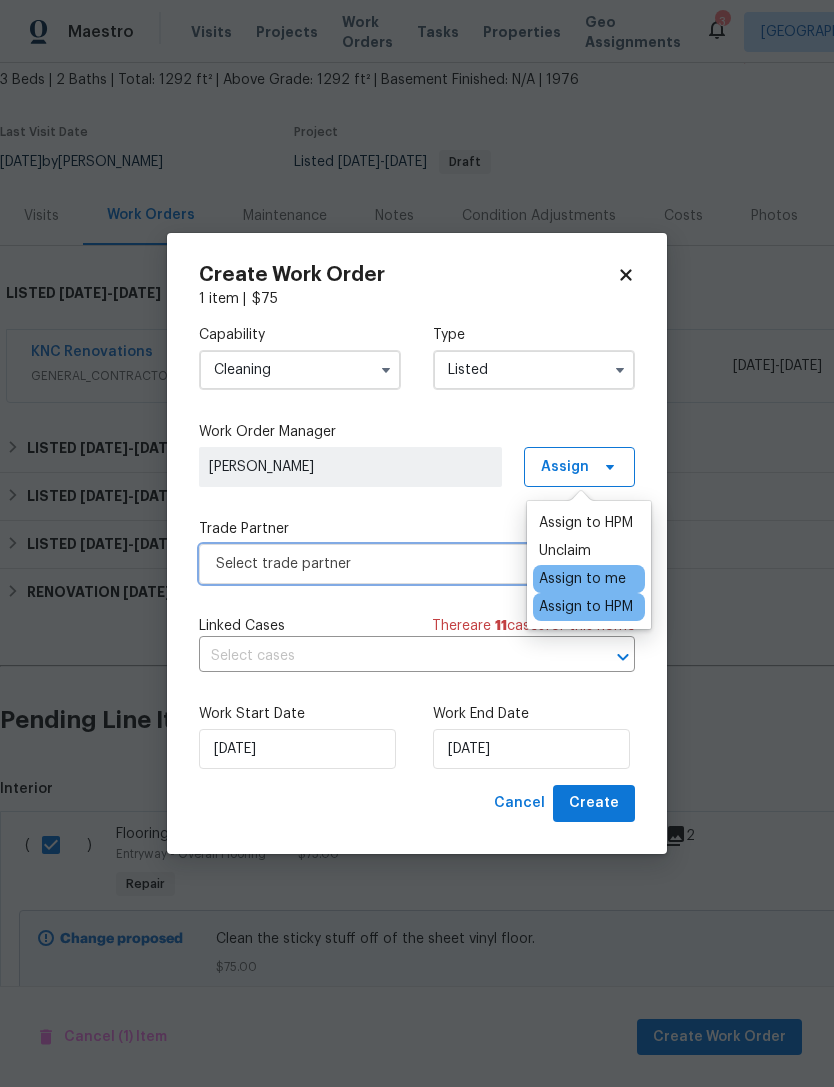click on "Select trade partner" at bounding box center [402, 564] 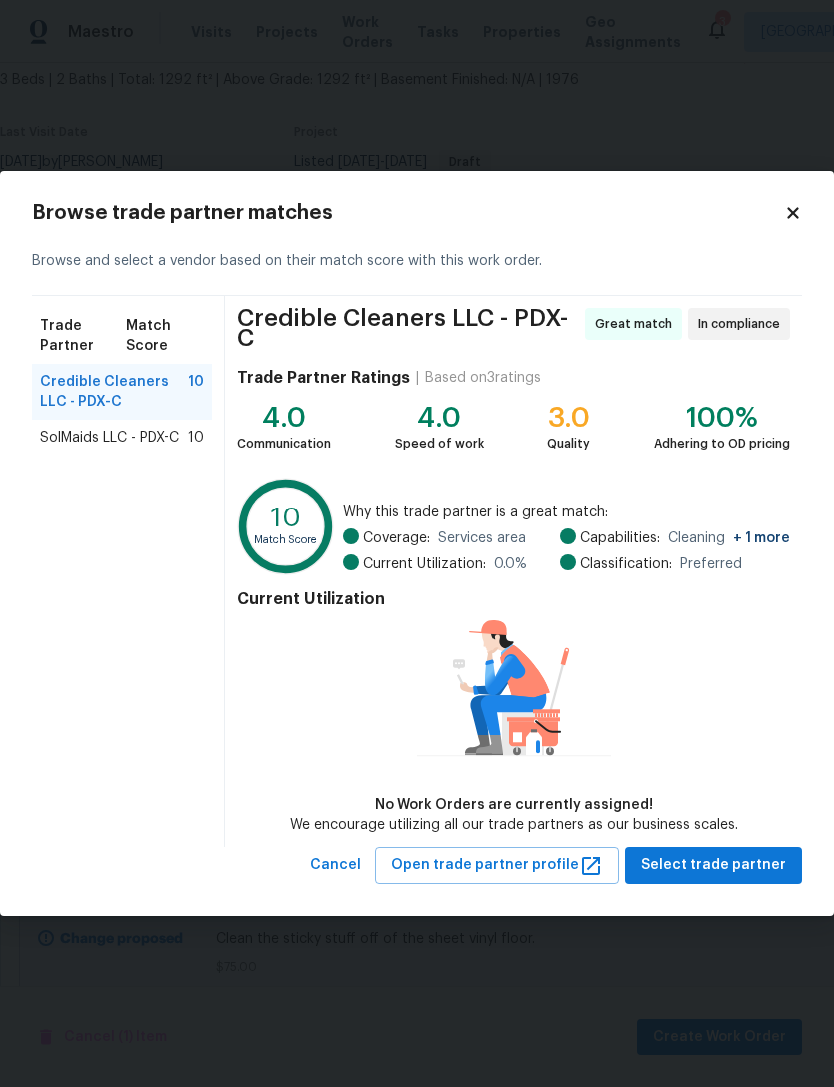 click on "SolMaids LLC - PDX-C 10" at bounding box center [122, 438] 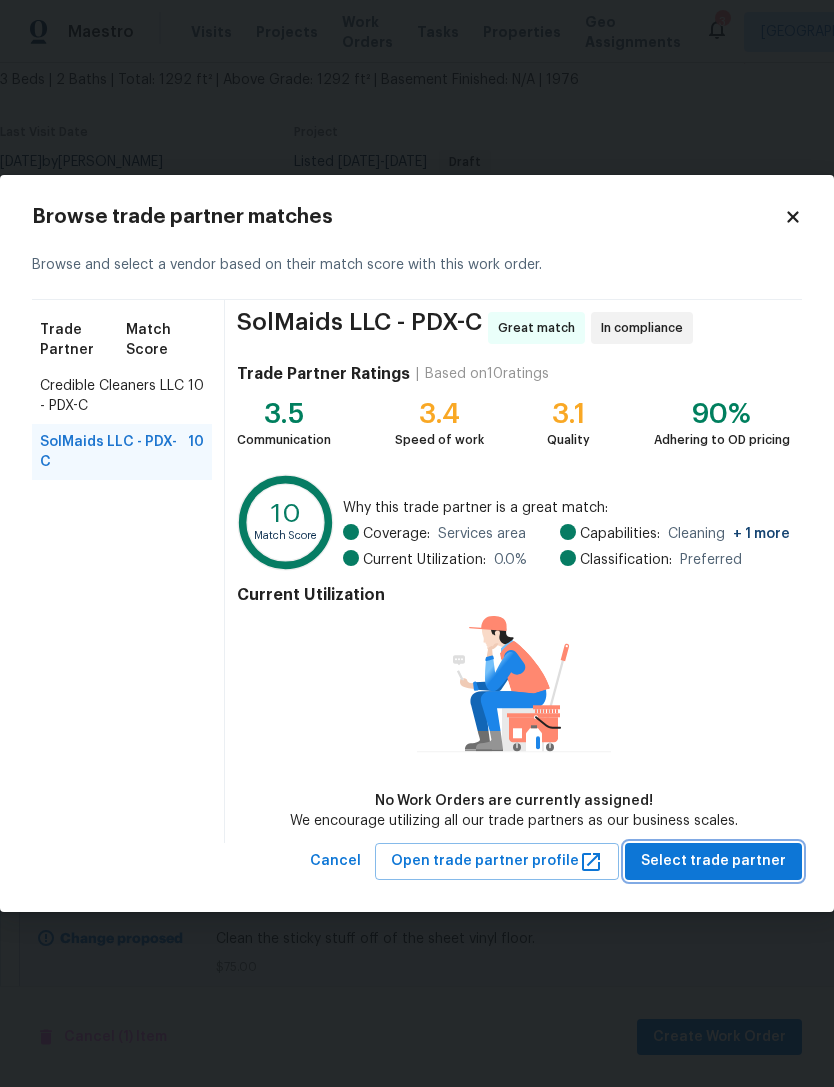 click on "Select trade partner" at bounding box center [713, 861] 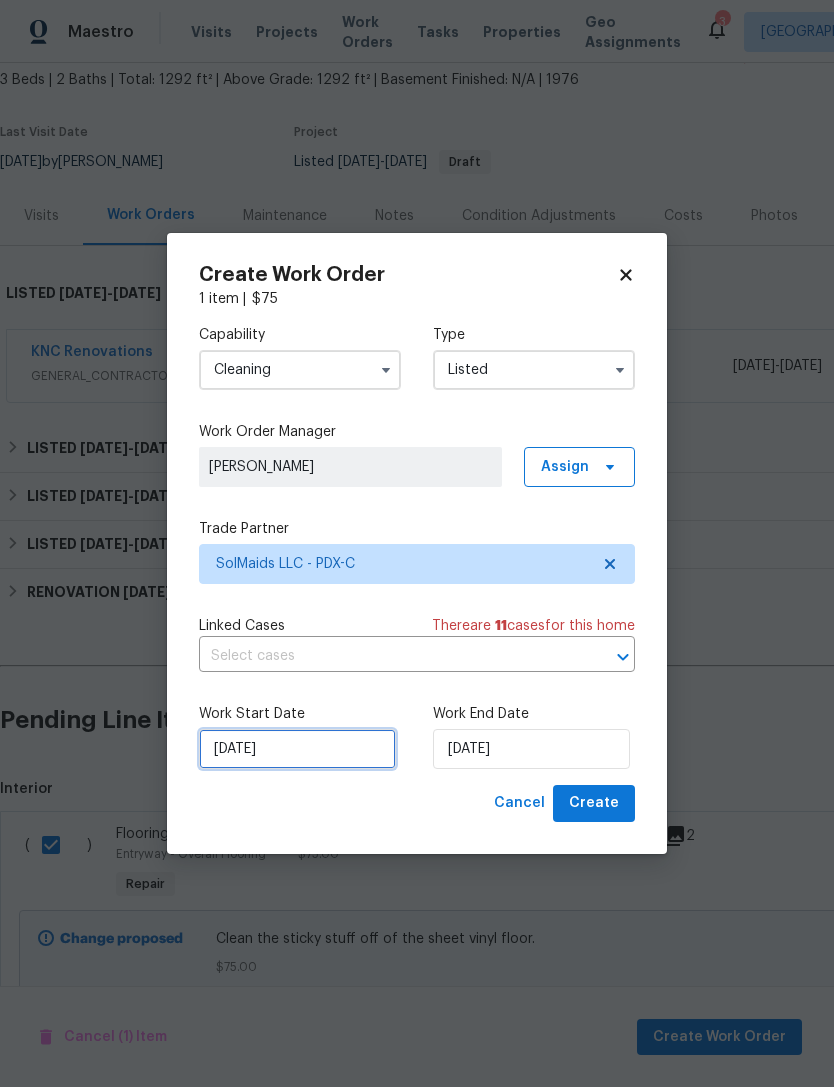click on "[DATE]" at bounding box center (297, 749) 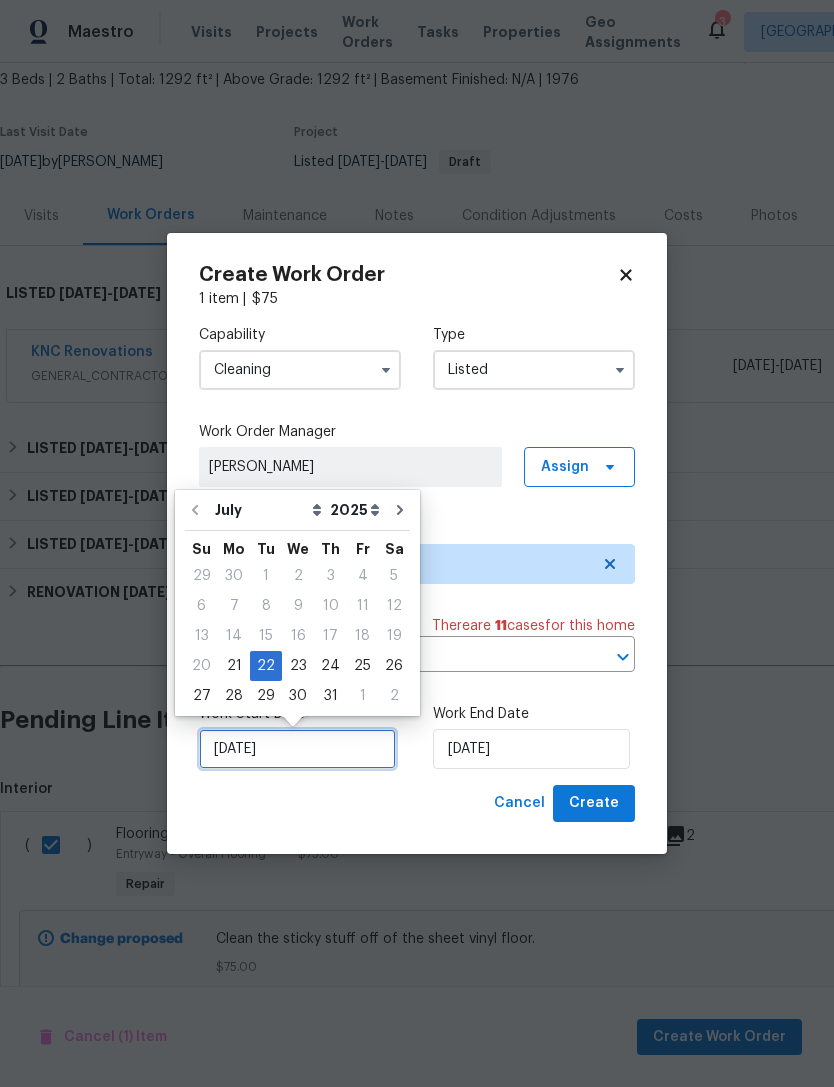 scroll, scrollTop: 37, scrollLeft: 0, axis: vertical 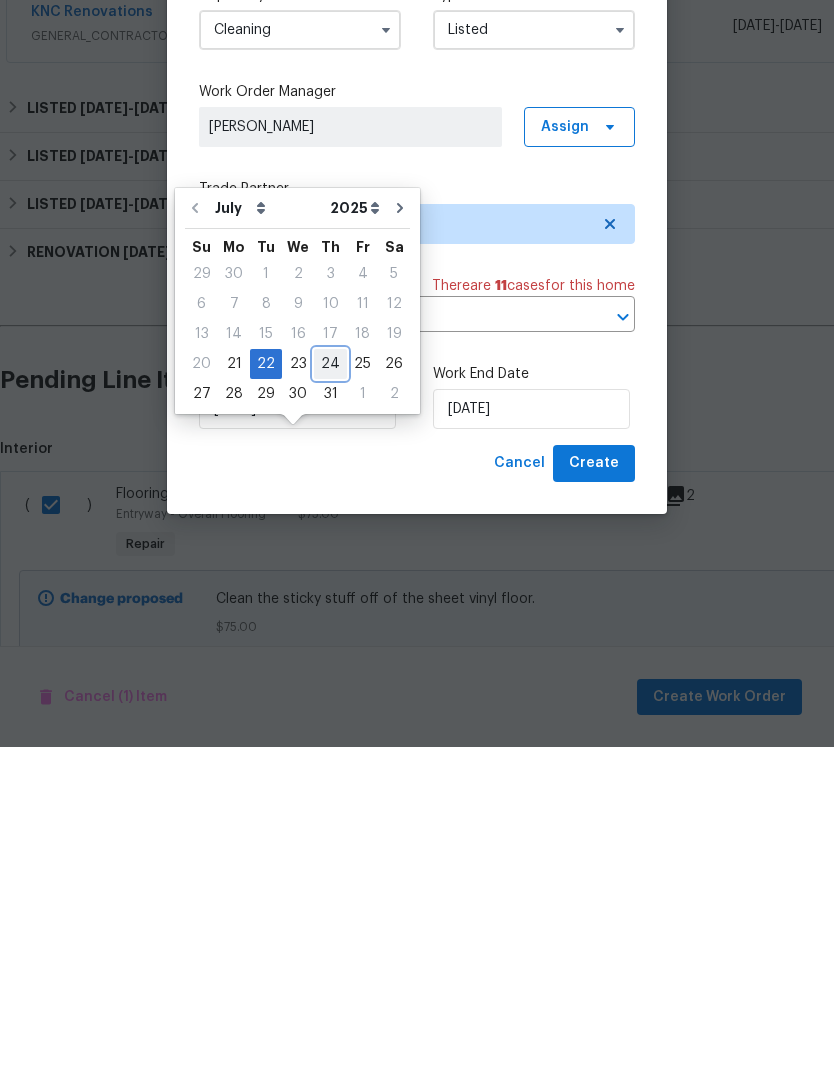 click on "24" at bounding box center (330, 704) 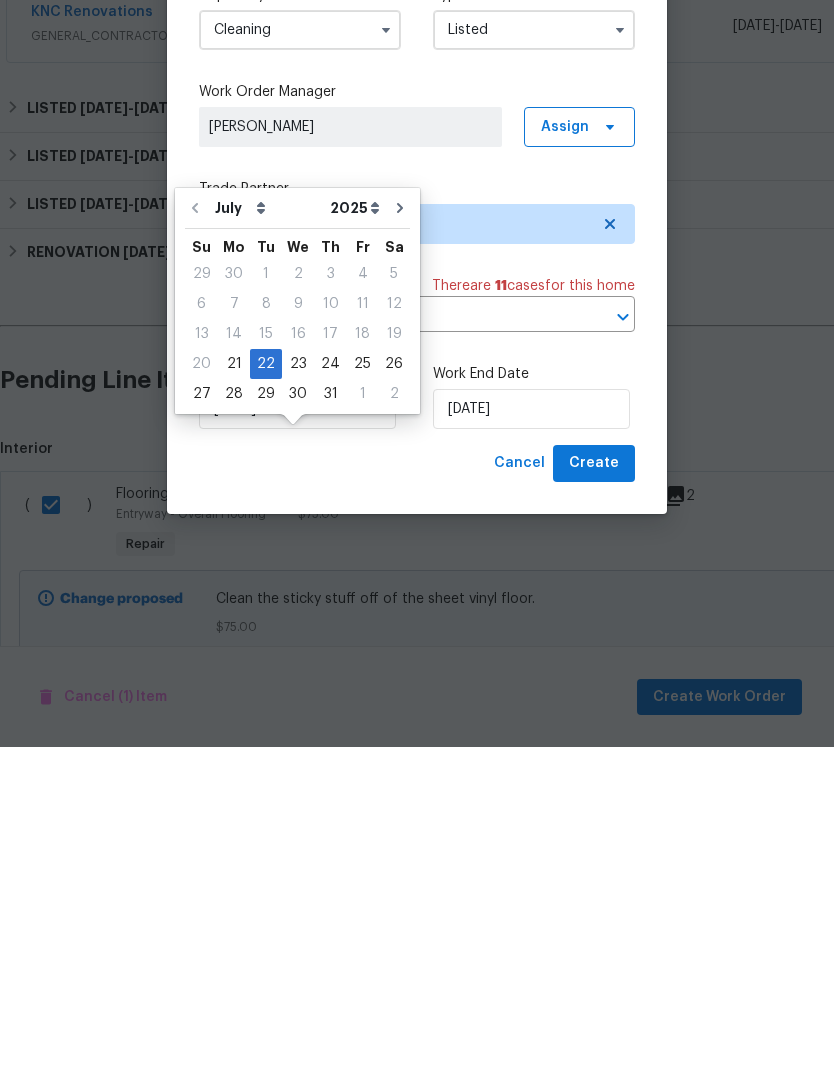 type on "[DATE]" 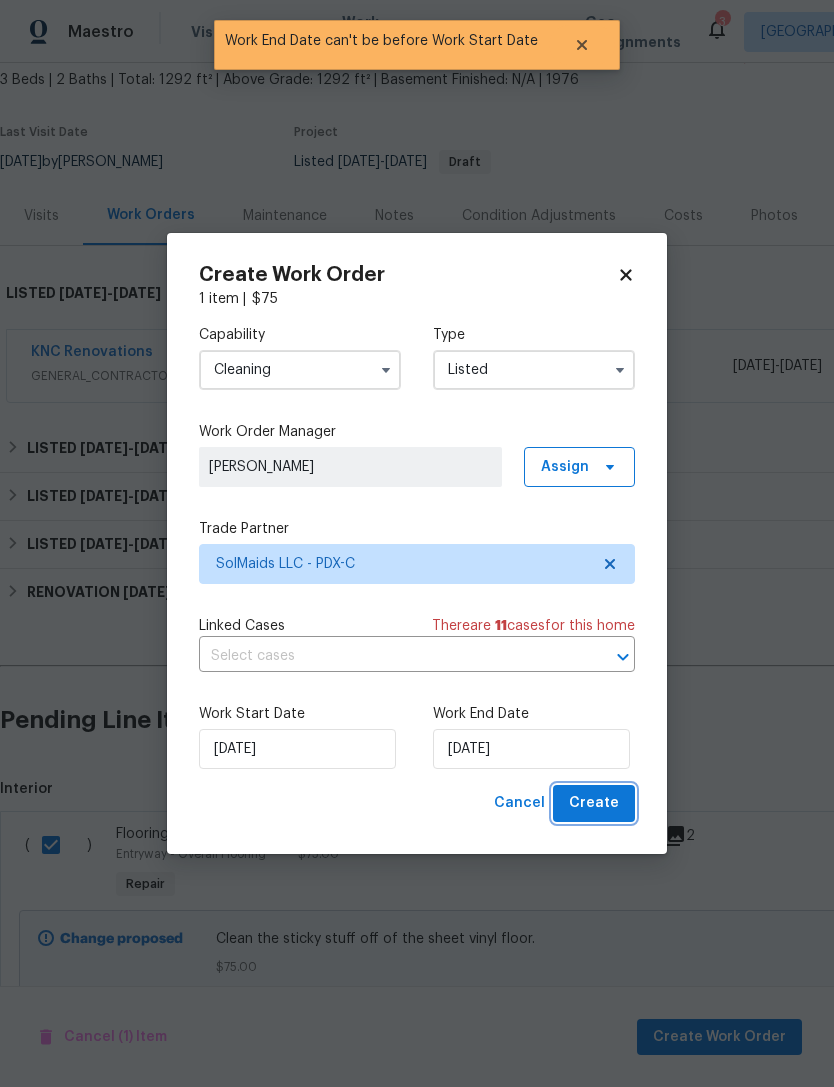 click on "Create" at bounding box center [594, 803] 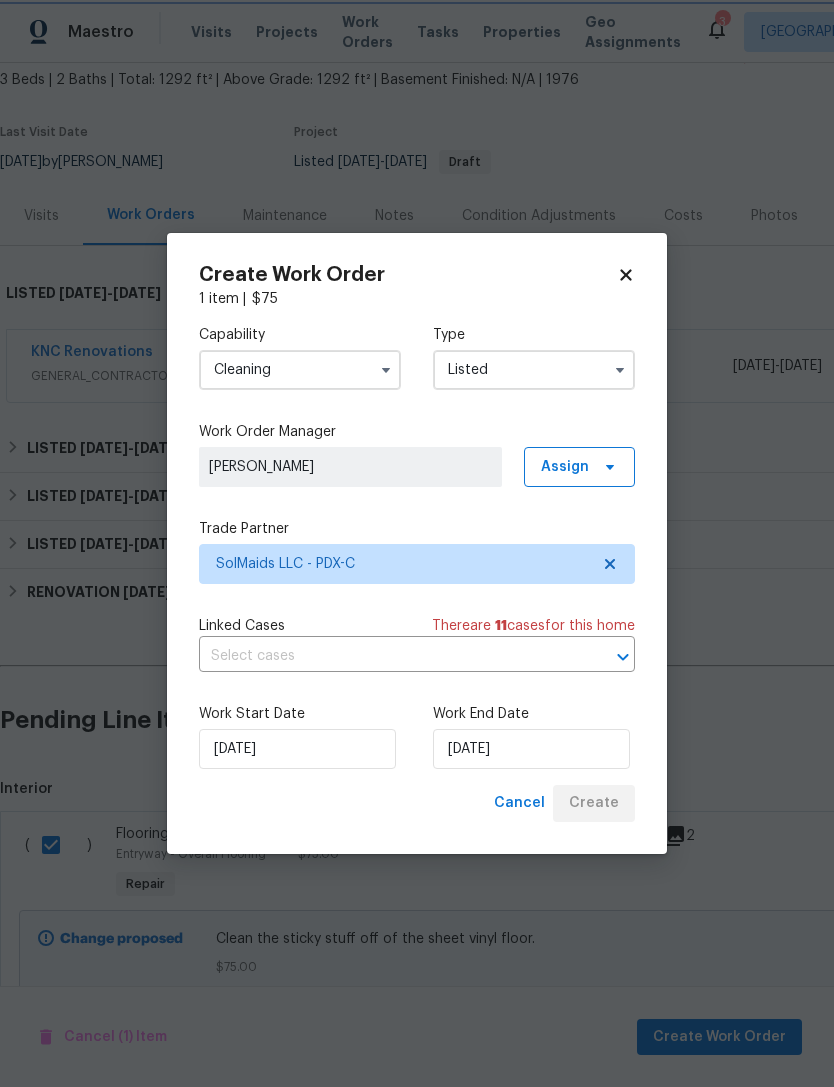 checkbox on "false" 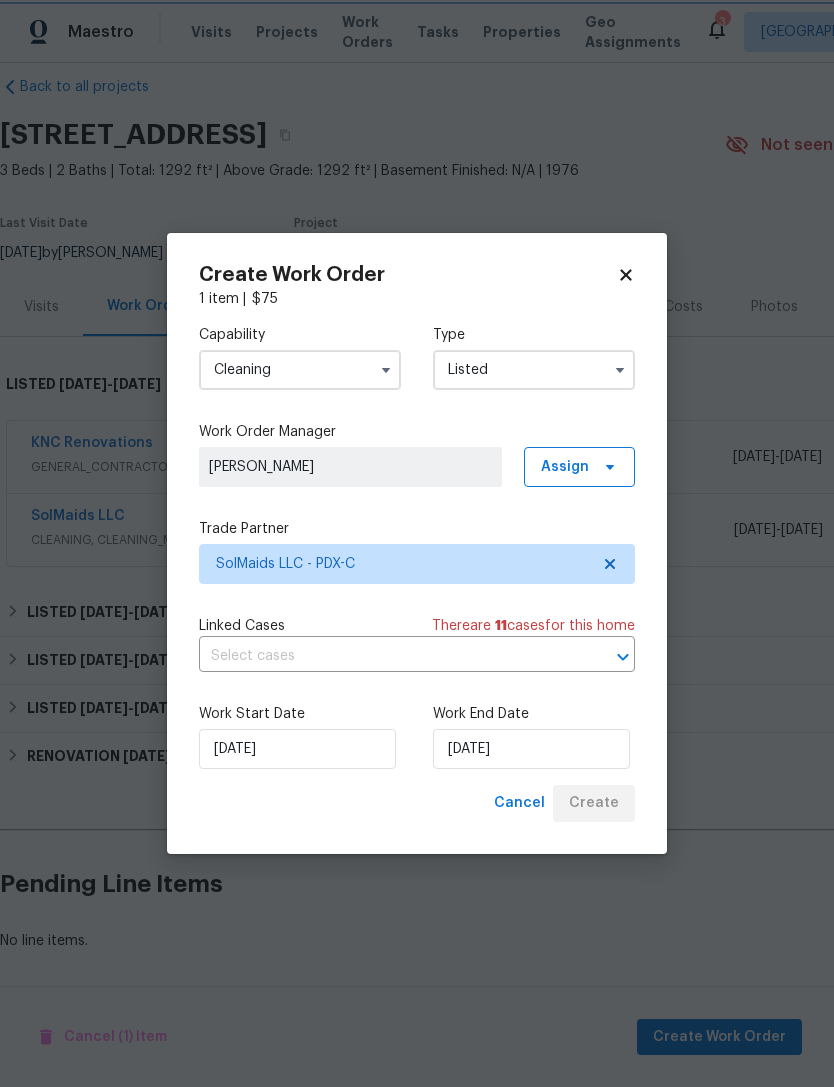 scroll, scrollTop: 25, scrollLeft: 0, axis: vertical 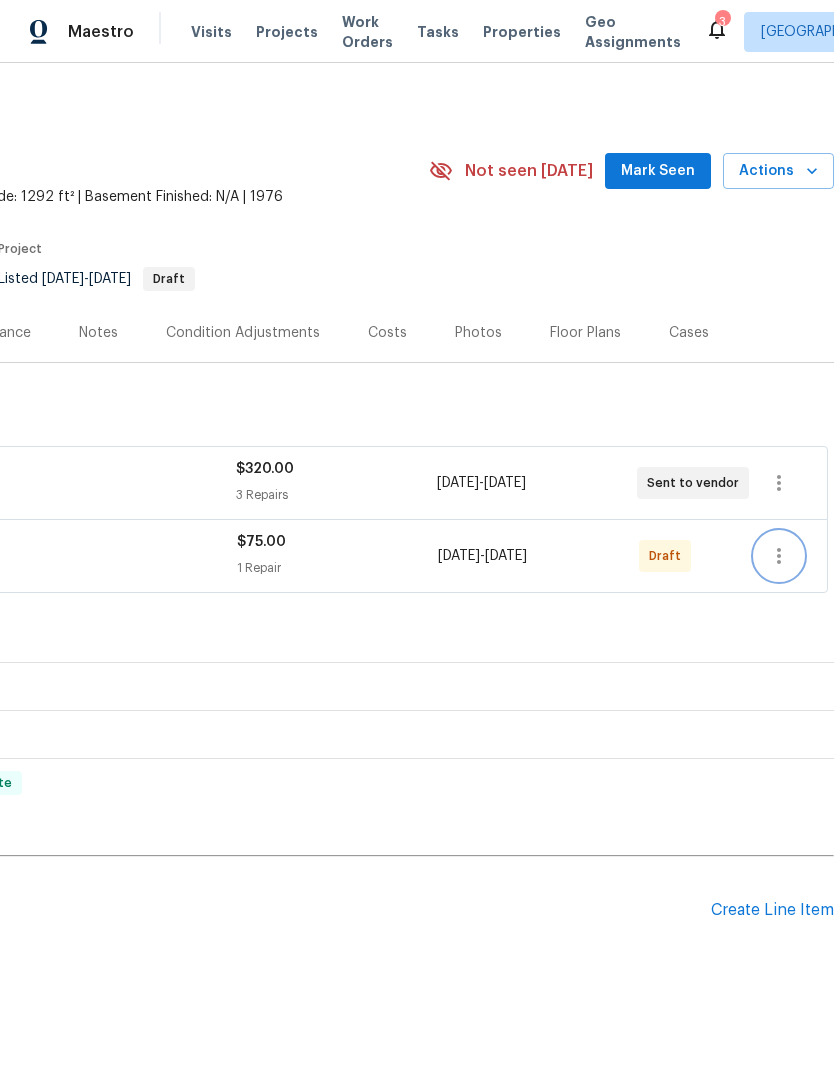 click 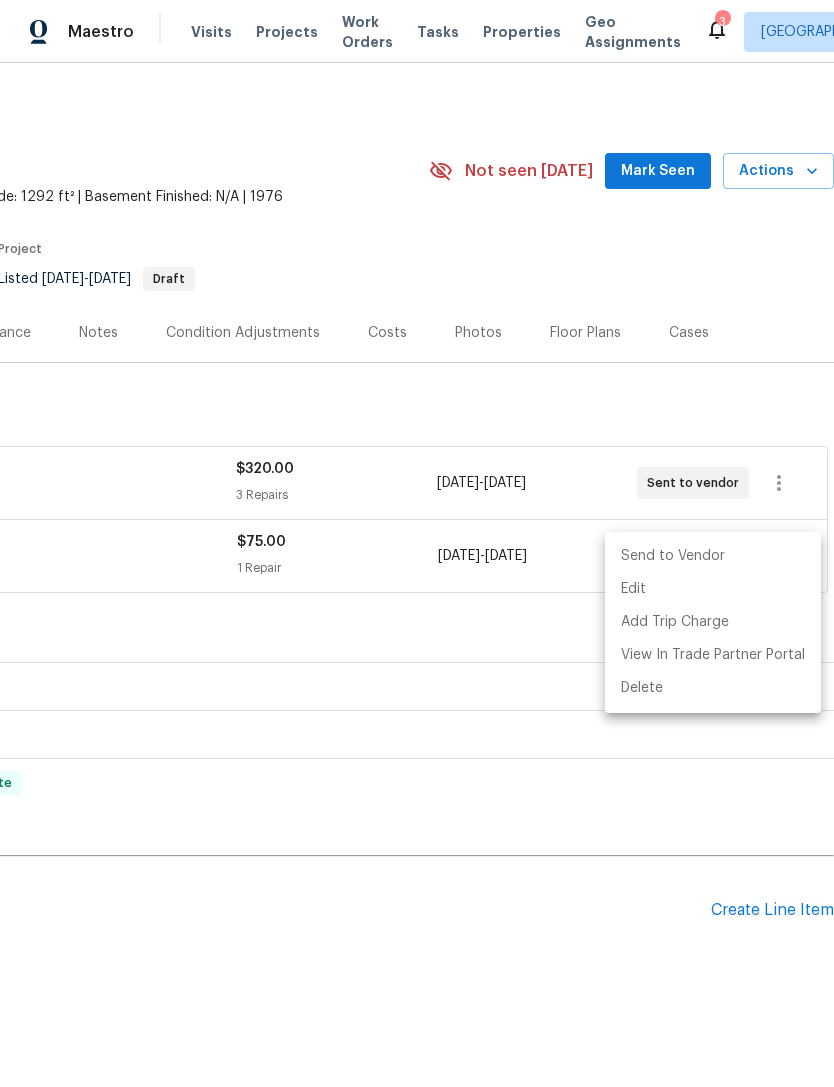 click on "Send to Vendor" at bounding box center [713, 556] 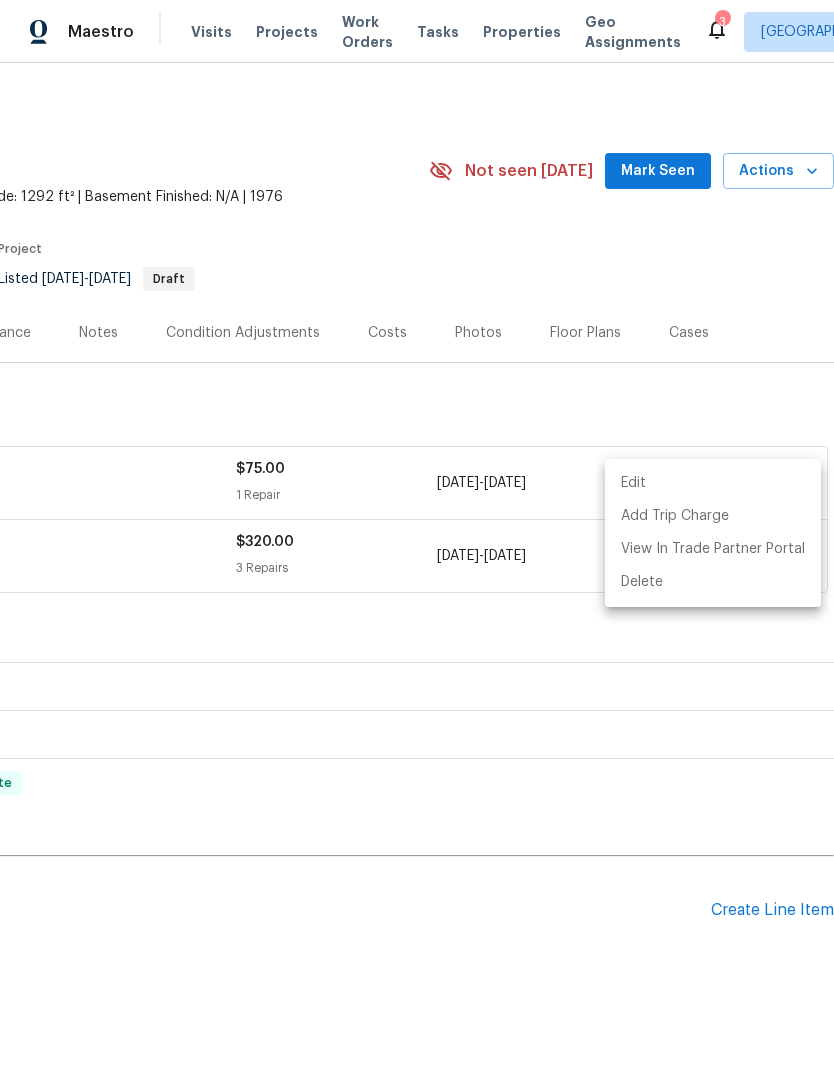 click at bounding box center [417, 543] 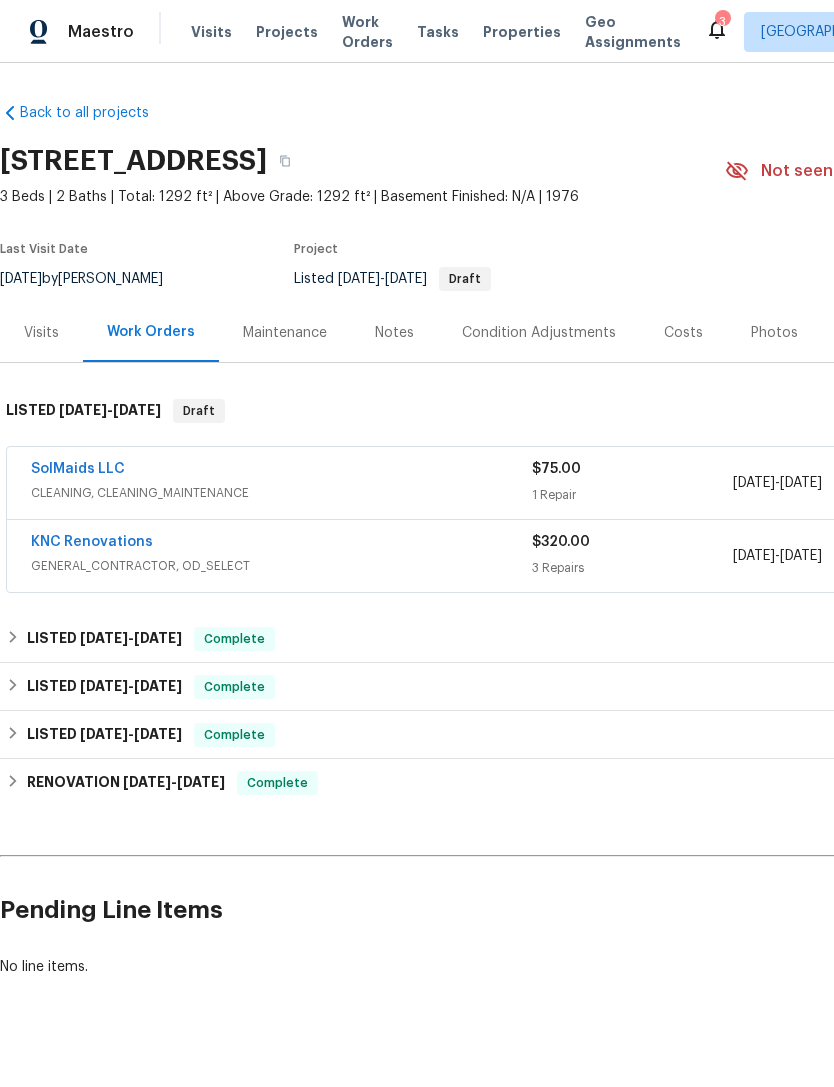 scroll, scrollTop: 0, scrollLeft: 0, axis: both 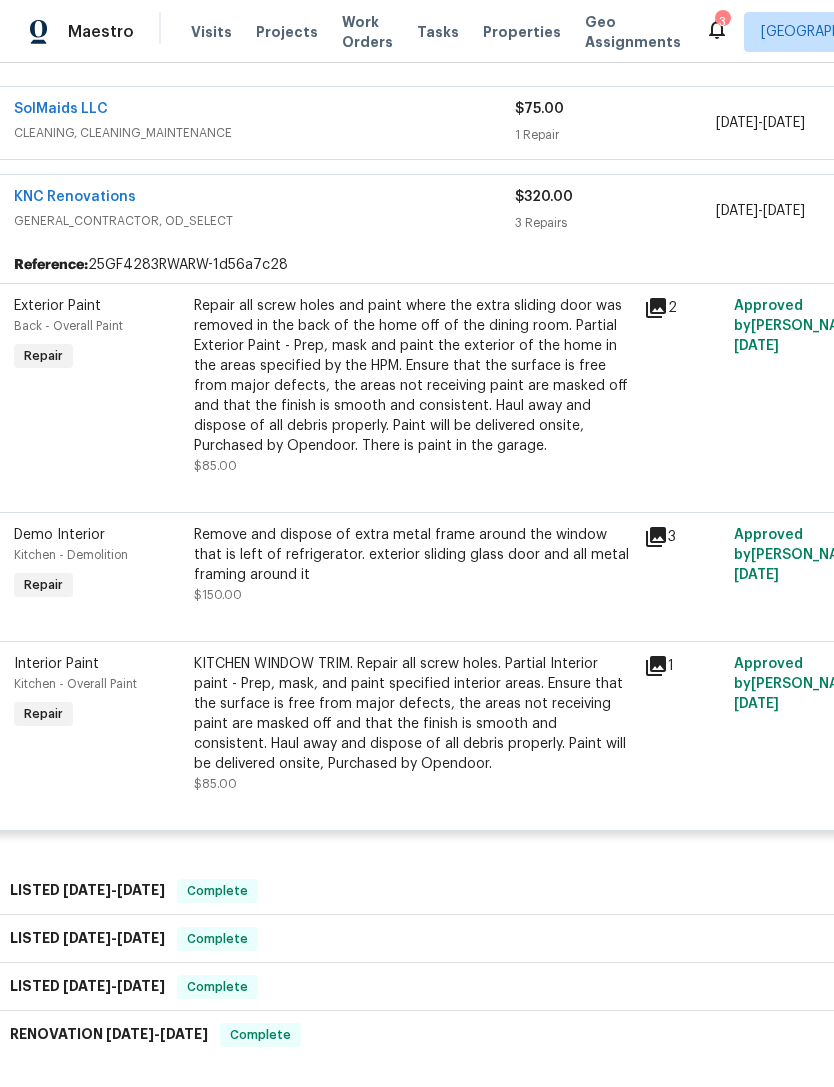 click on "KNC Renovations" at bounding box center (75, 197) 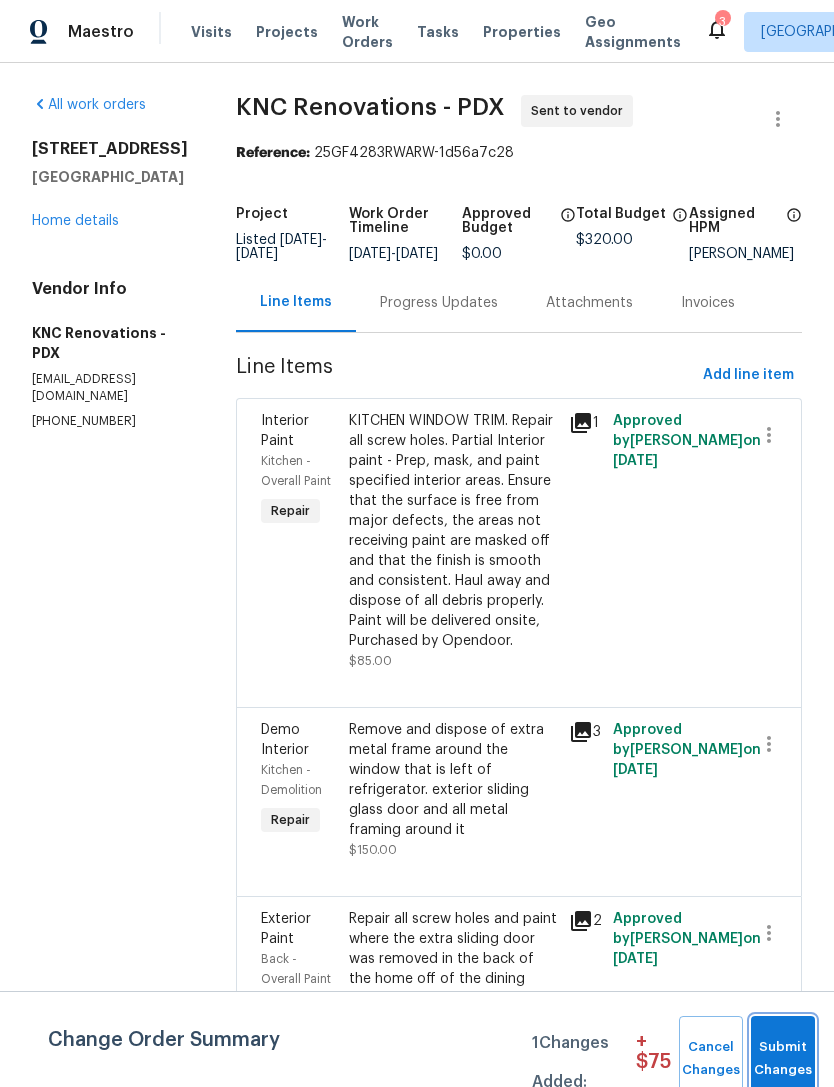 click on "Submit Changes" at bounding box center (783, 1059) 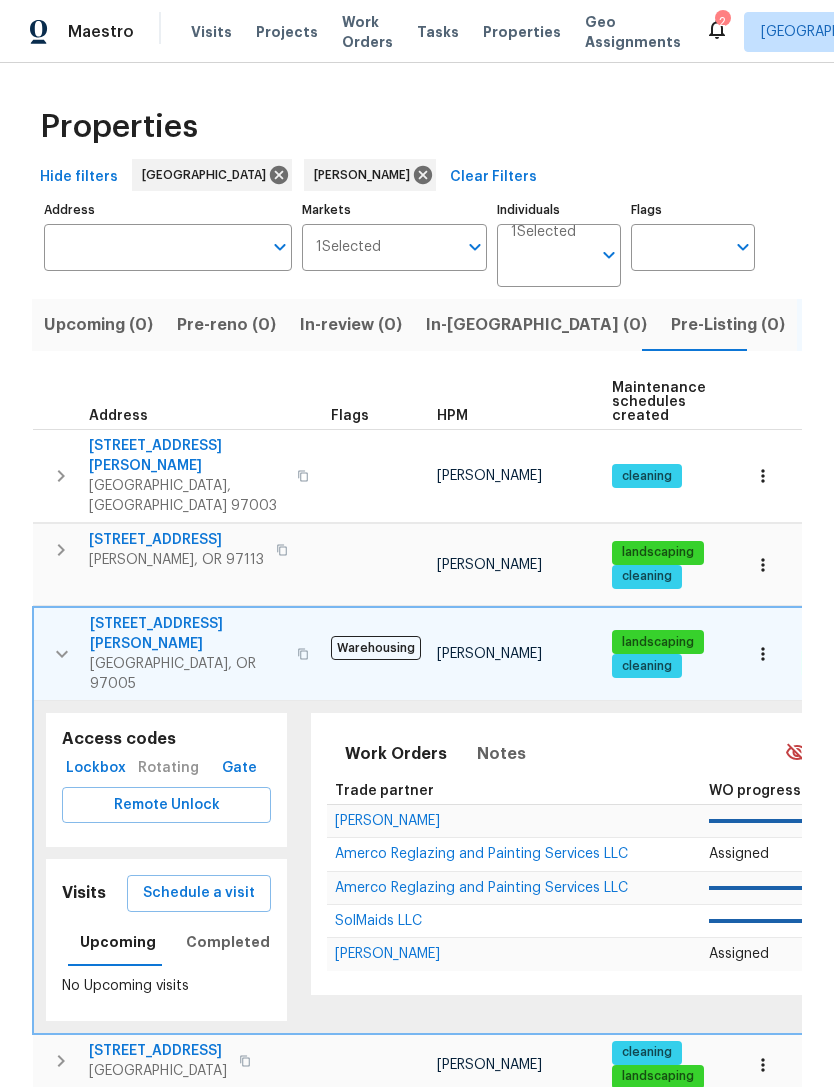 scroll, scrollTop: 0, scrollLeft: 0, axis: both 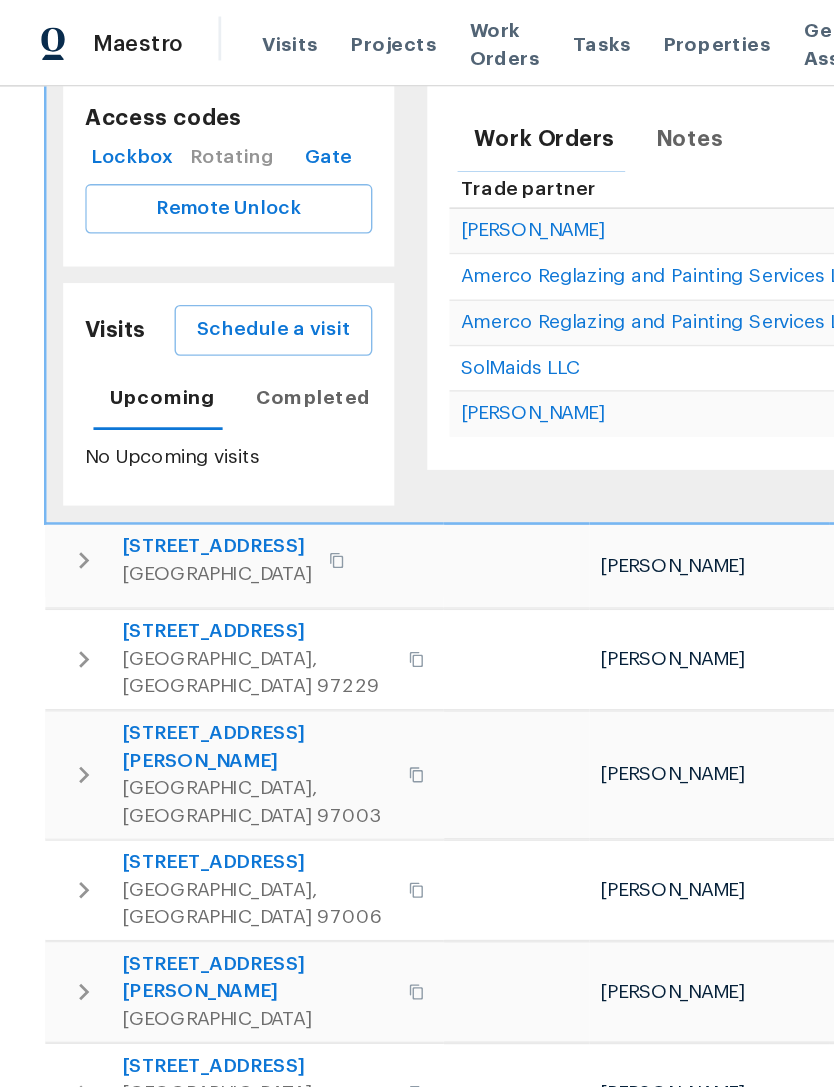 click 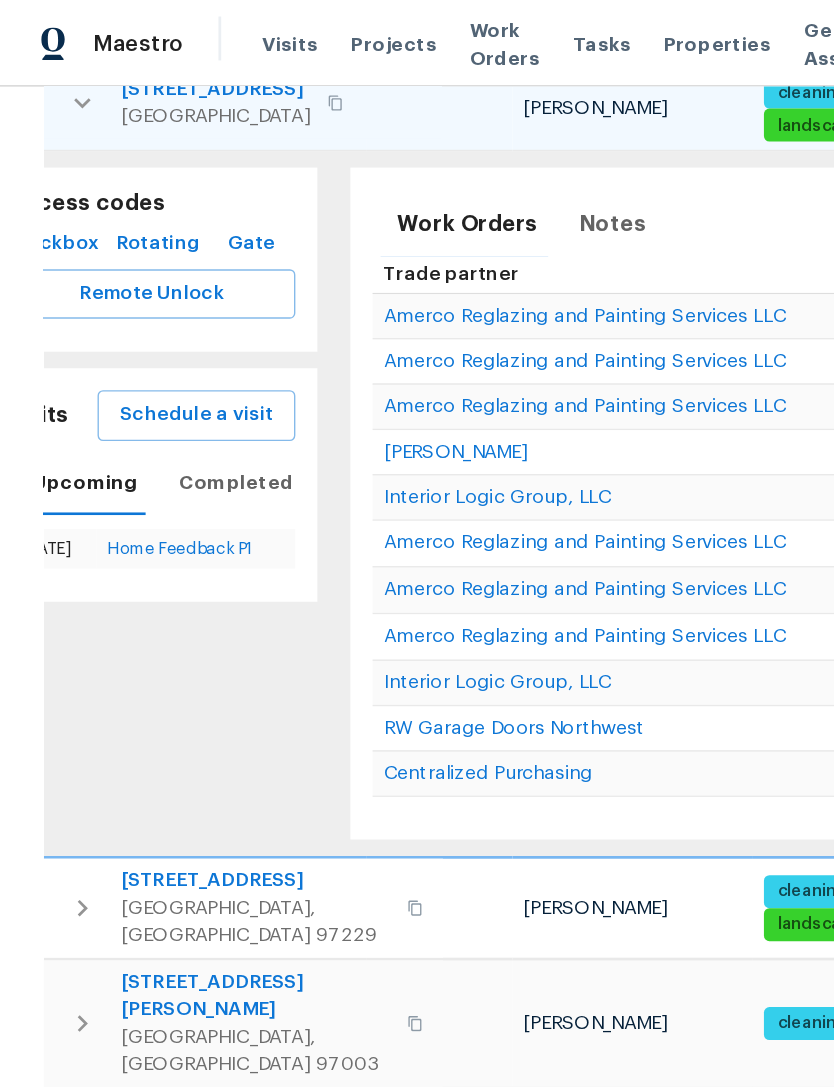 scroll, scrollTop: 0, scrollLeft: 81, axis: horizontal 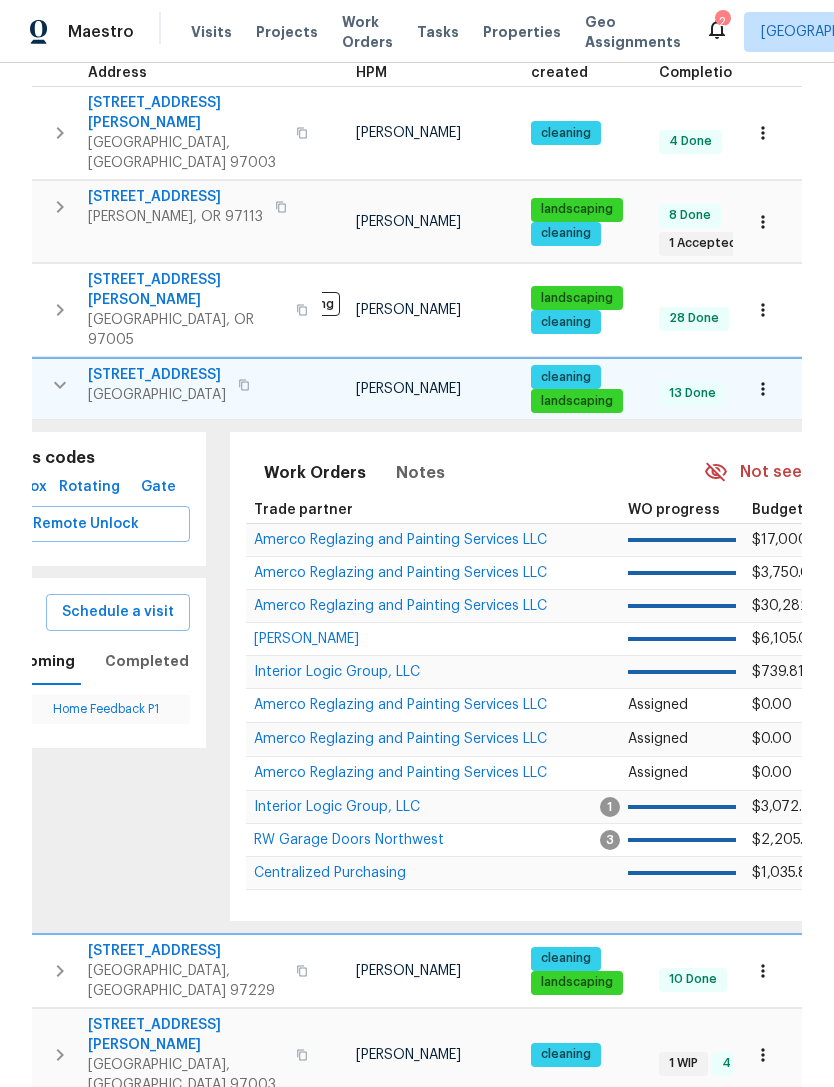 click 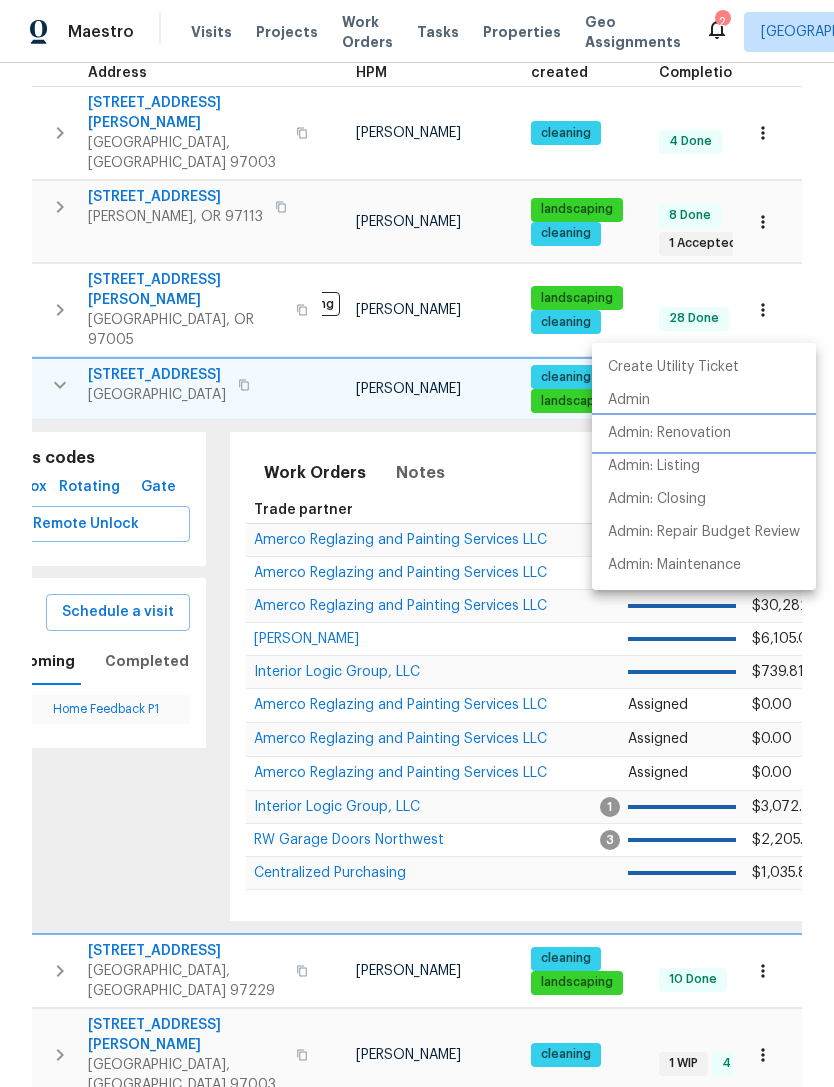 click on "Admin: Renovation" at bounding box center (669, 433) 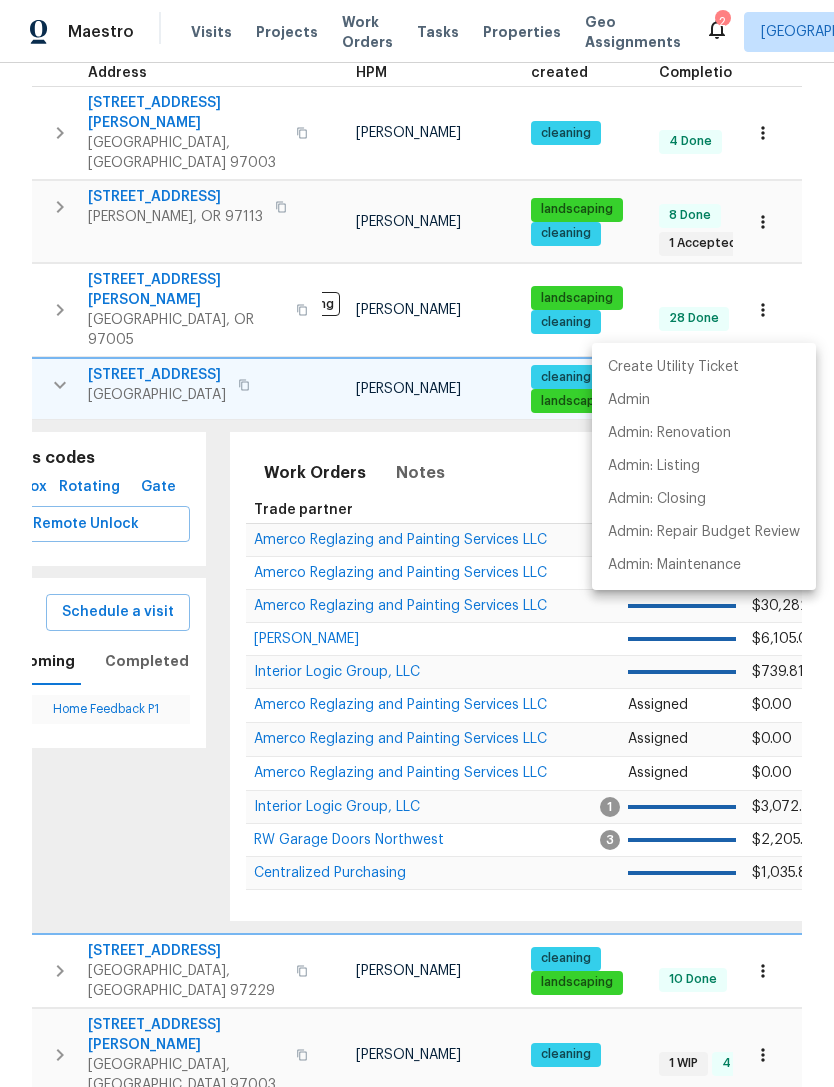 click at bounding box center [417, 543] 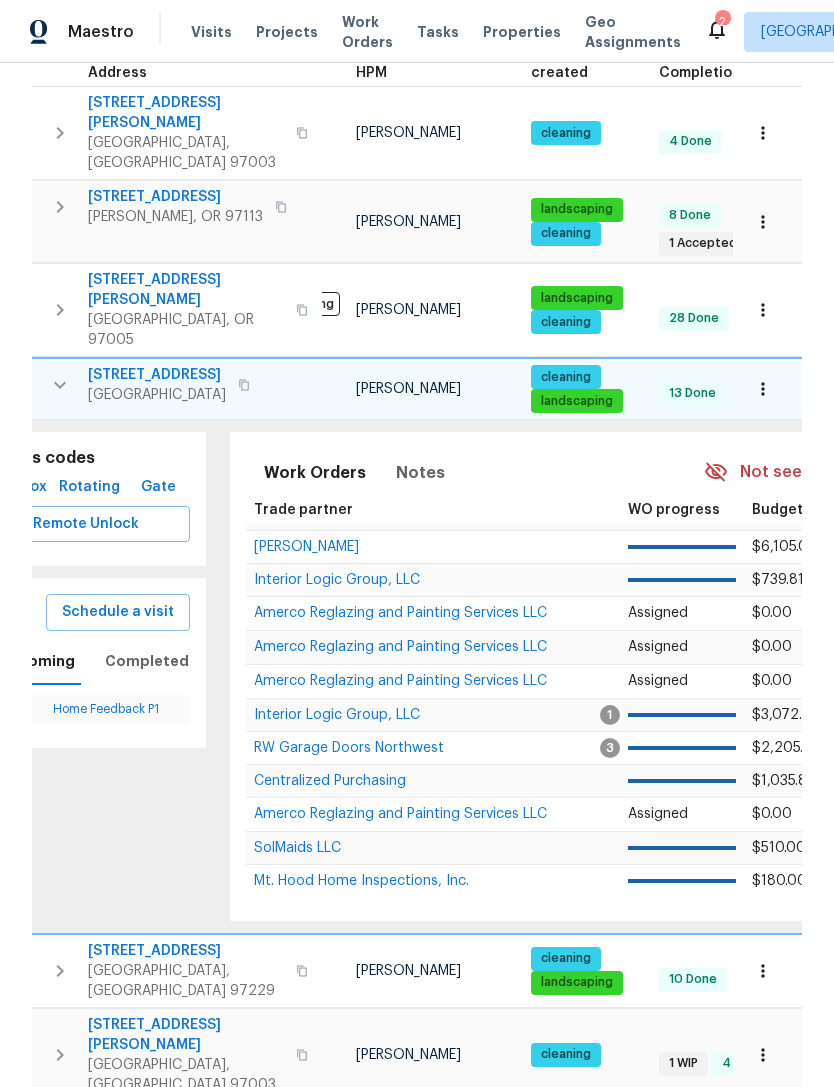 scroll, scrollTop: 92, scrollLeft: 0, axis: vertical 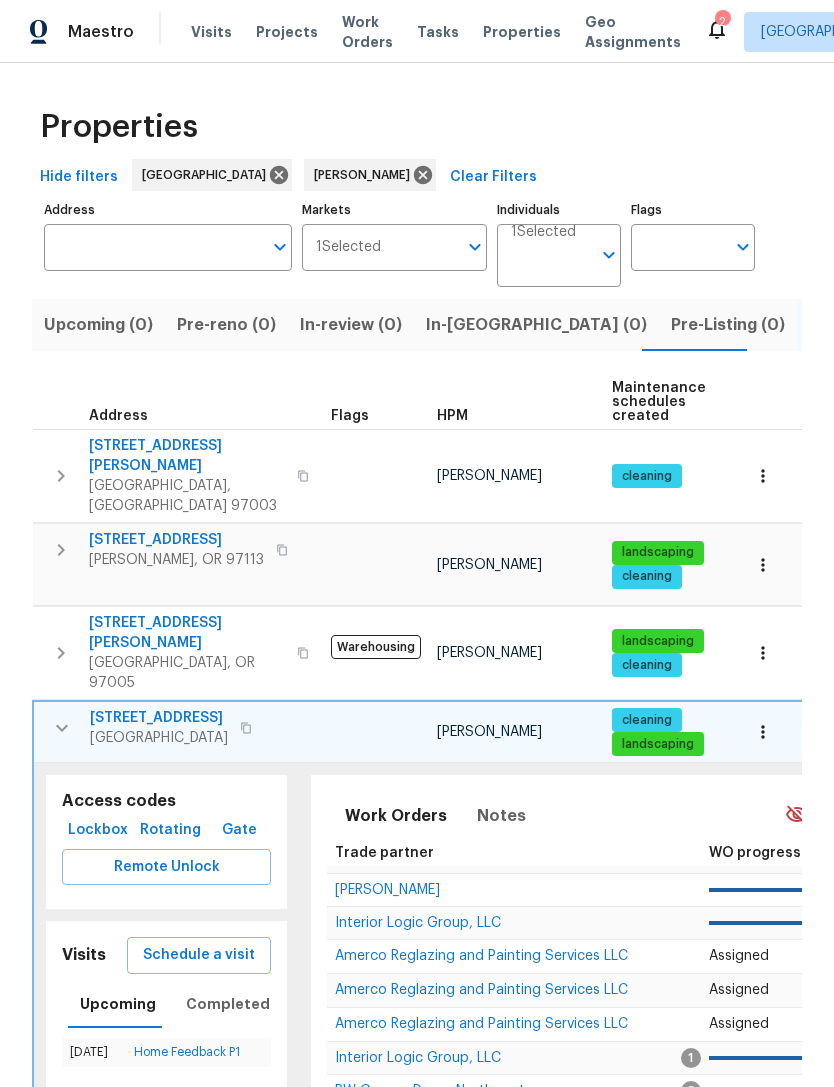 click 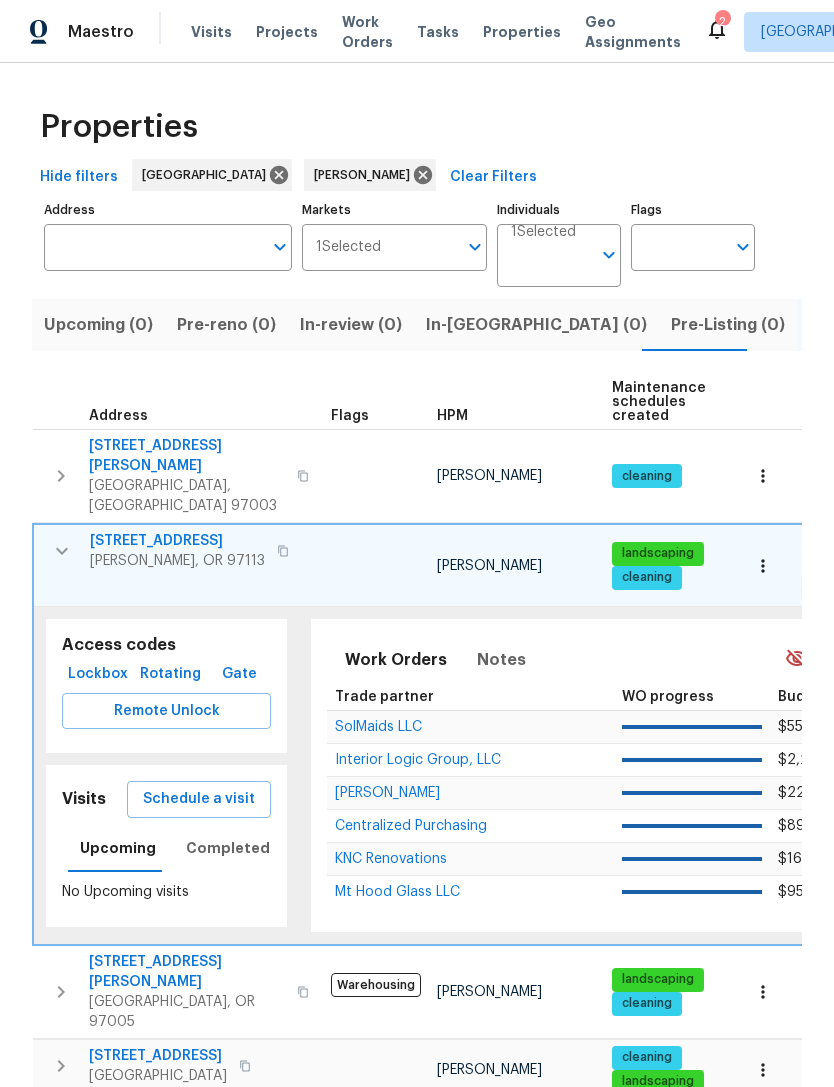click on "Schedule a visit" at bounding box center (199, 799) 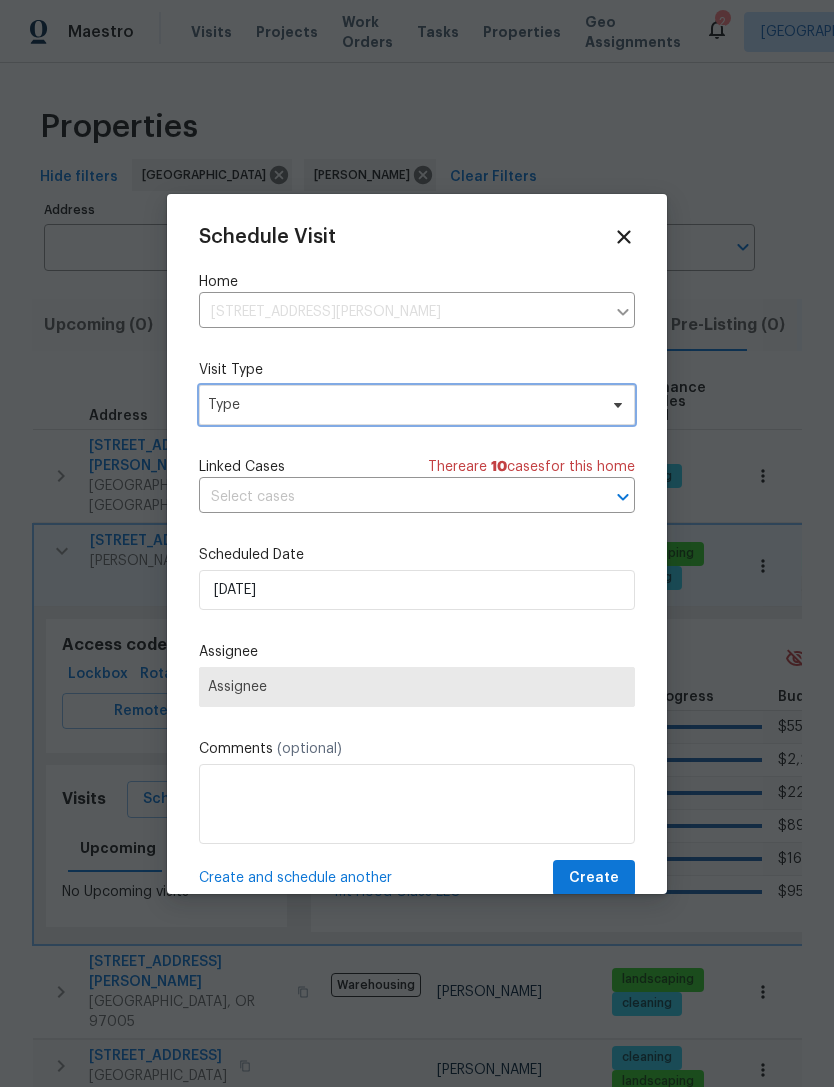 click on "Type" at bounding box center [417, 405] 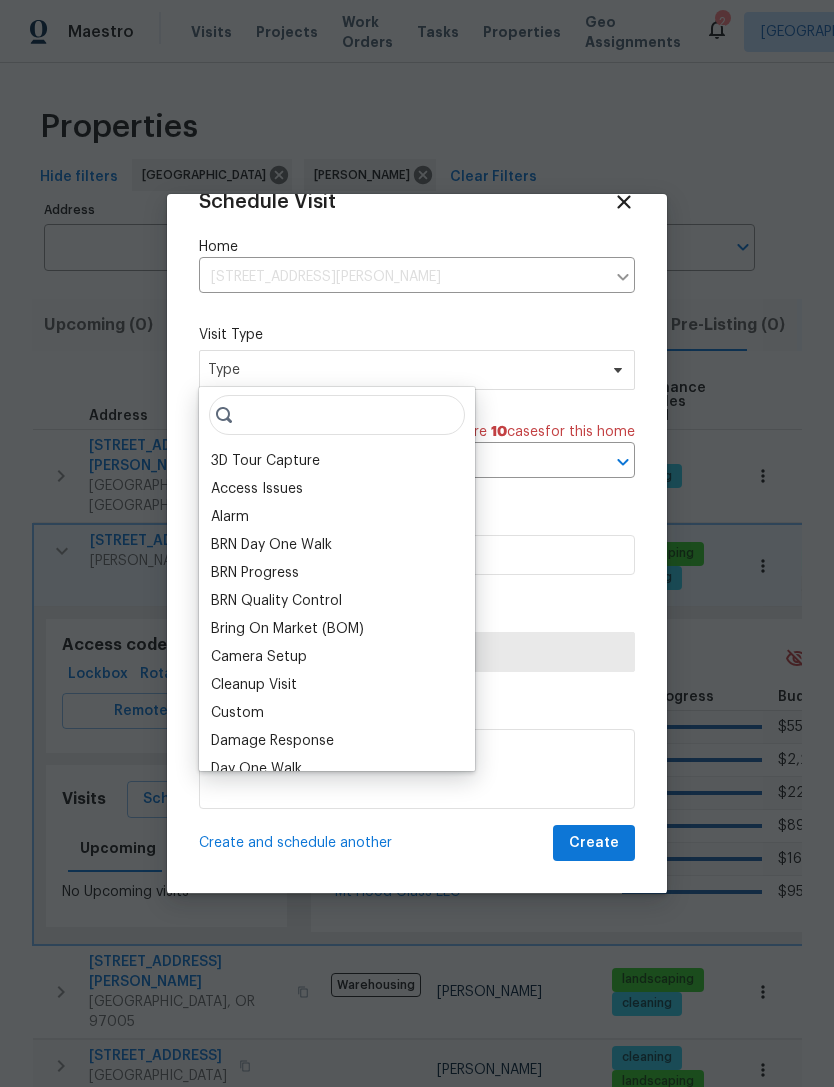 scroll, scrollTop: 39, scrollLeft: 0, axis: vertical 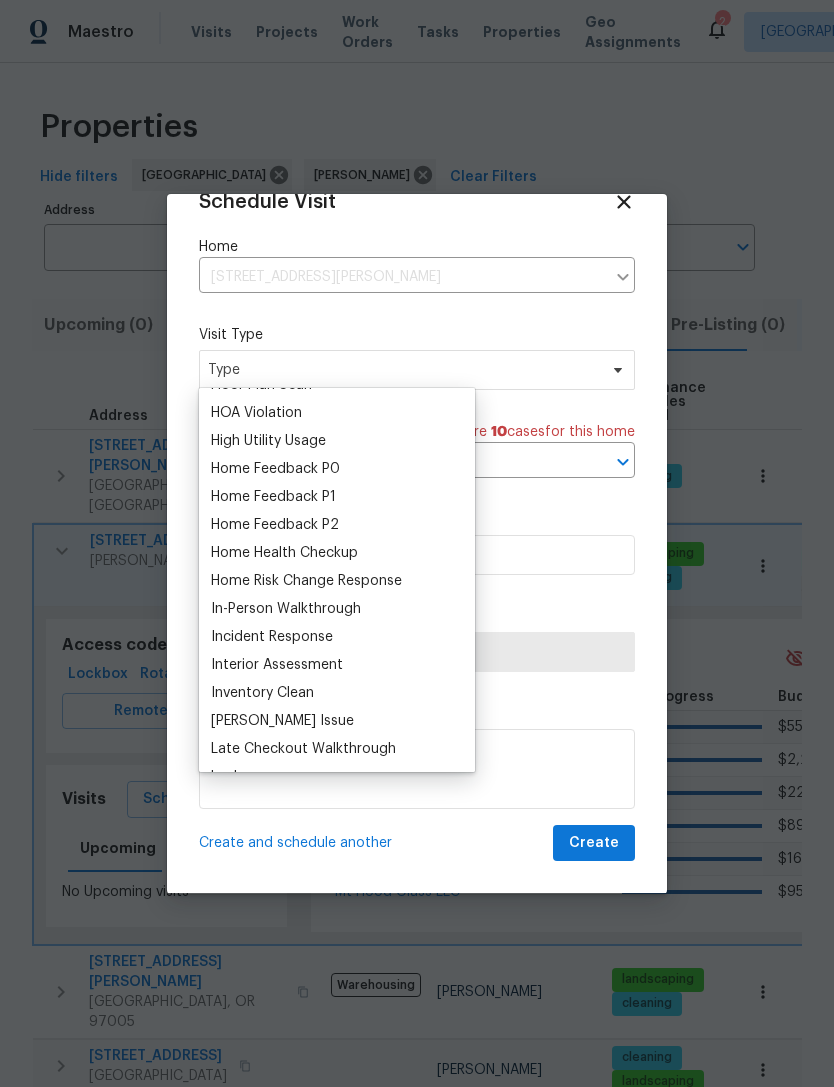 click on "Home Health Checkup" at bounding box center (284, 553) 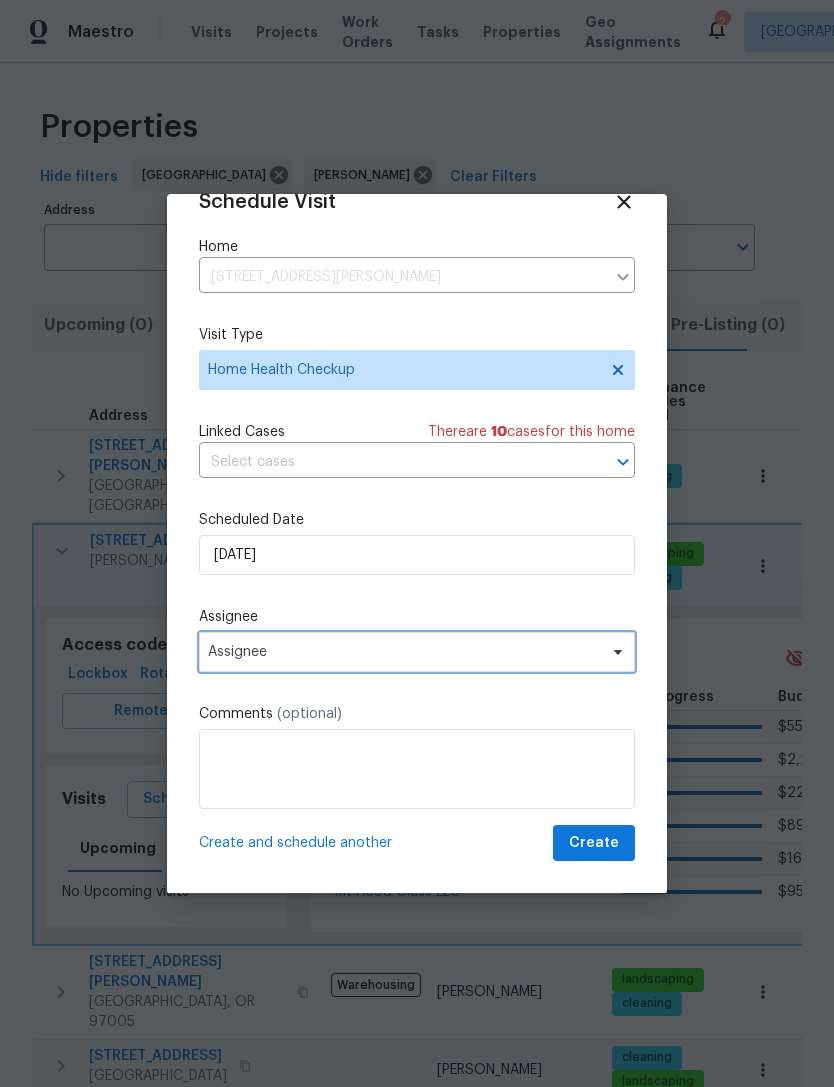 click on "Assignee" at bounding box center (404, 652) 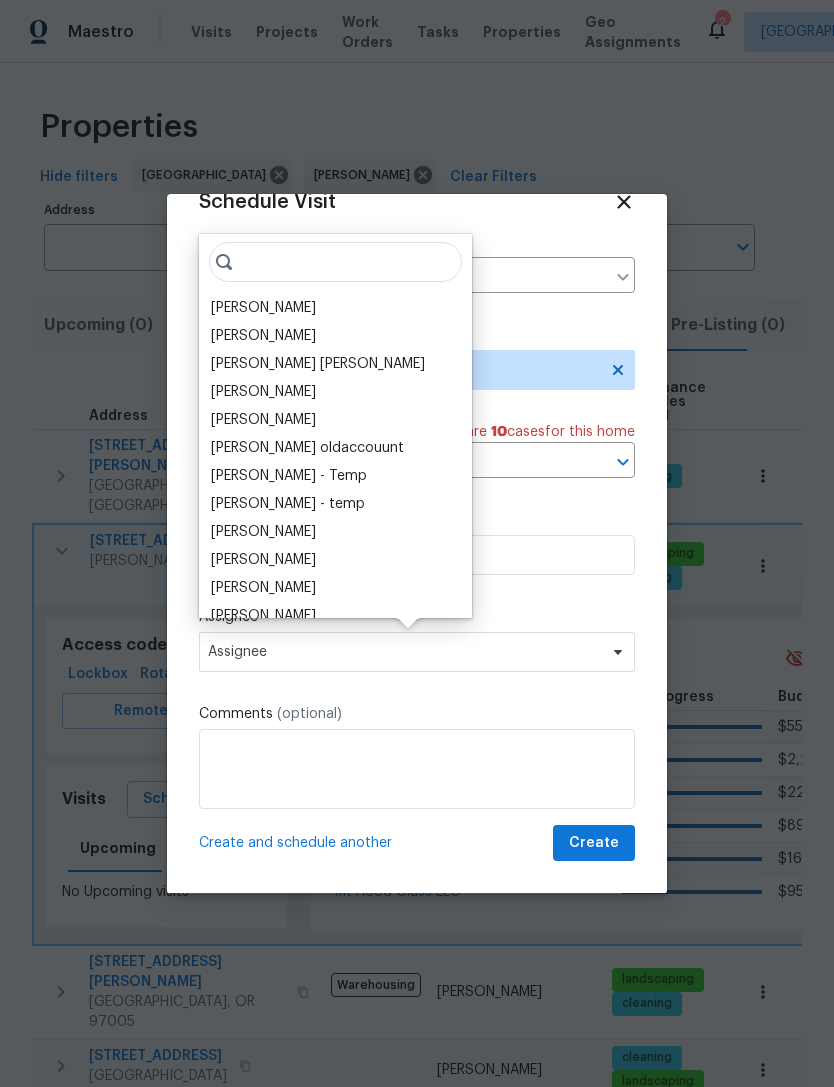click on "[PERSON_NAME]" at bounding box center [263, 308] 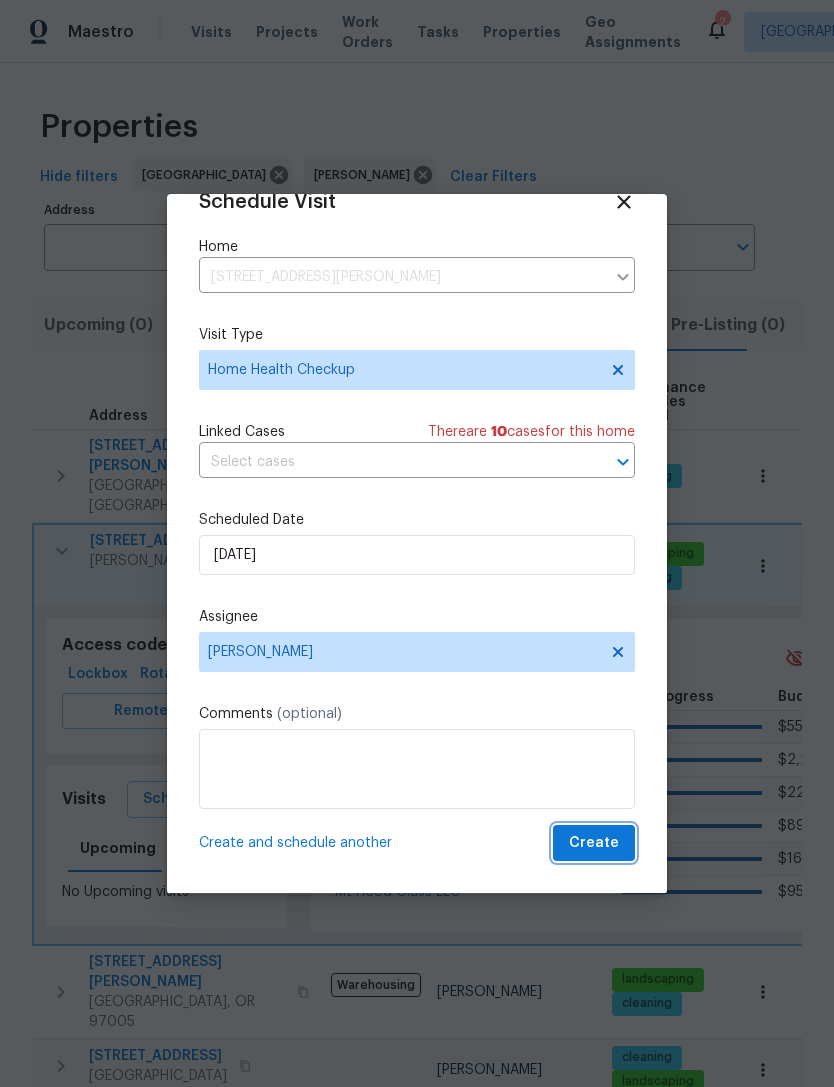 click on "Create" at bounding box center (594, 843) 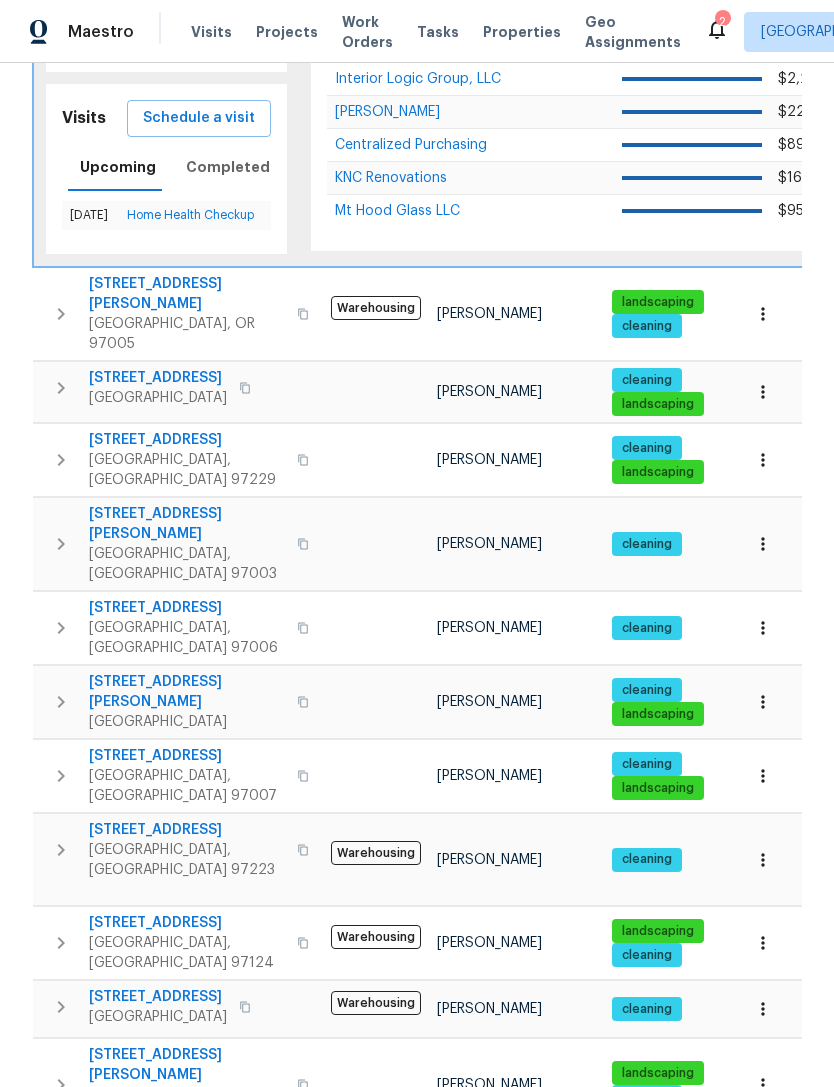 scroll, scrollTop: 685, scrollLeft: 0, axis: vertical 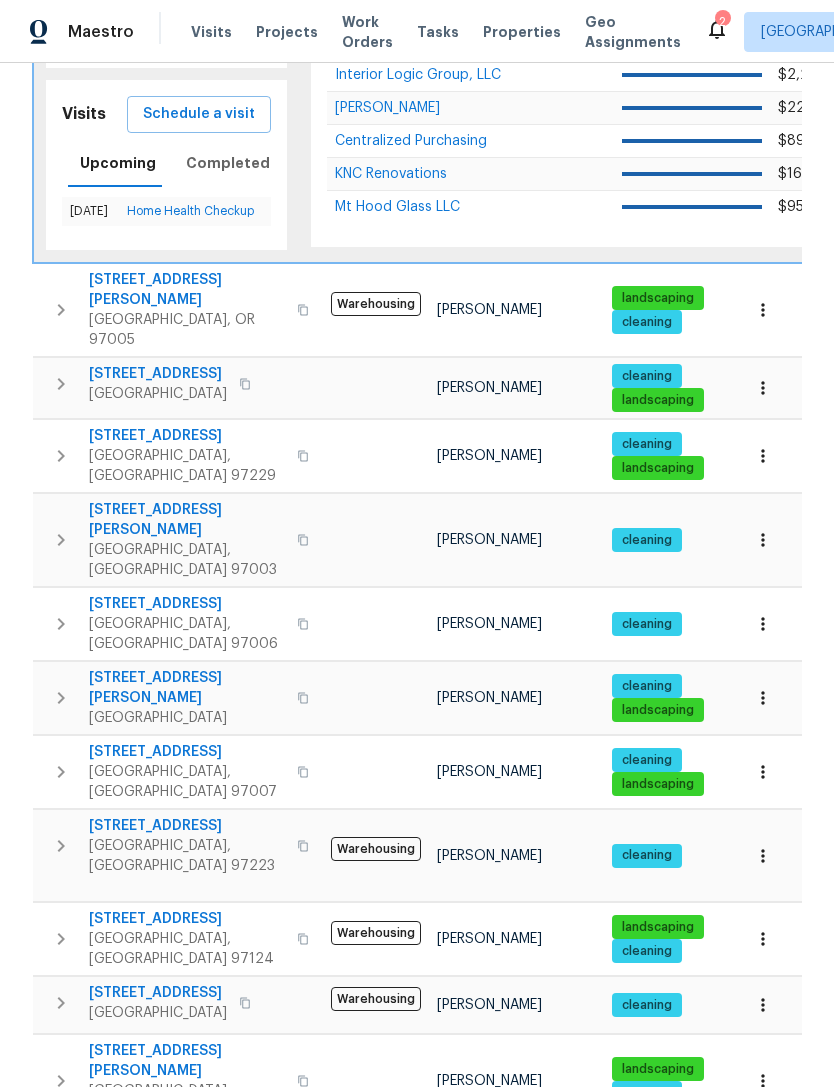 click 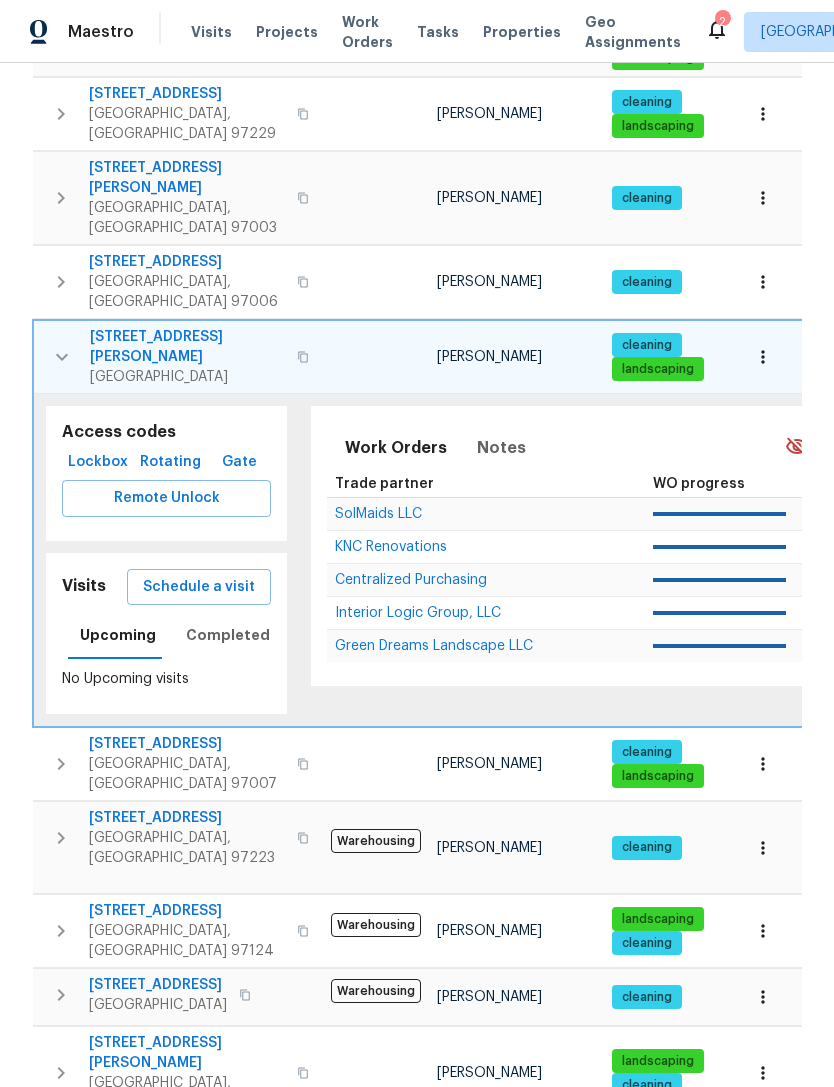 click on "Schedule a visit" at bounding box center [199, 587] 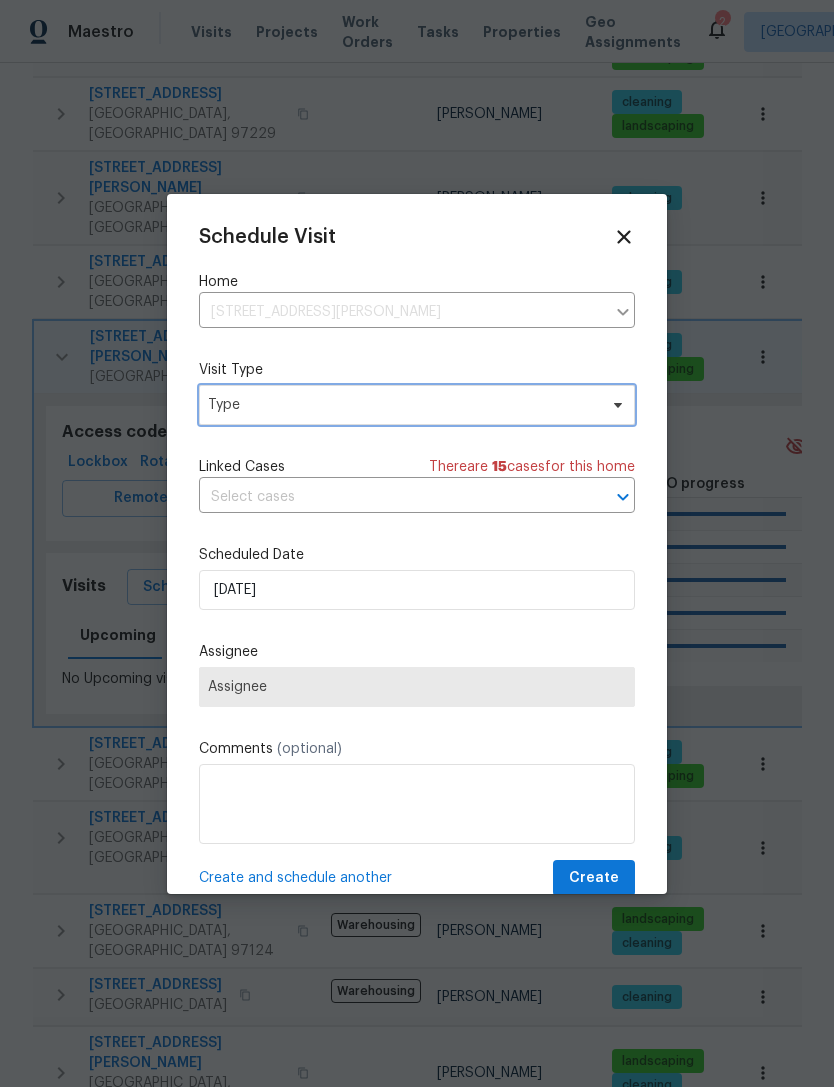 click on "Type" at bounding box center [402, 405] 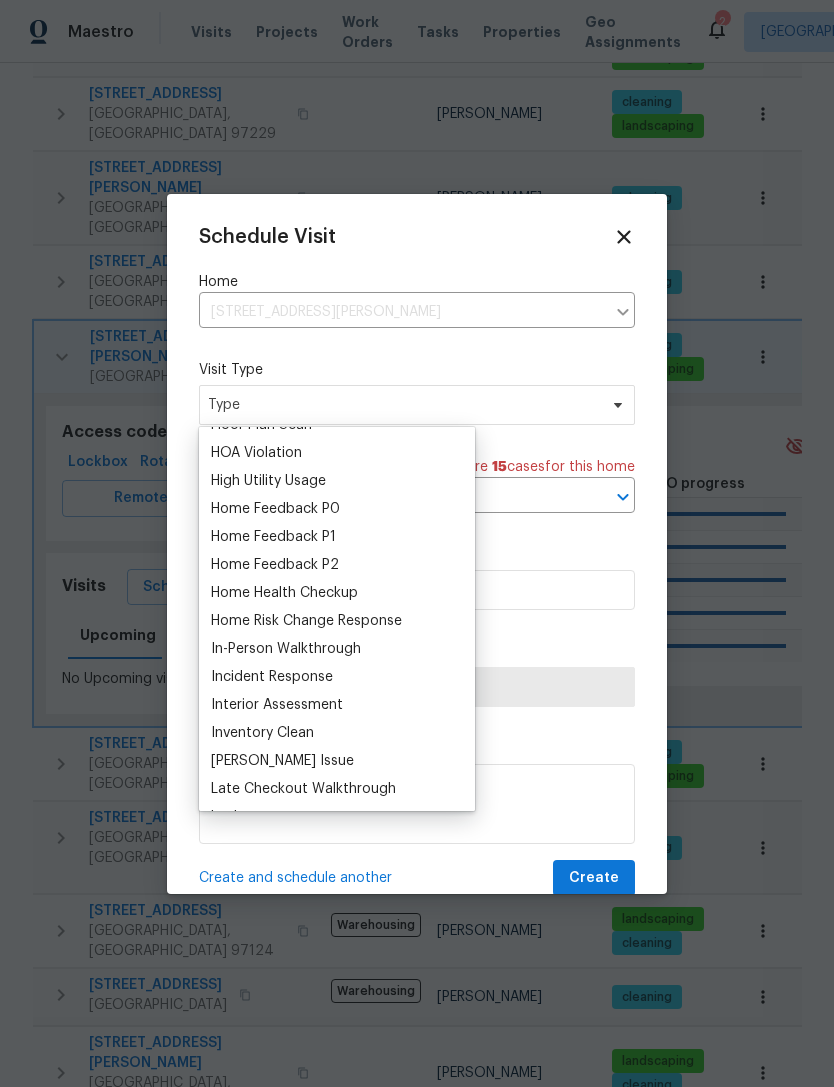scroll, scrollTop: 562, scrollLeft: 0, axis: vertical 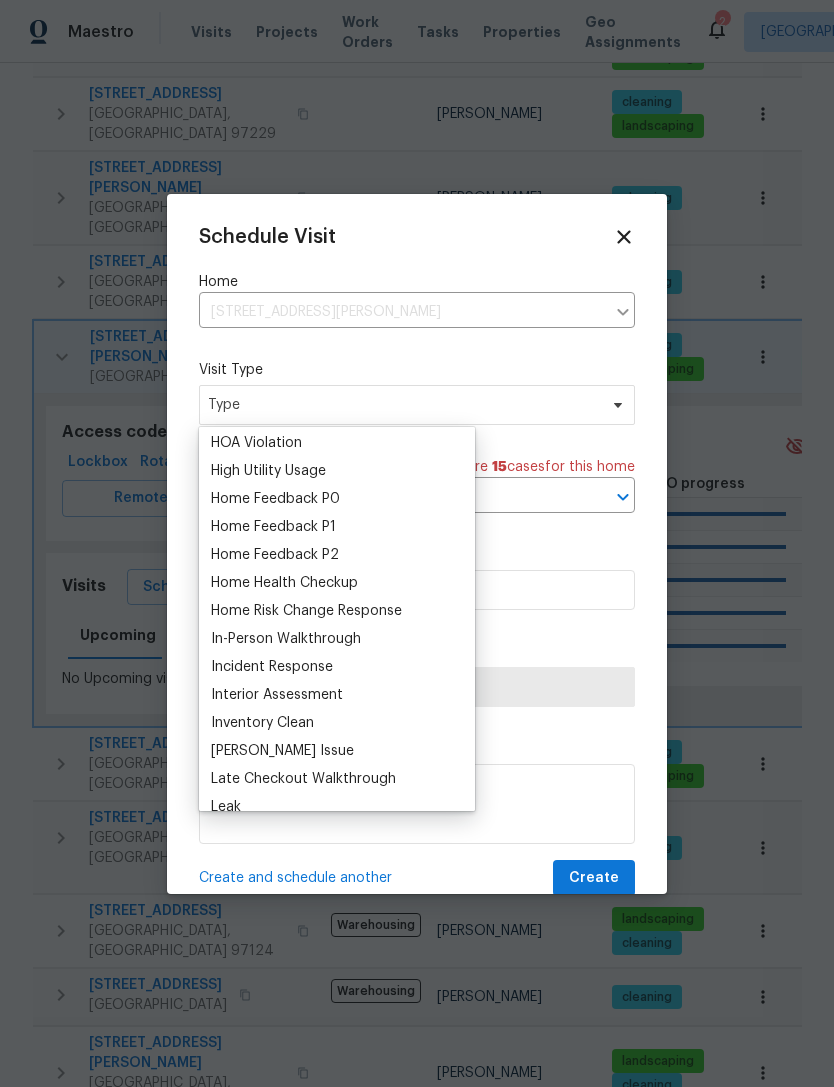 click on "Home Health Checkup" at bounding box center [284, 583] 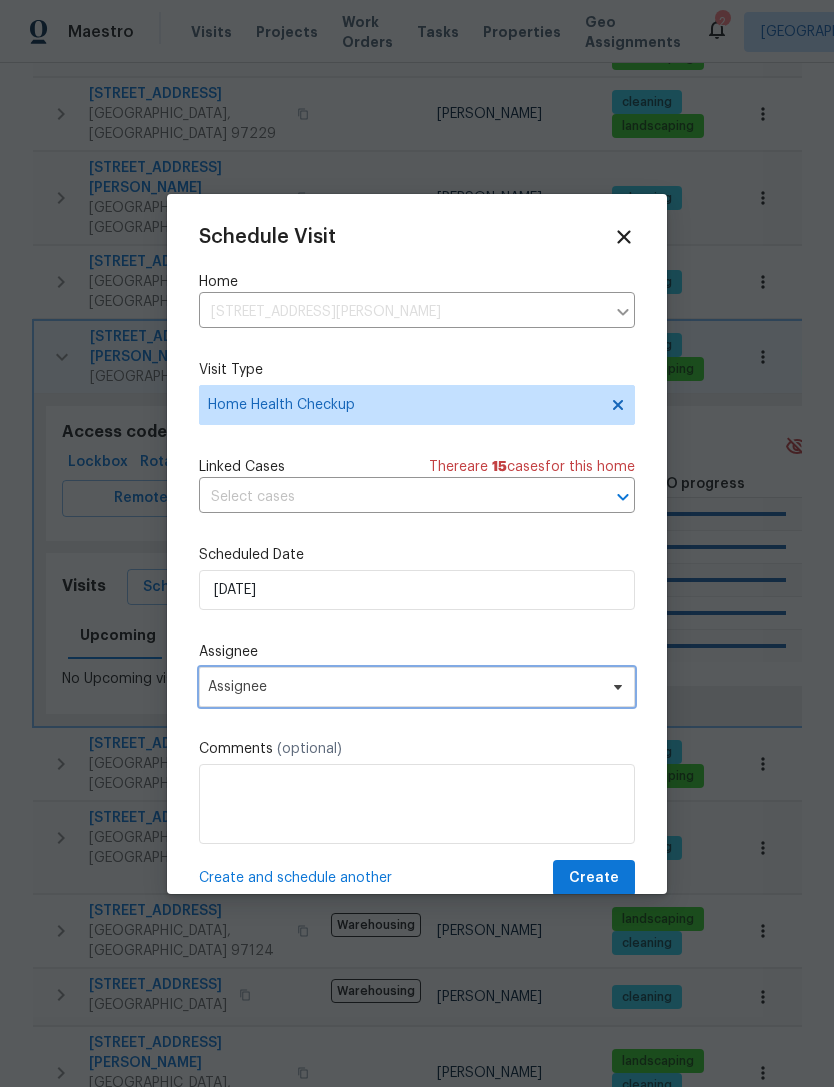 click on "Assignee" at bounding box center [404, 687] 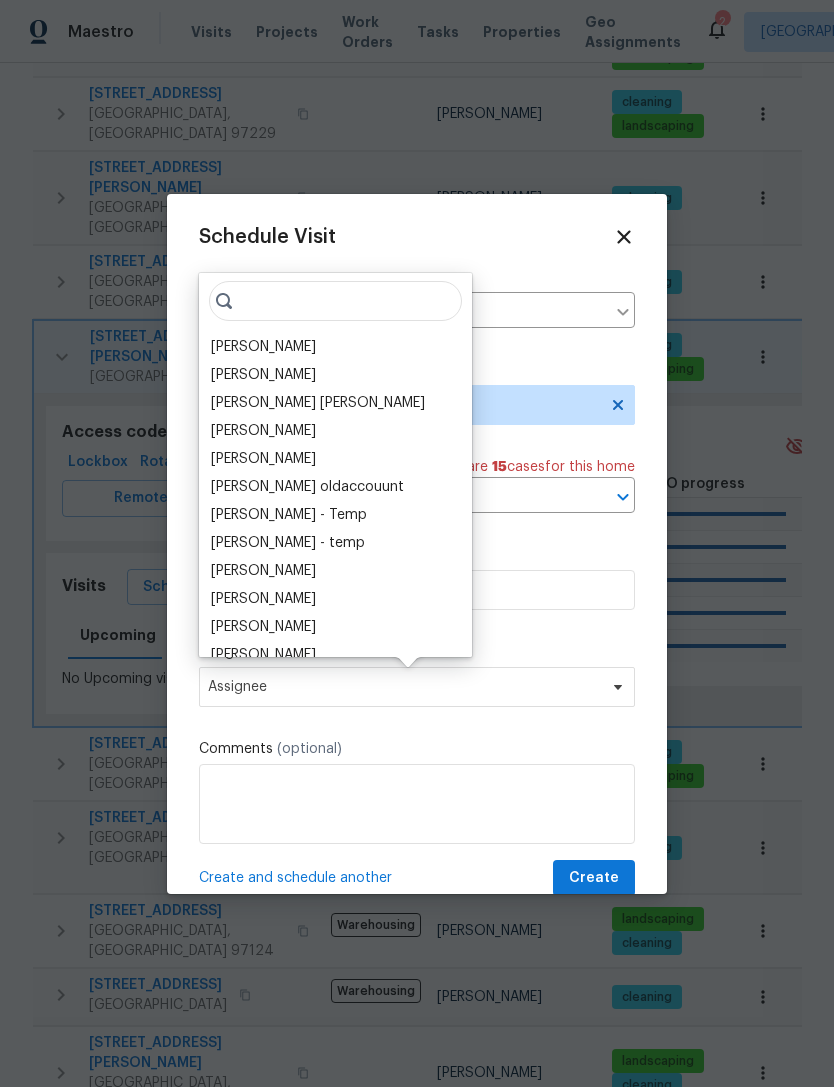 click on "[PERSON_NAME]" at bounding box center (263, 347) 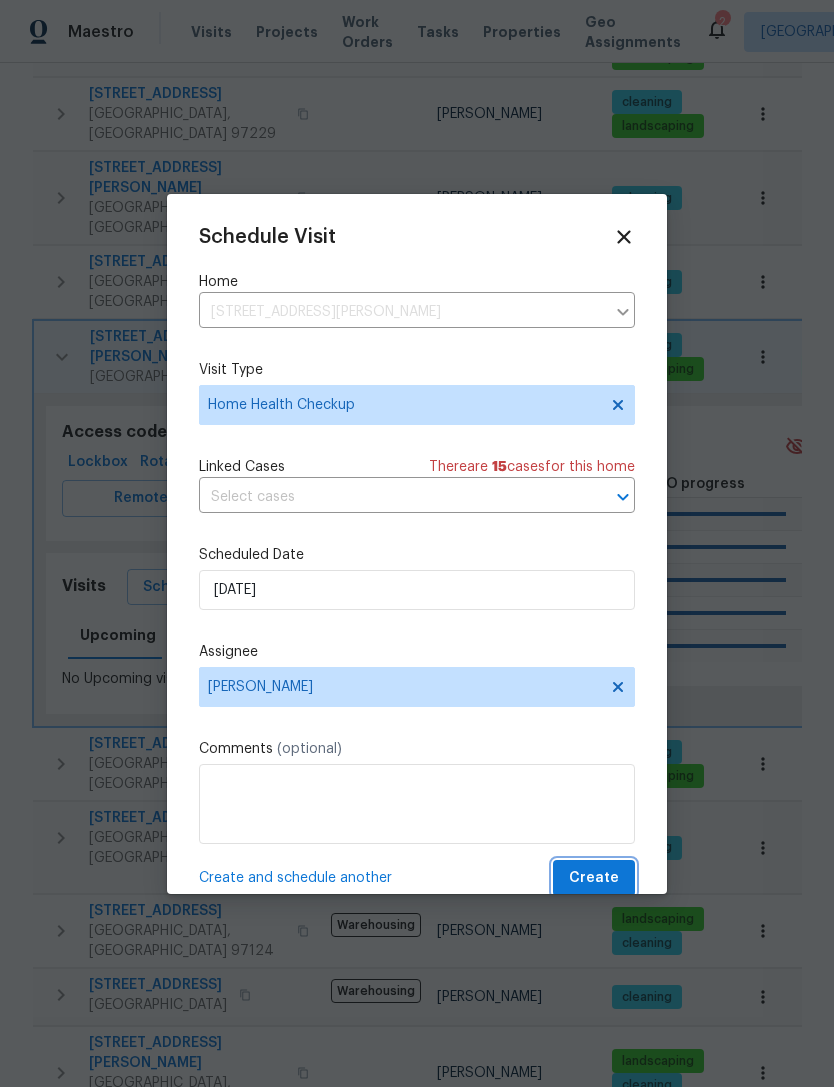 click on "Create" at bounding box center [594, 878] 